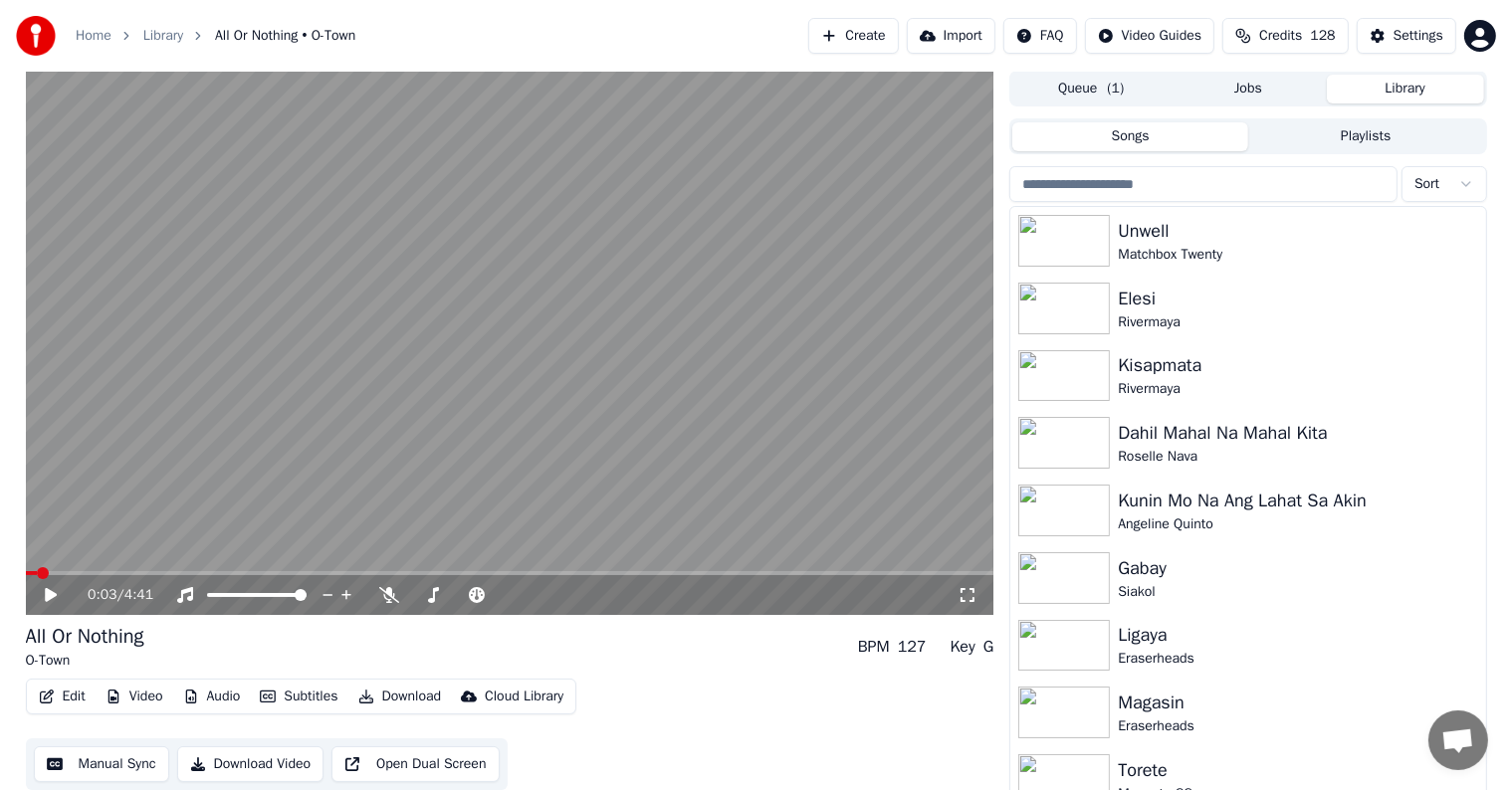 scroll, scrollTop: 1, scrollLeft: 0, axis: vertical 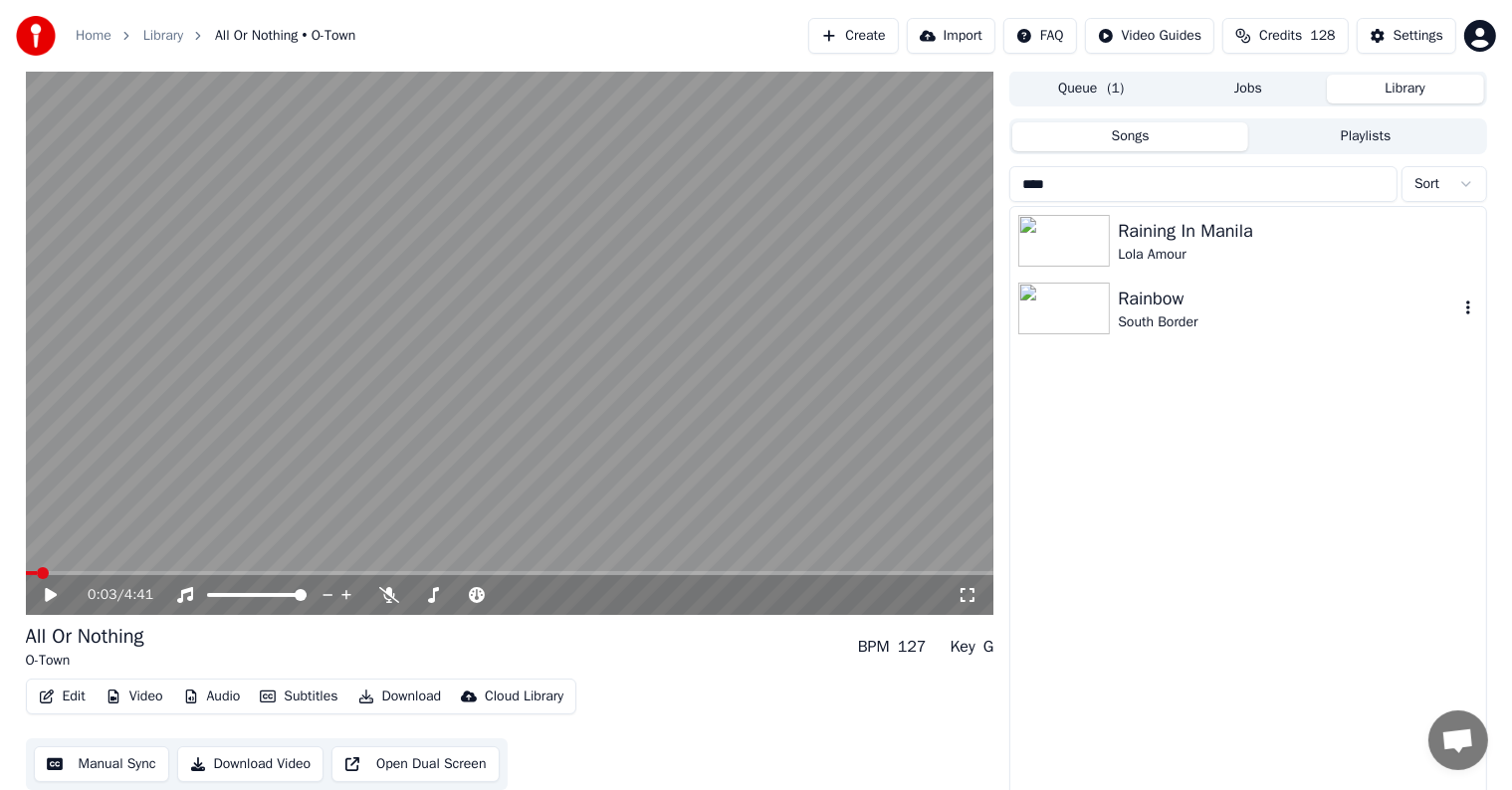 type on "****" 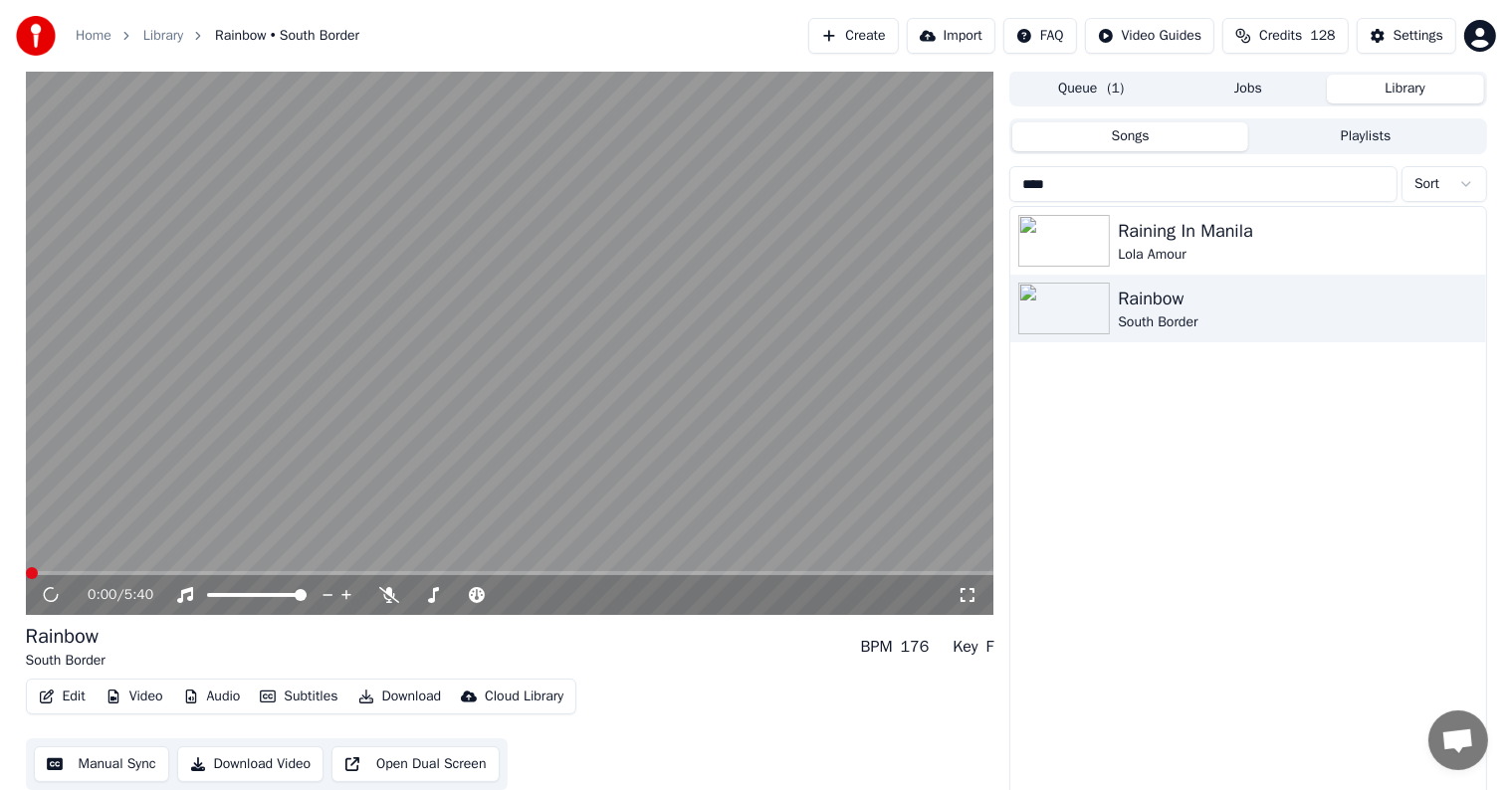 click on "Video" at bounding box center (134, 696) 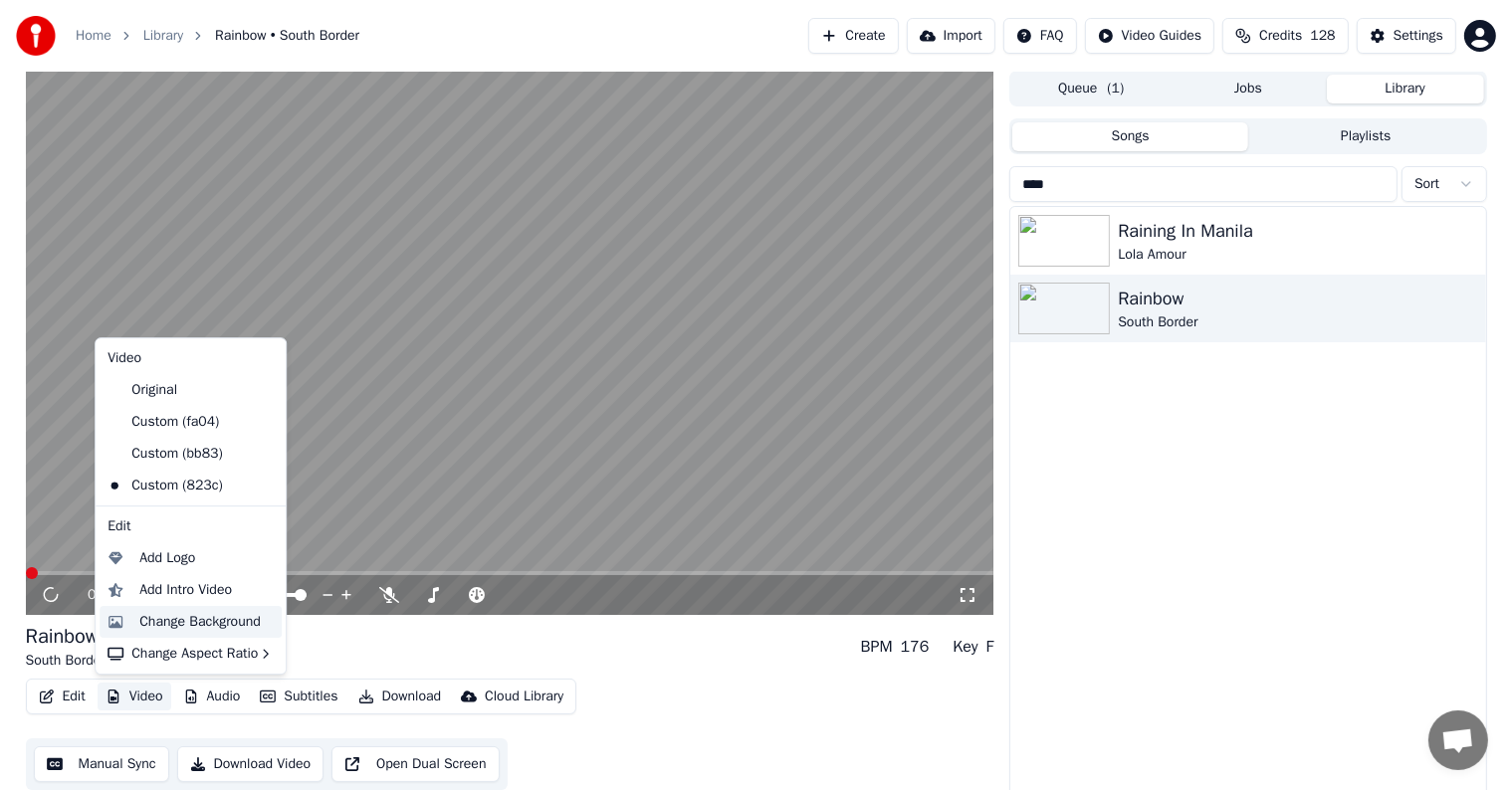 click on "Change Background" at bounding box center [200, 622] 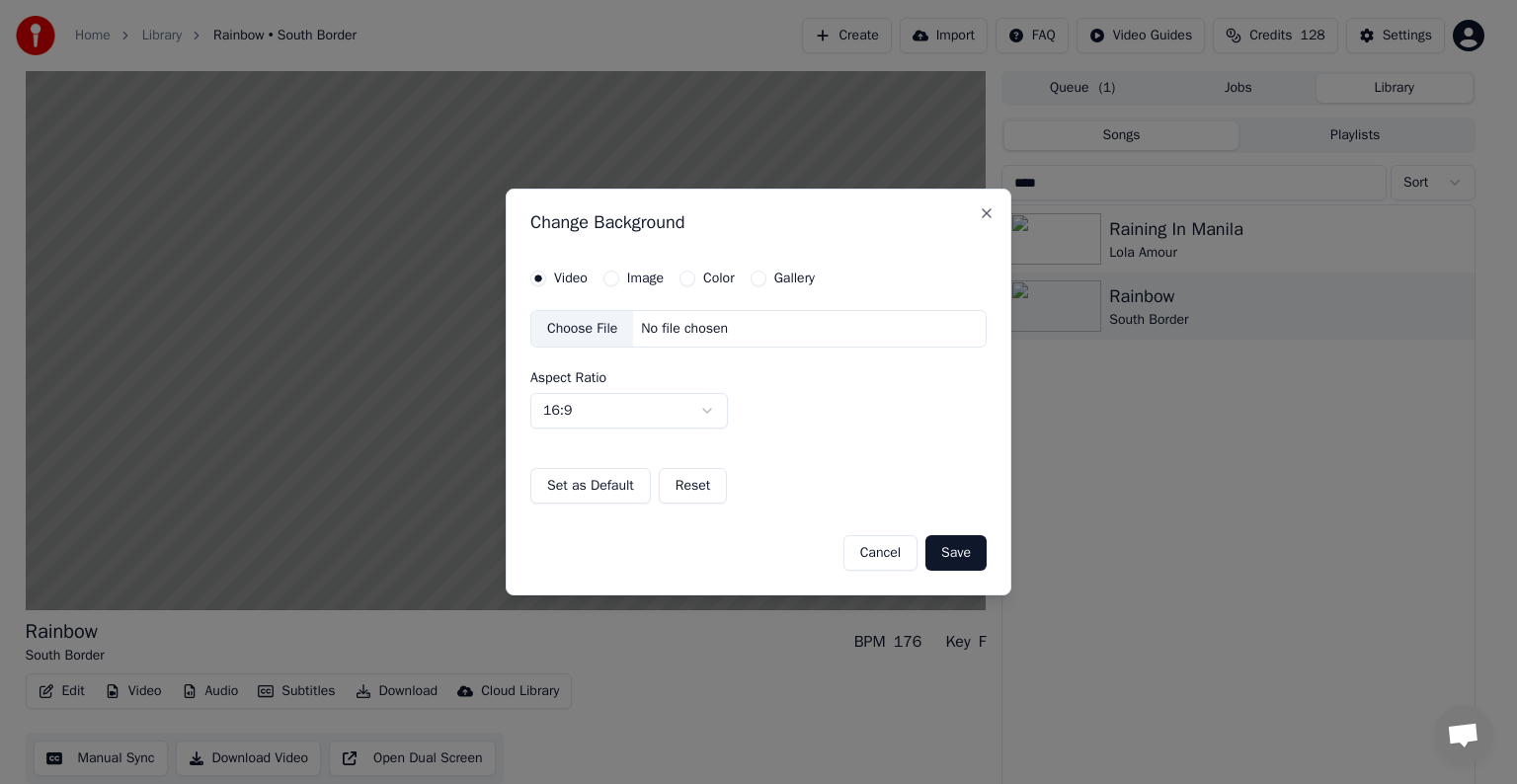 click on "Image" at bounding box center [611, 278] 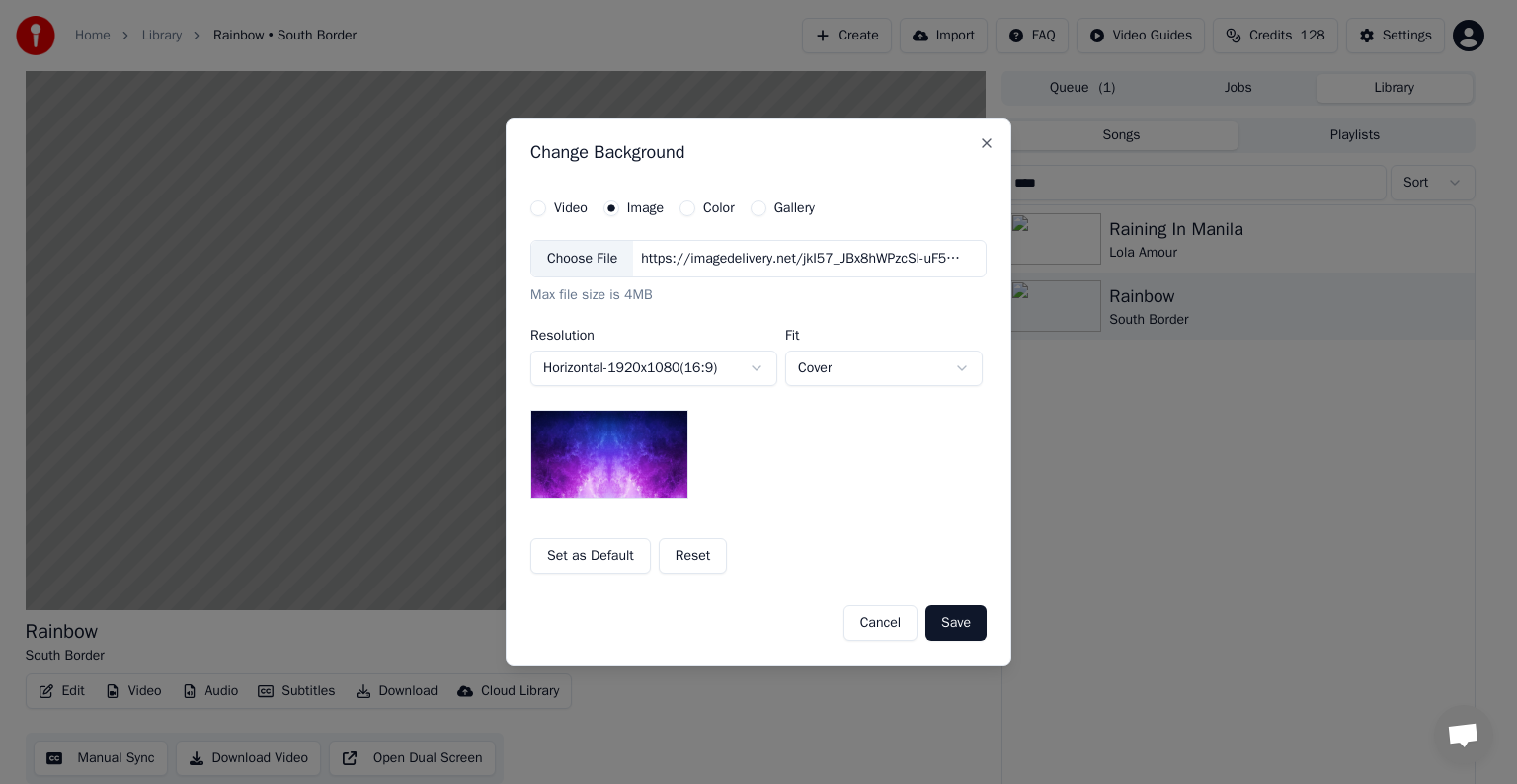 click on "Choose File" at bounding box center [582, 259] 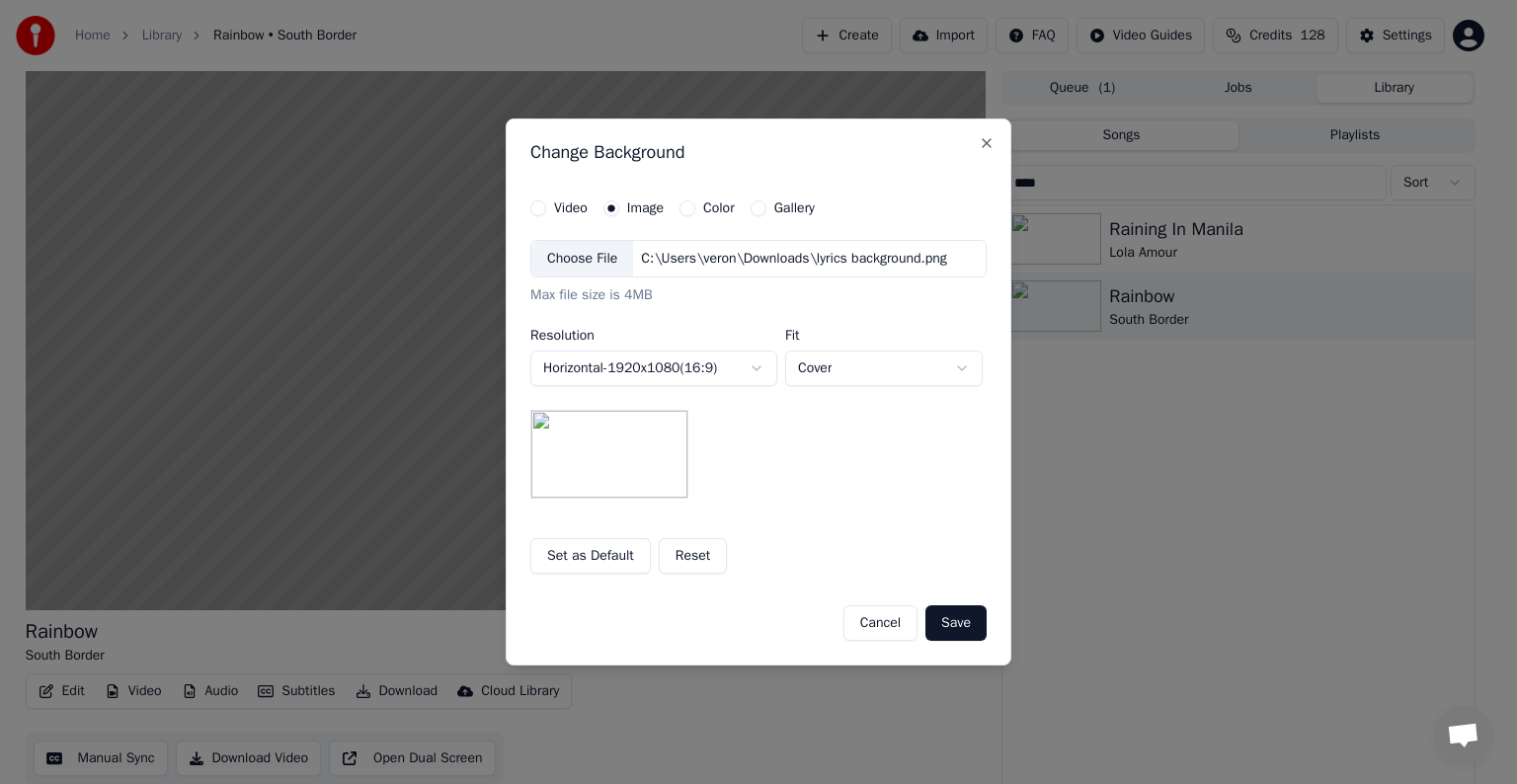 click on "Save" at bounding box center (956, 623) 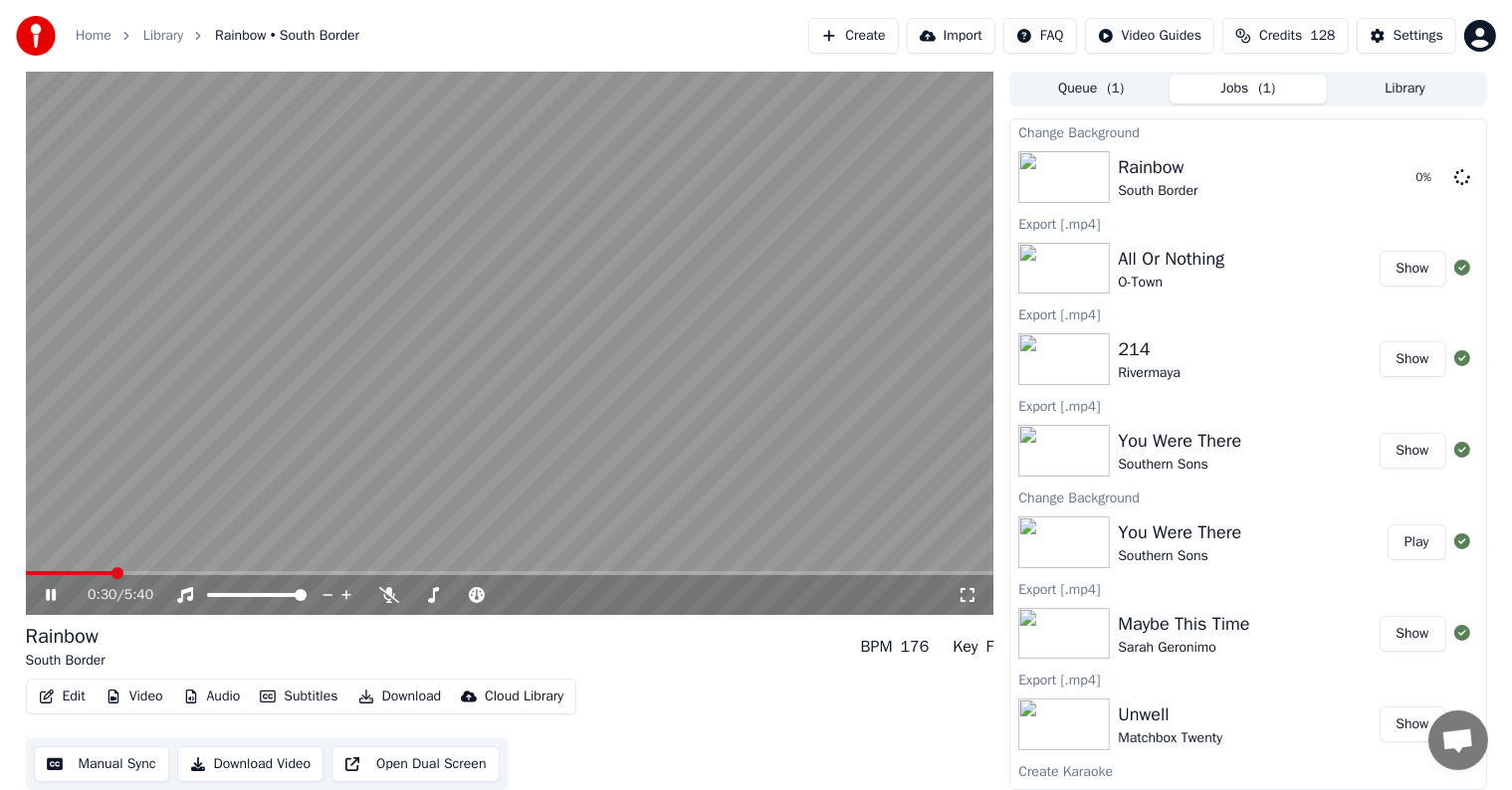 click 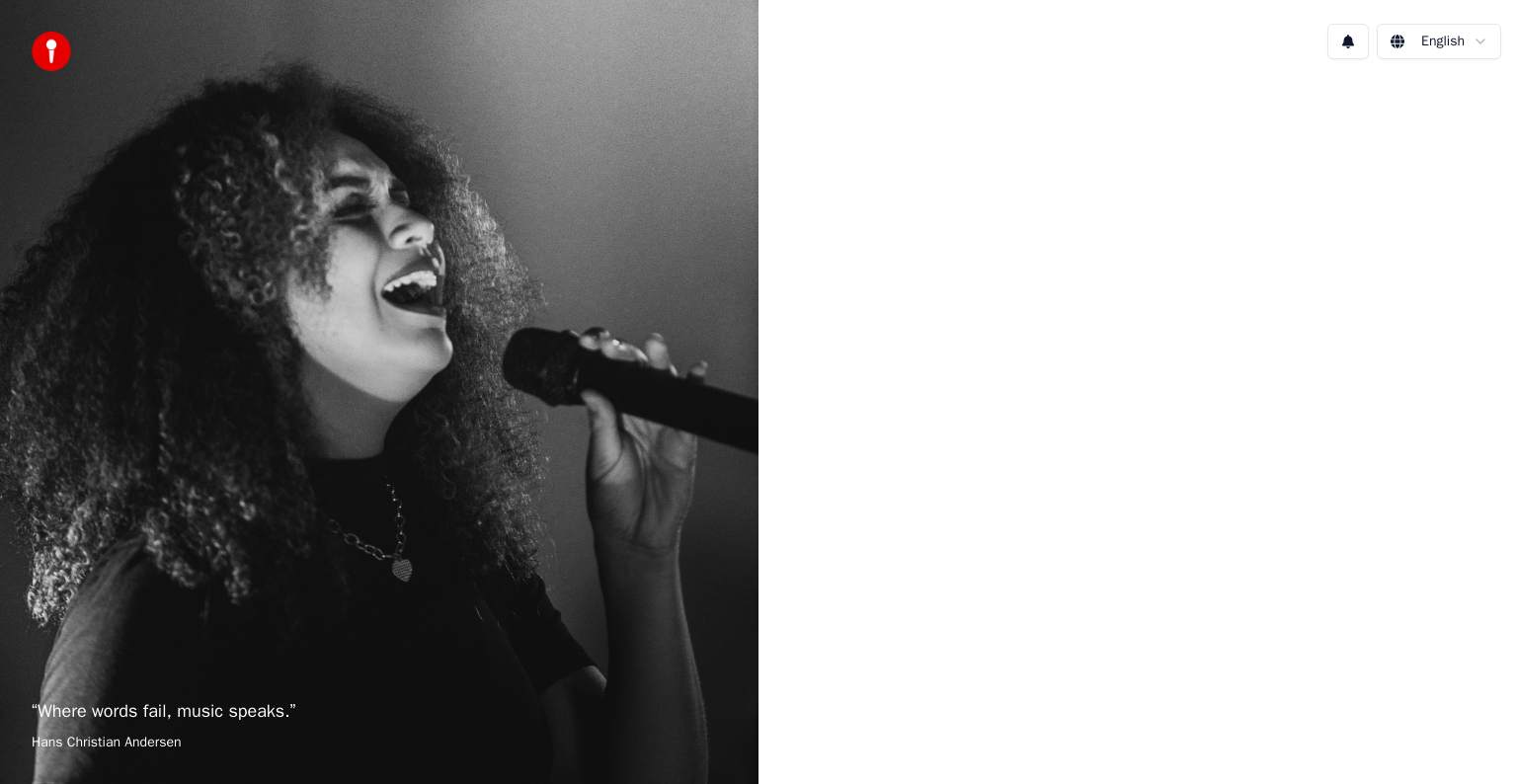 scroll, scrollTop: 0, scrollLeft: 0, axis: both 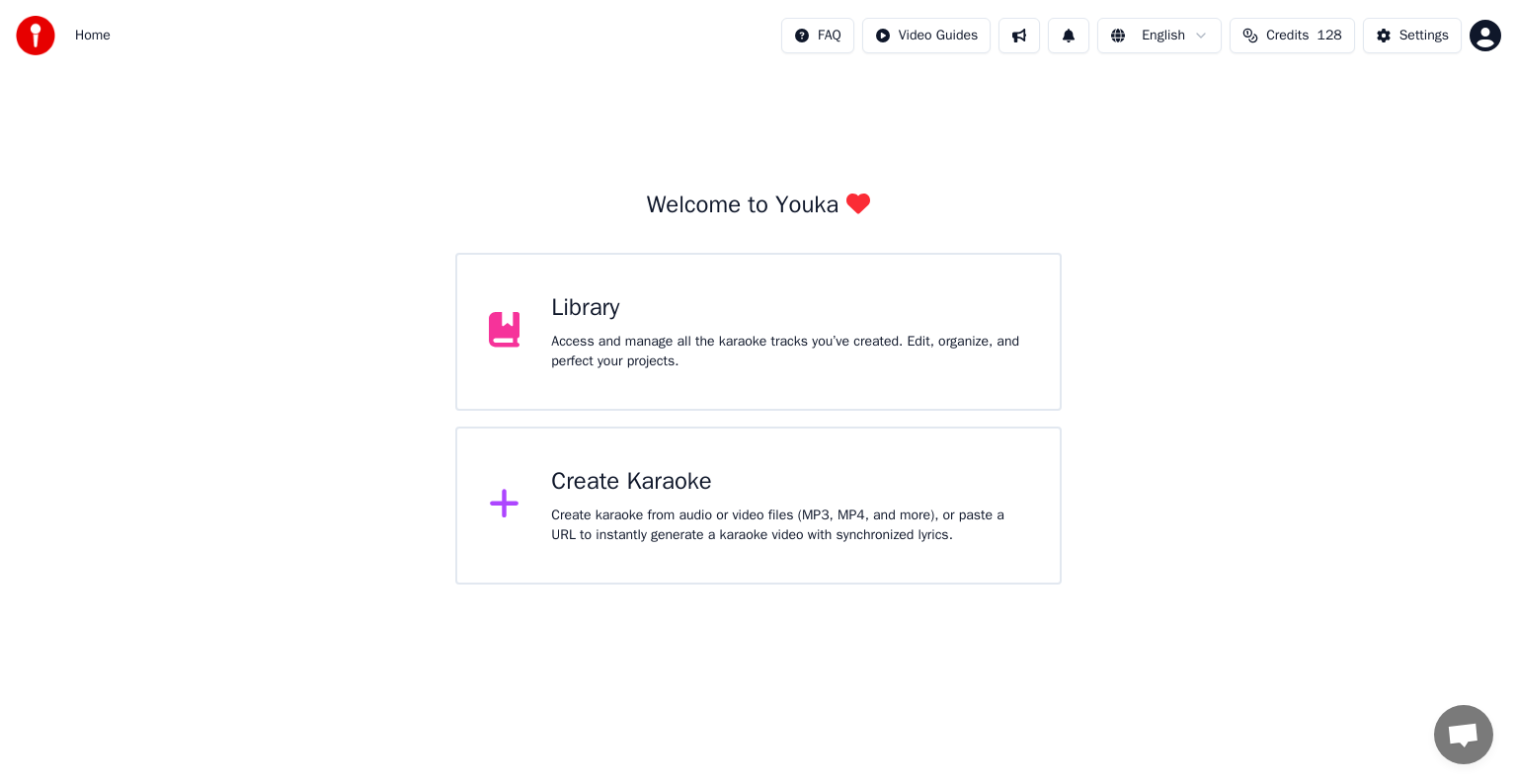 click on "Access and manage all the karaoke tracks you’ve created. Edit, organize, and perfect your projects." at bounding box center [789, 352] 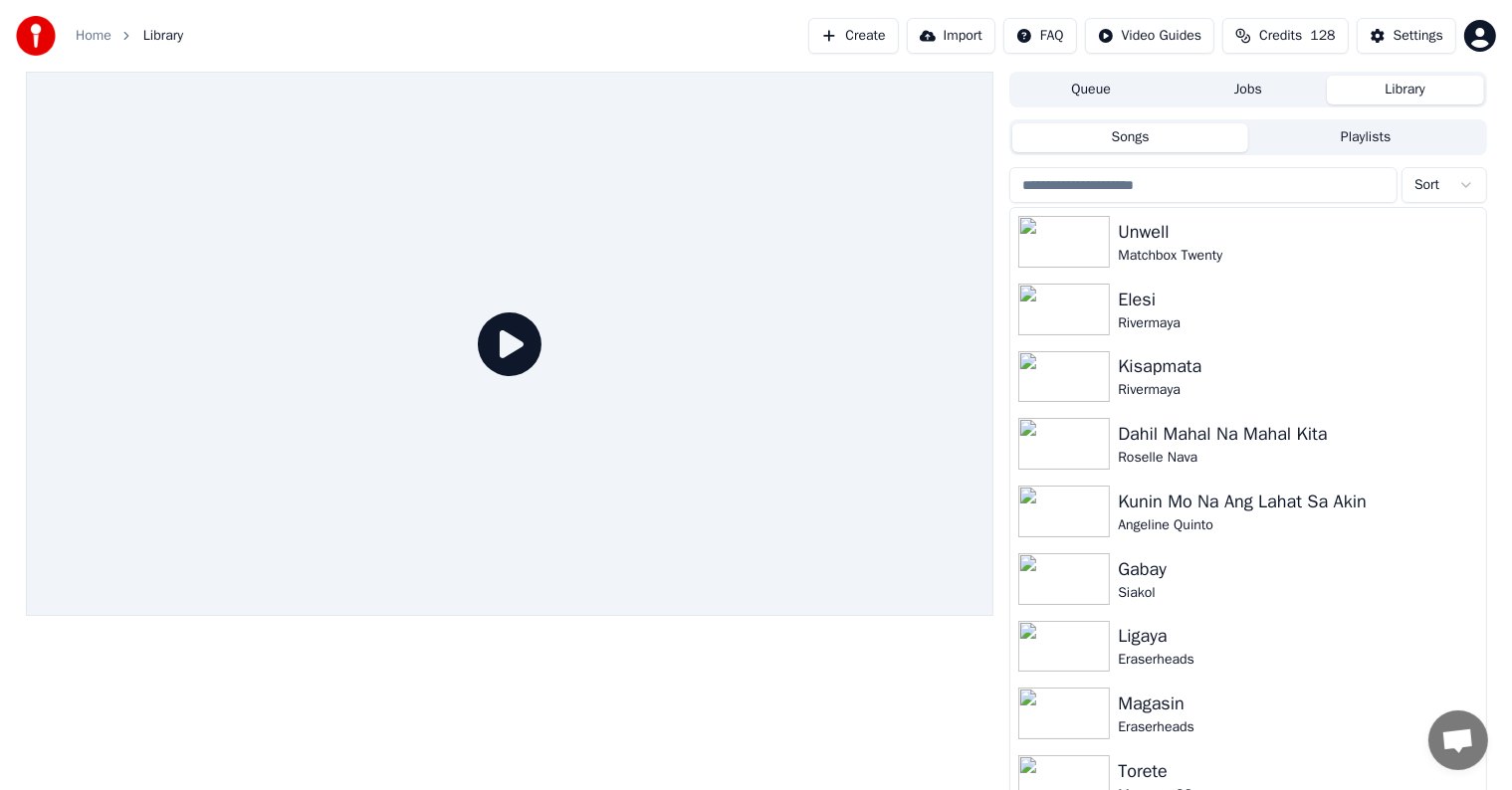 click at bounding box center (1203, 185) 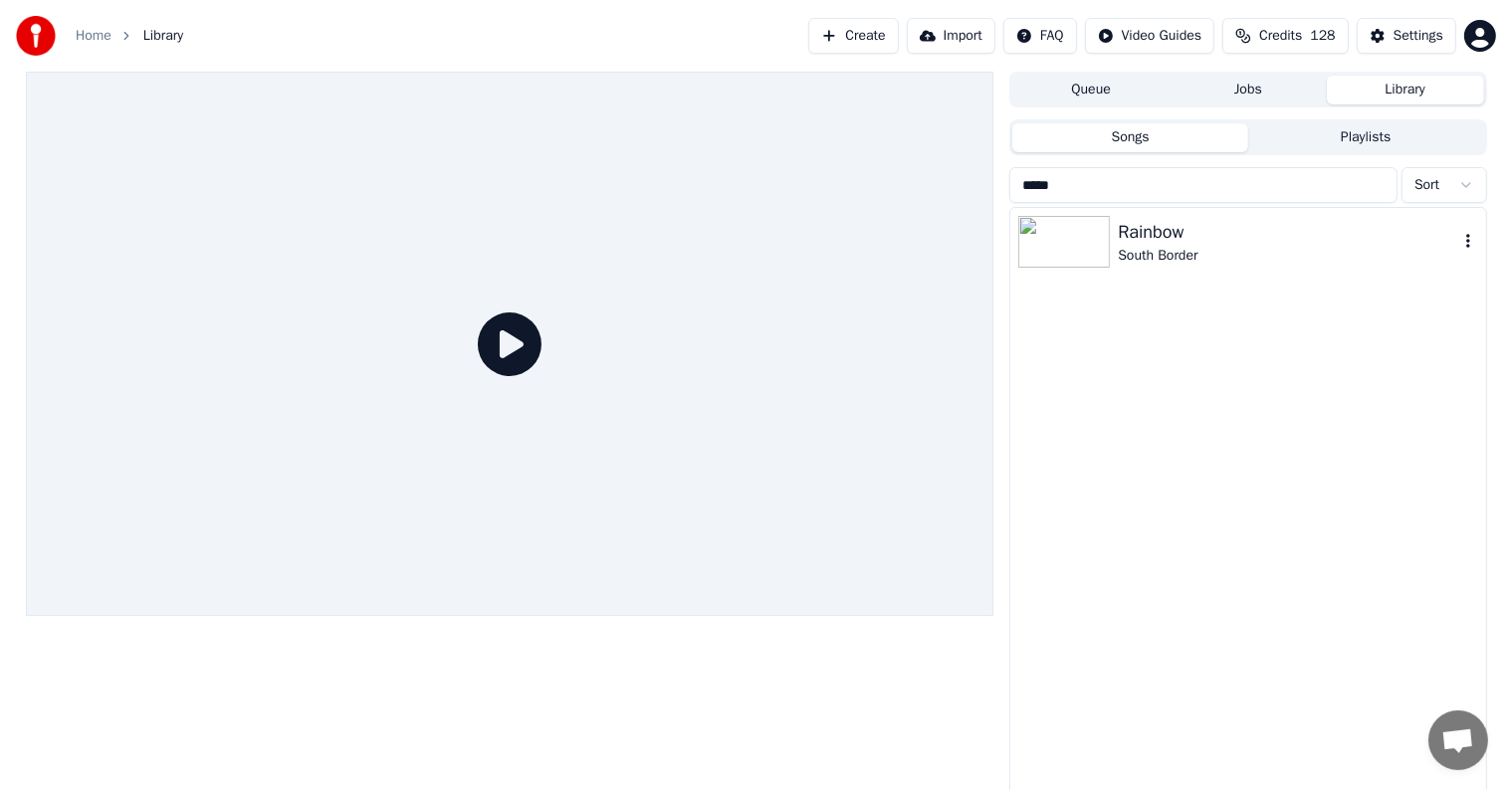 type on "*****" 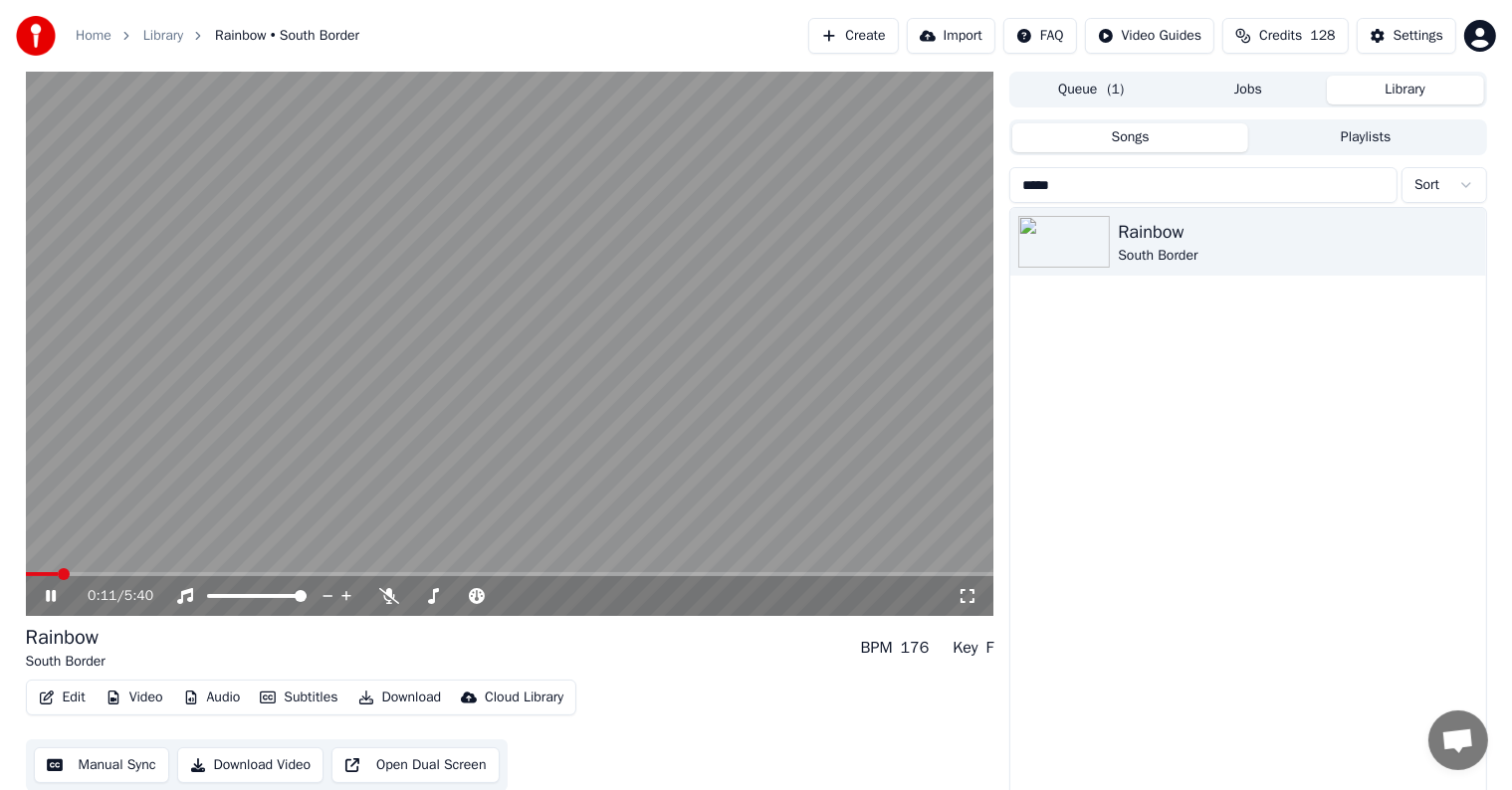click 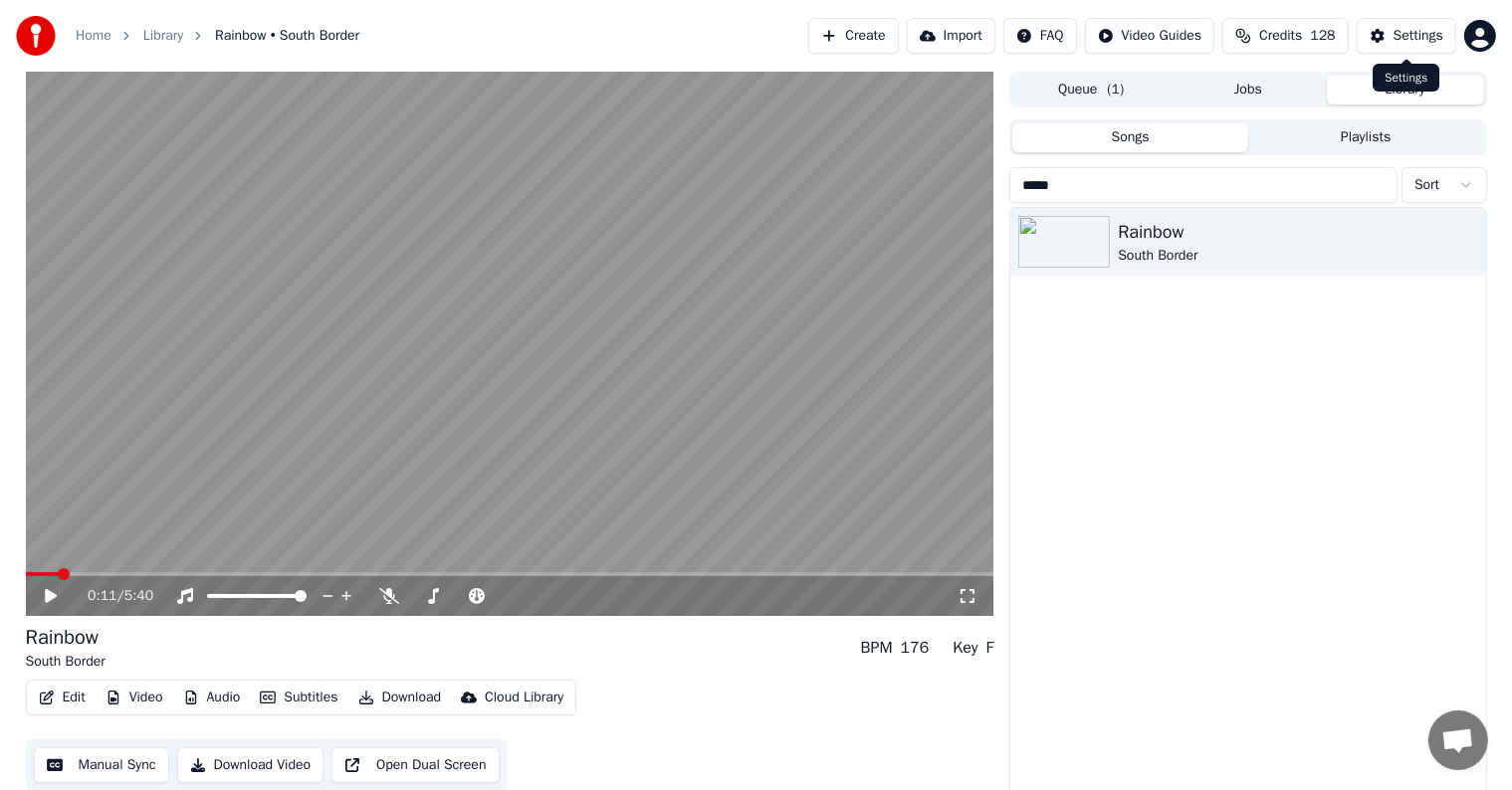 click on "Settings" at bounding box center [1418, 36] 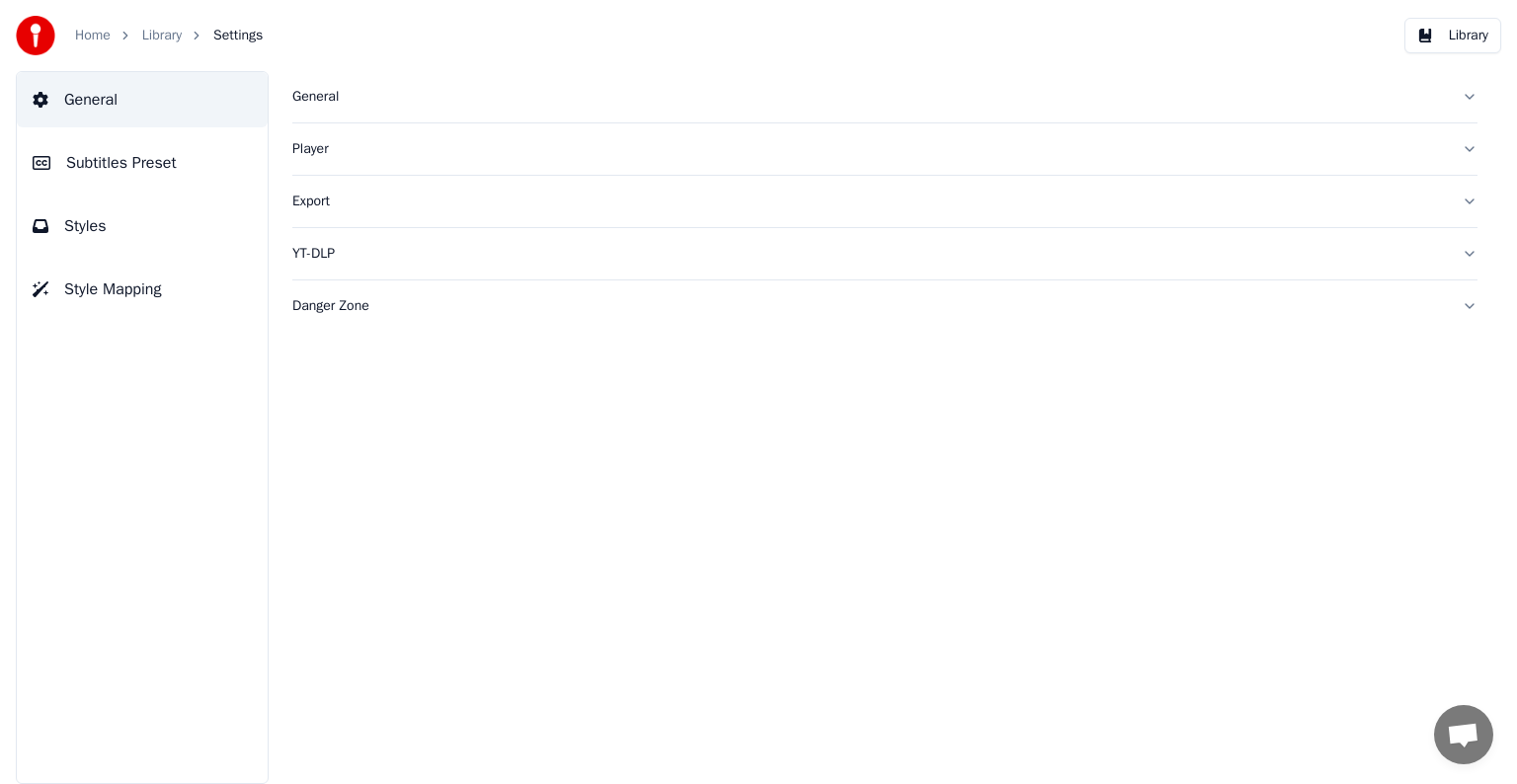 click on "Subtitles Preset" at bounding box center [121, 163] 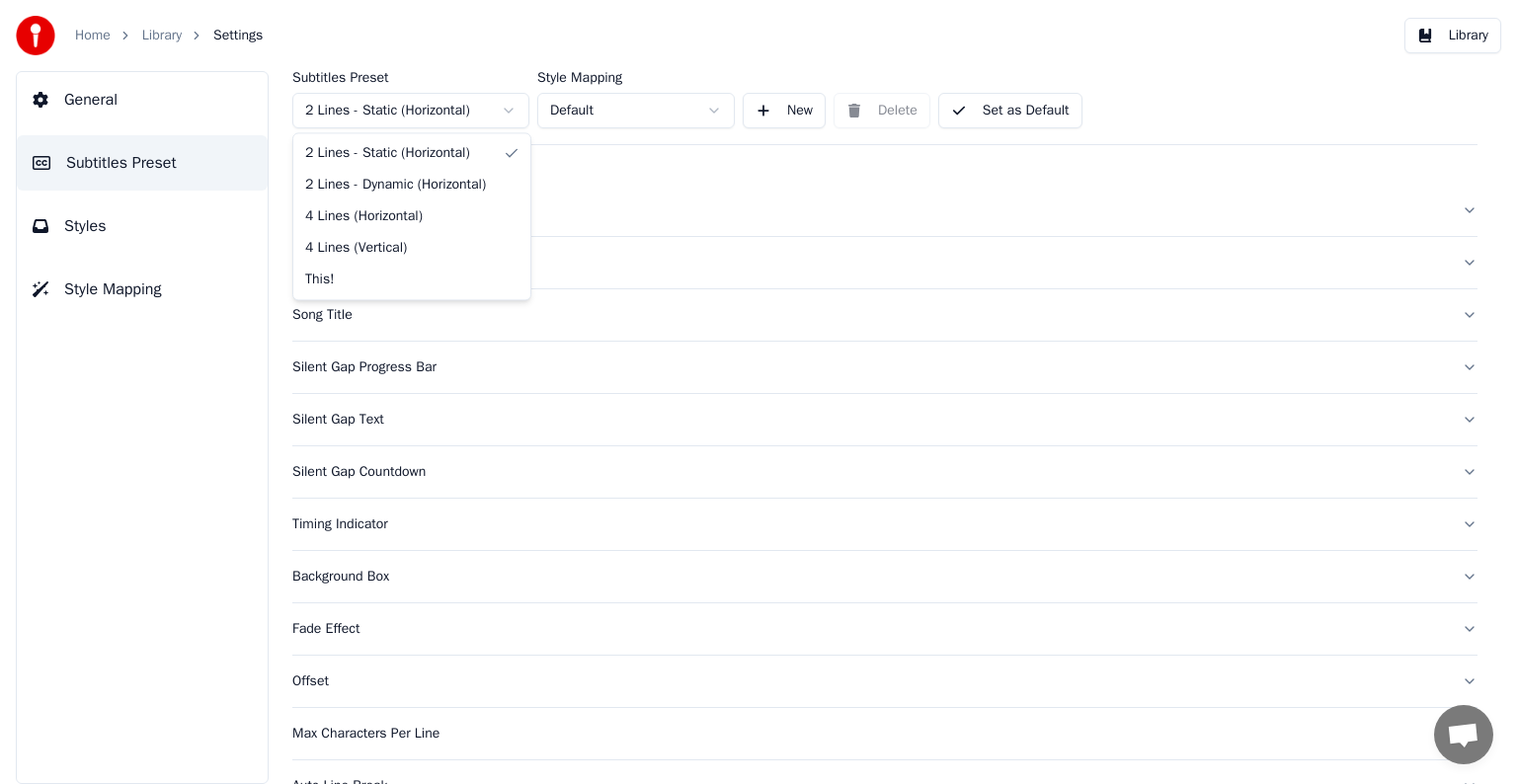 click on "Home Library Settings Library General Subtitles Preset Styles Style Mapping Subtitles Preset 2 Lines - Static (Horizontal) Style Mapping Default New Delete Set as Default General Layout Song Title Silent Gap Progress Bar Silent Gap Text Silent Gap Countdown Timing Indicator Background Box Fade Effect Offset Max Characters Per Line Auto Line Break Advanced Settings Chat Adam from Youka Desktop More channels Continue on Email Network offline. Reconnecting... No messages can be received or sent for now. Youka Desktop Hello! How can I help you? Sunday, 20 July Hi! I'ts me again. The lyrics are not appearing. Even editing to add lyrics again, it's not appearing. I already spent 22 credits for this please check 7/20/2025 Monday, 21 July Adam Hey, credits should refunded automatically in case of failure, please let me check 7/21/2025 yeah but credits are used again in adding the lyrics in the song that supposed to be good in the first place 7/21/2025 Read Adam I added 22 more credits to your account. 7/21/2025" at bounding box center (758, 392) 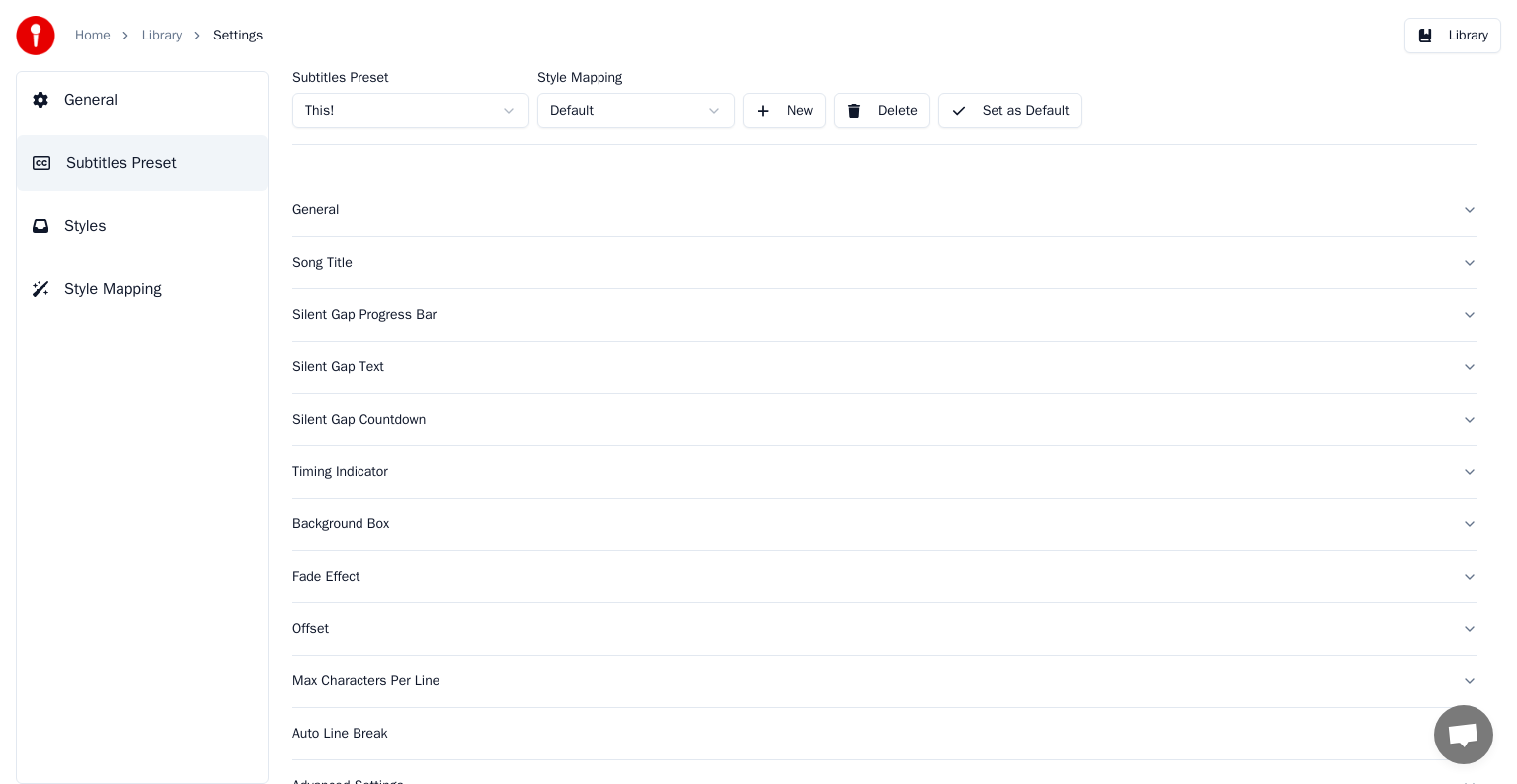 click on "Song Title" at bounding box center (869, 263) 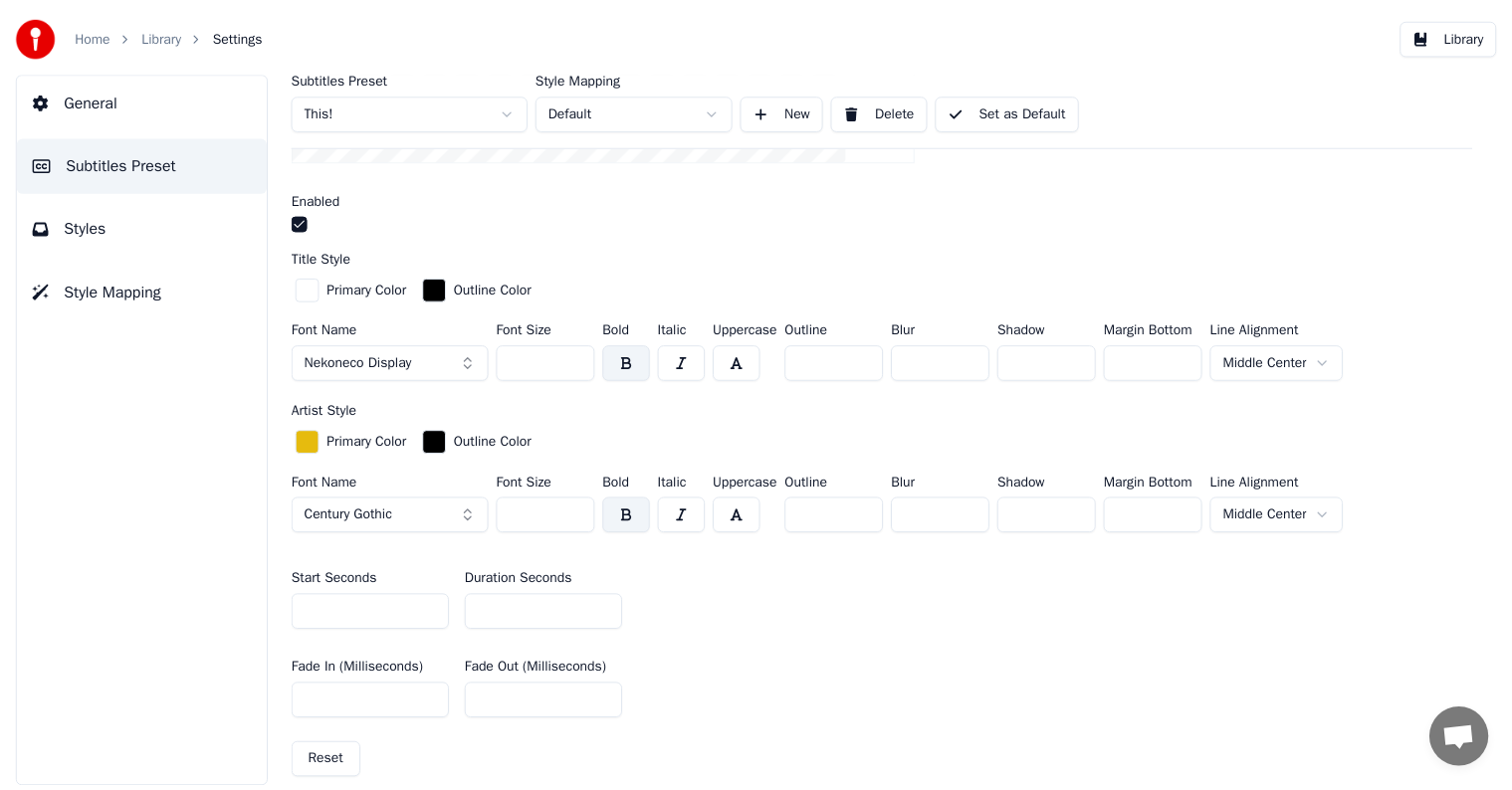 scroll, scrollTop: 597, scrollLeft: 0, axis: vertical 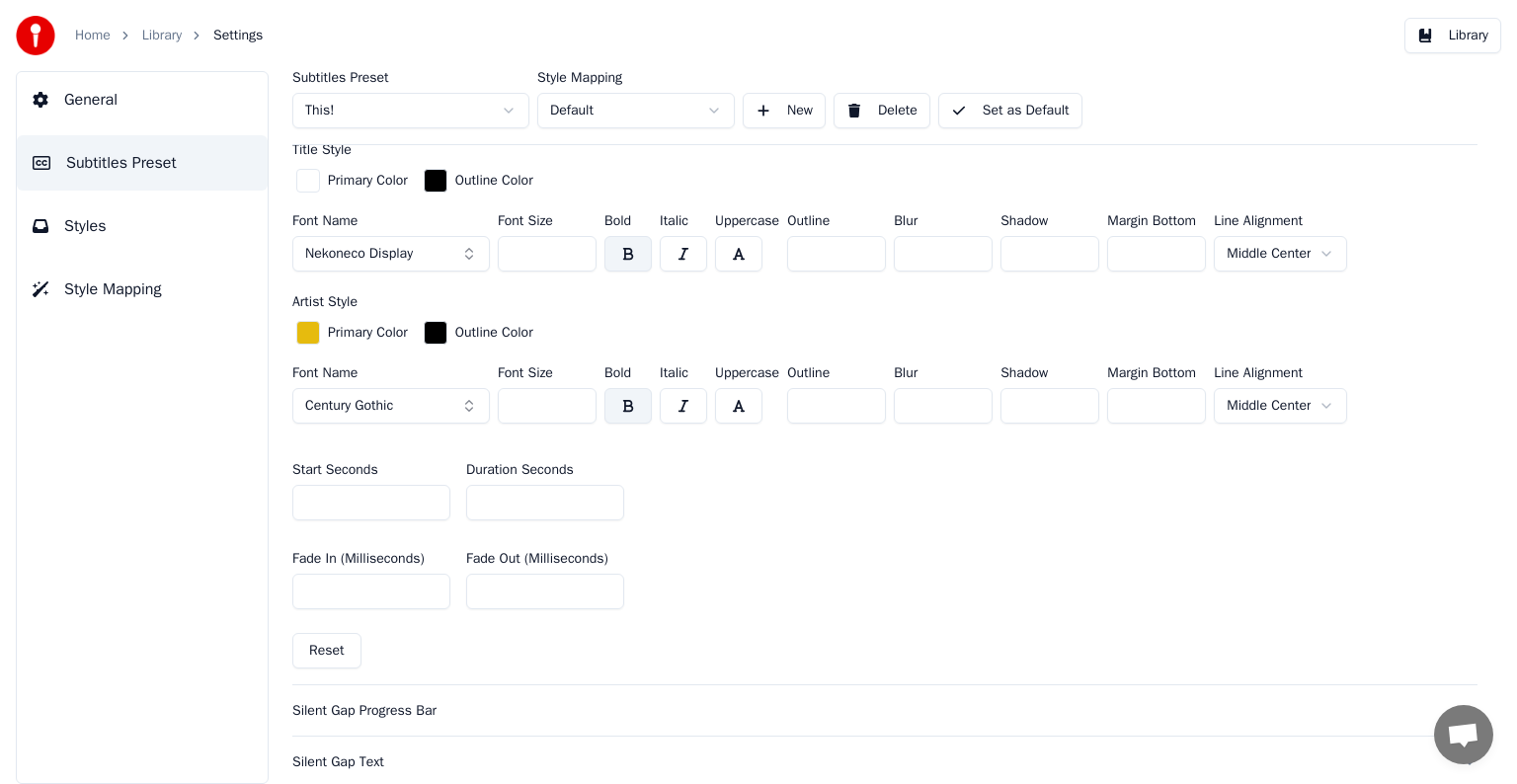 click on "*" at bounding box center (545, 503) 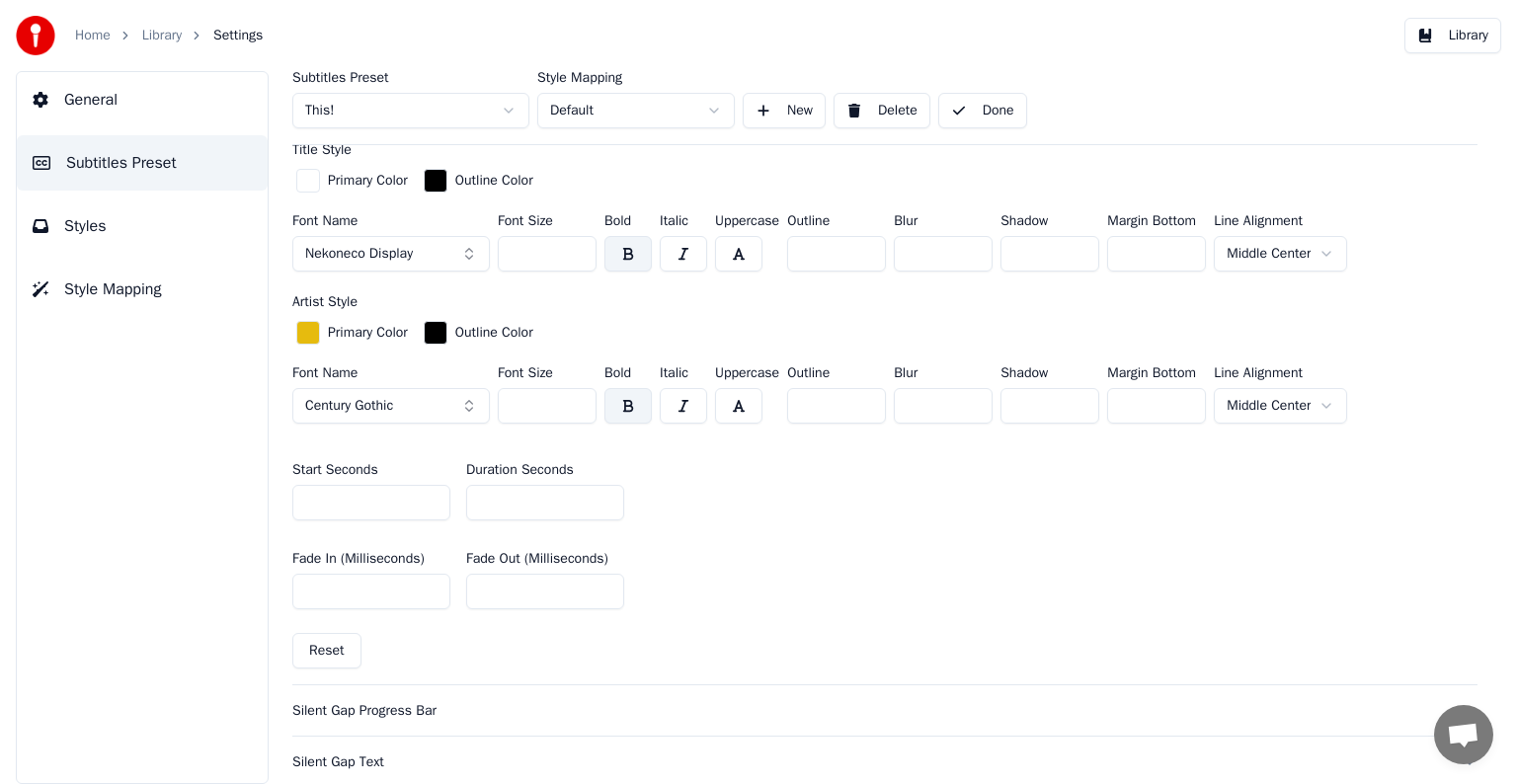 click on "Library" at bounding box center [162, 36] 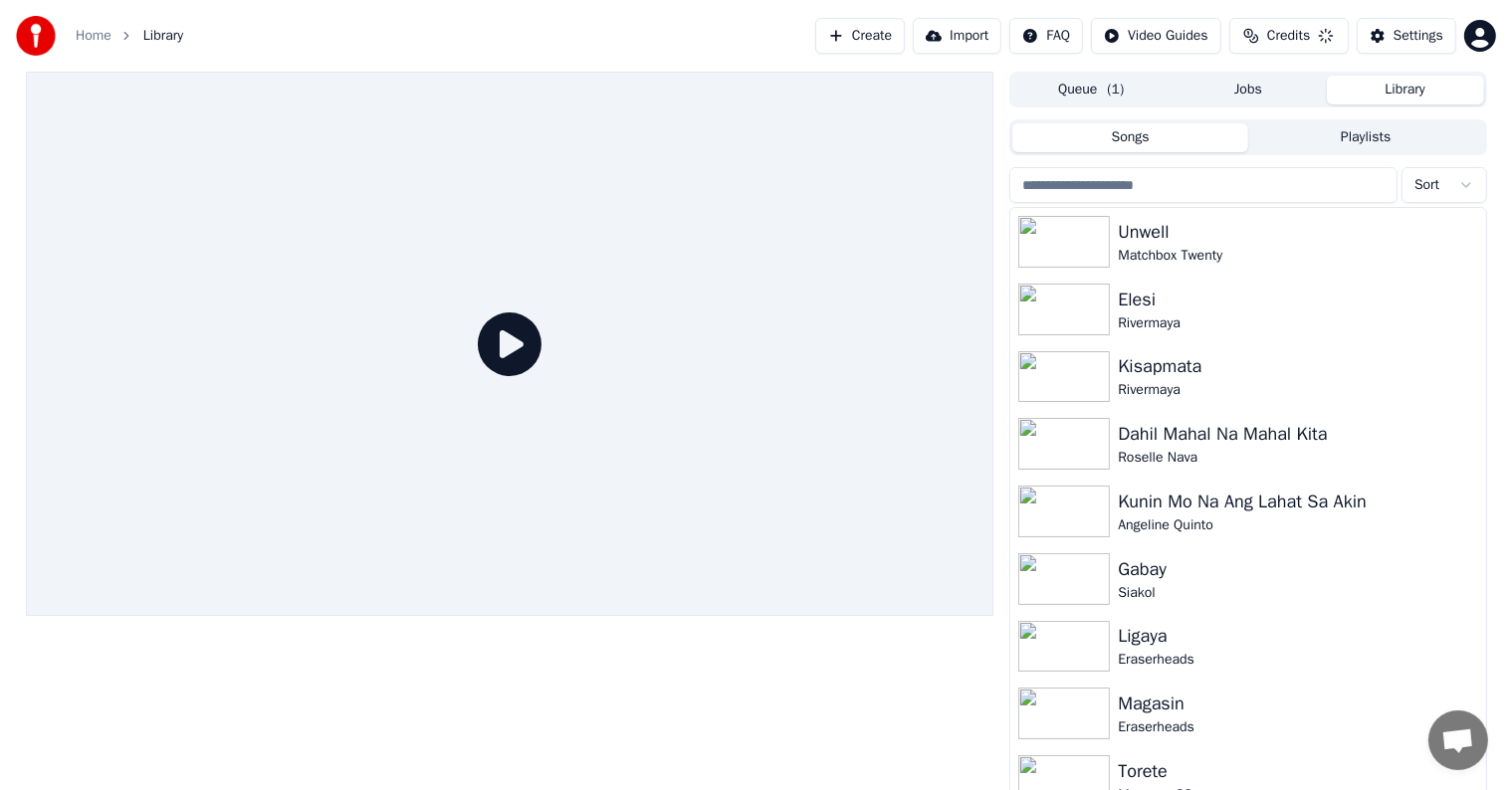 click at bounding box center [1203, 185] 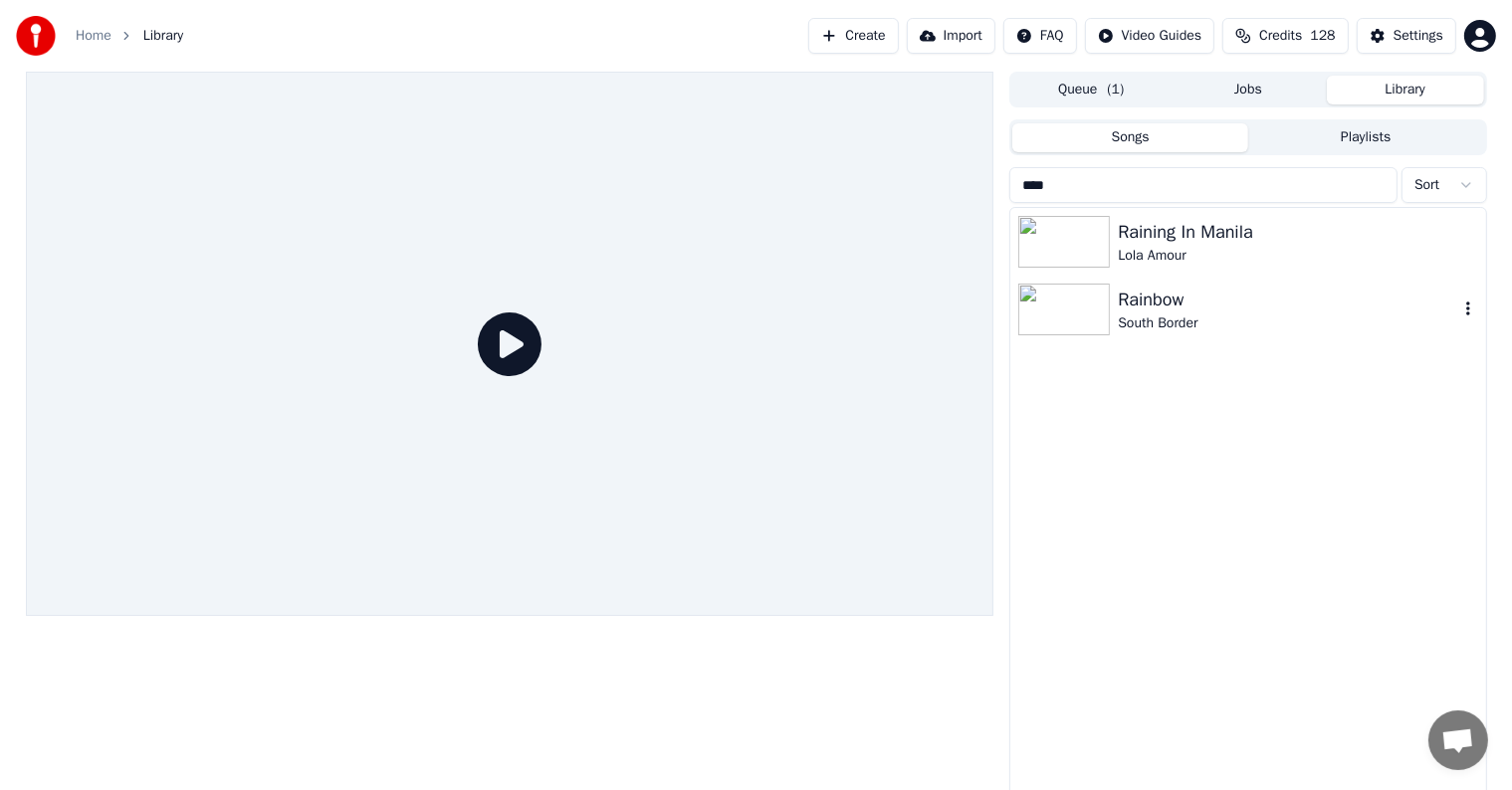 type on "****" 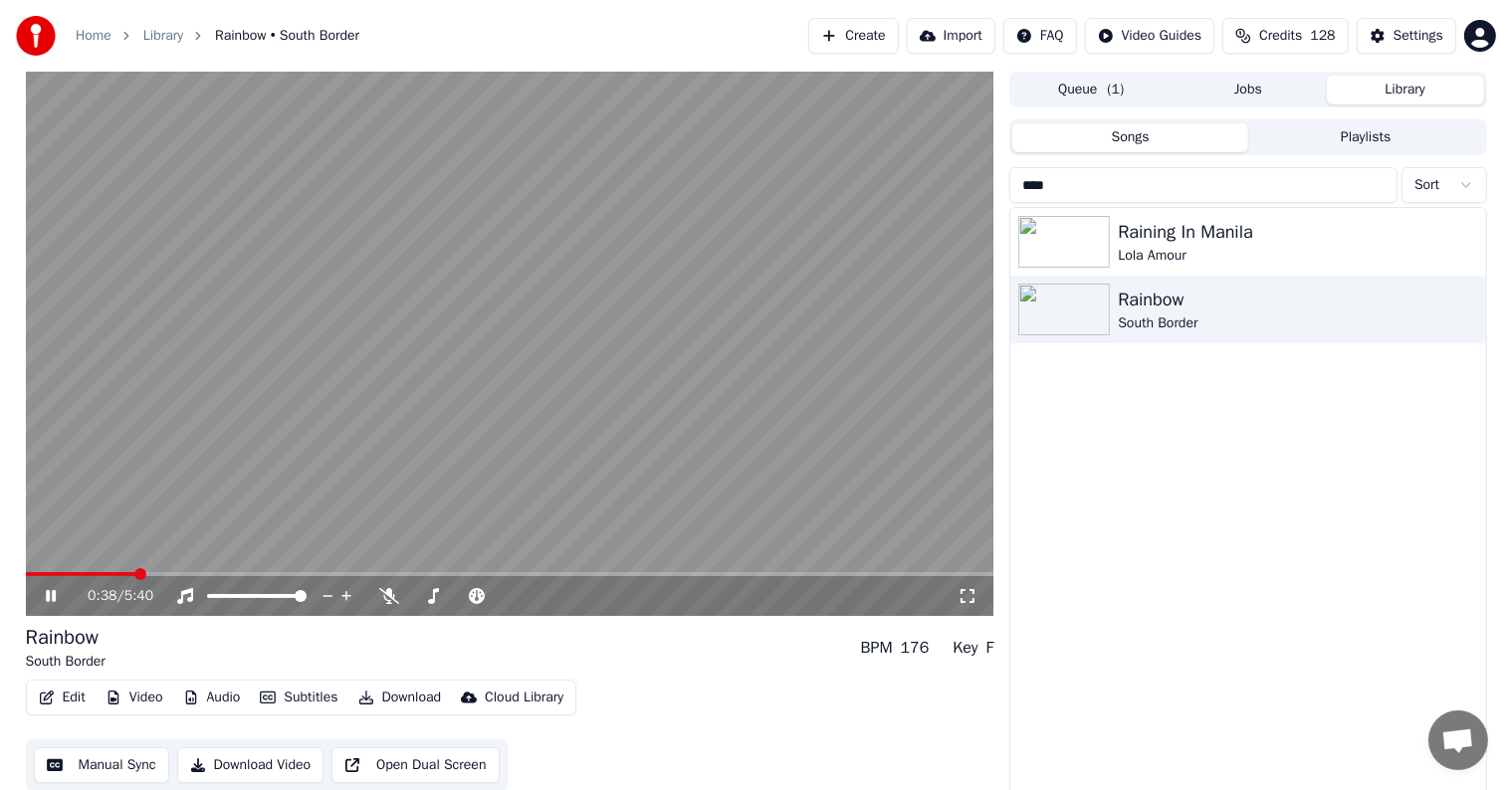 click 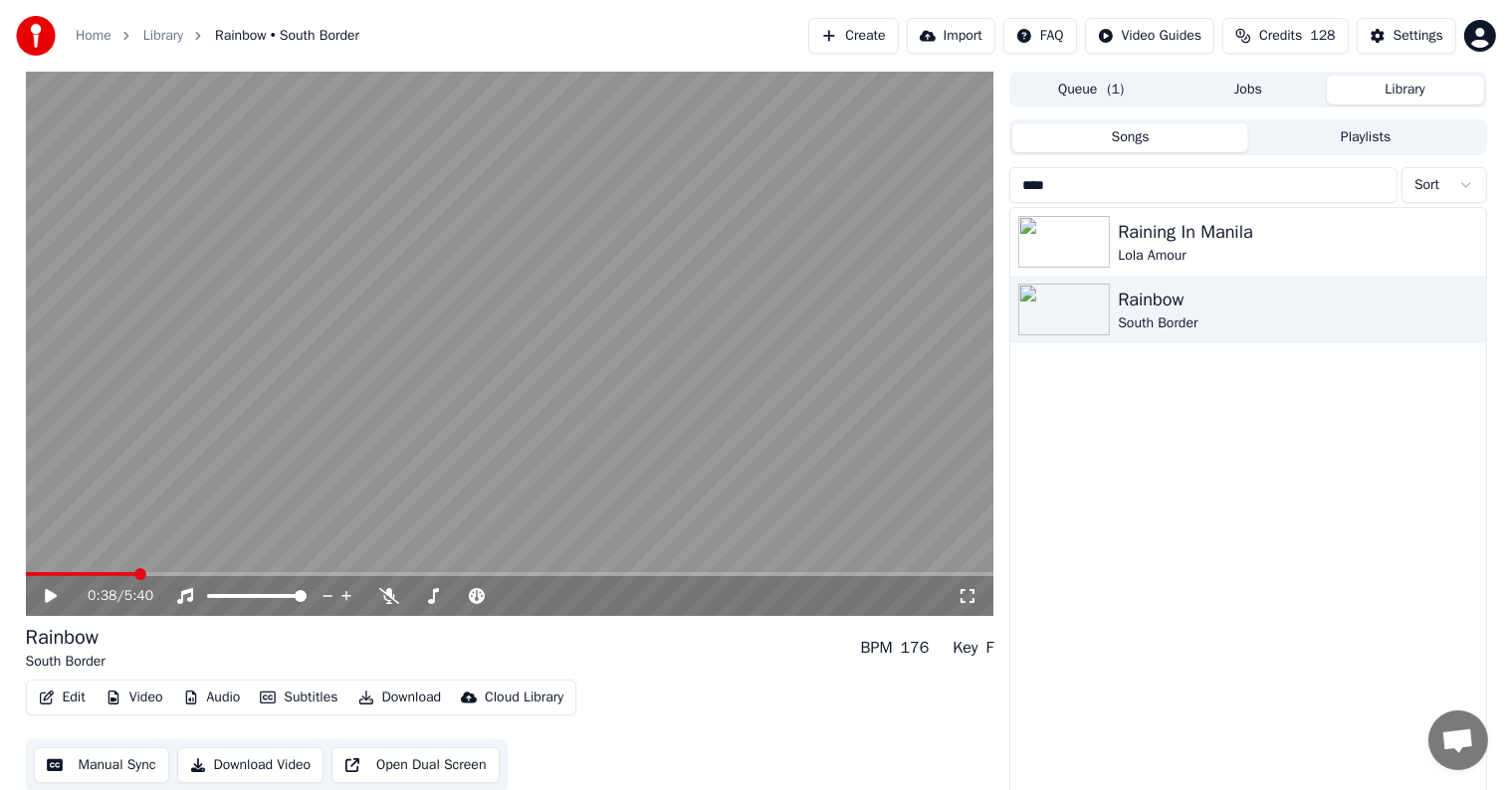 click on "Manual Sync" at bounding box center [102, 765] 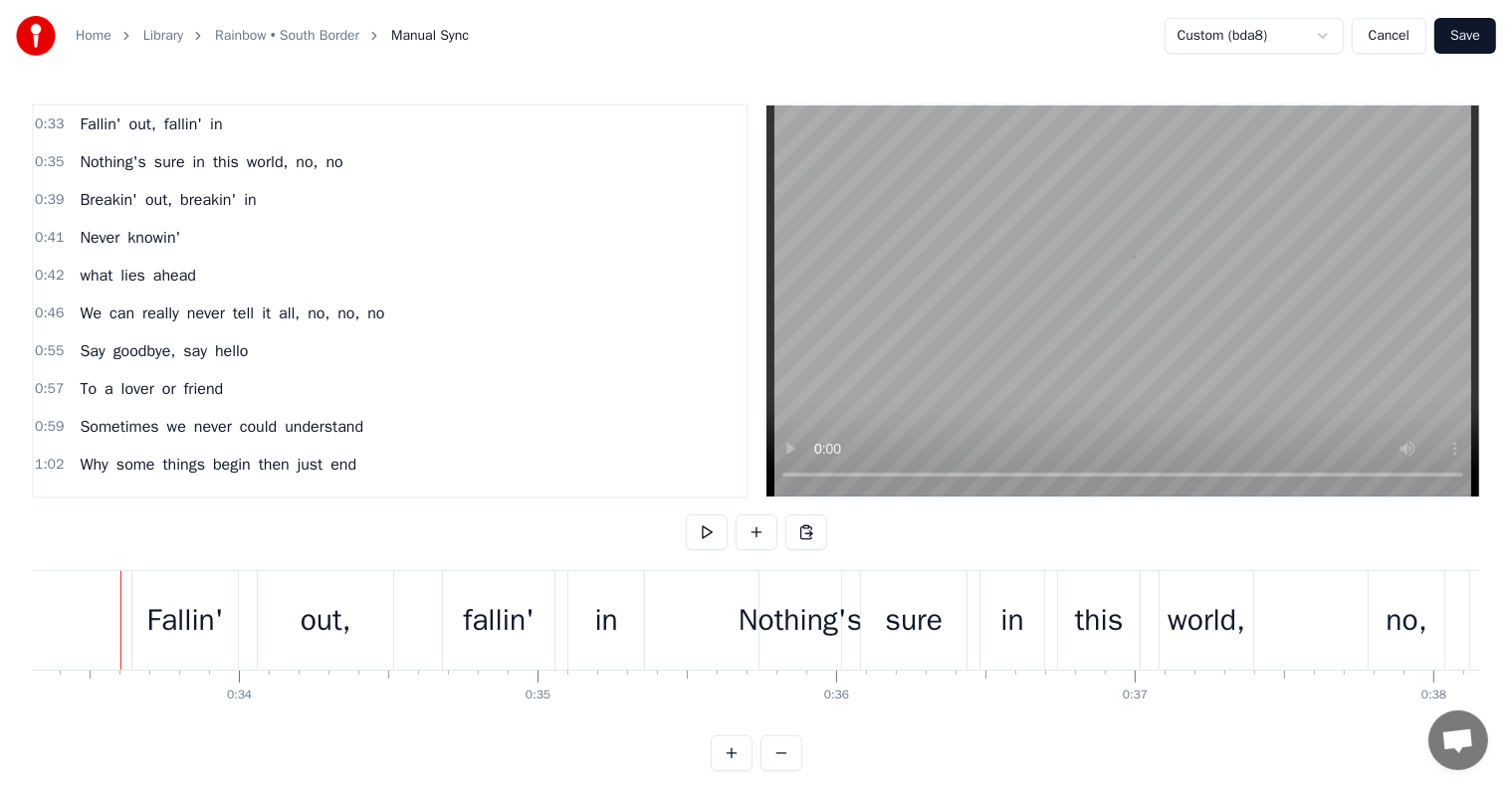 scroll, scrollTop: 0, scrollLeft: 9934, axis: horizontal 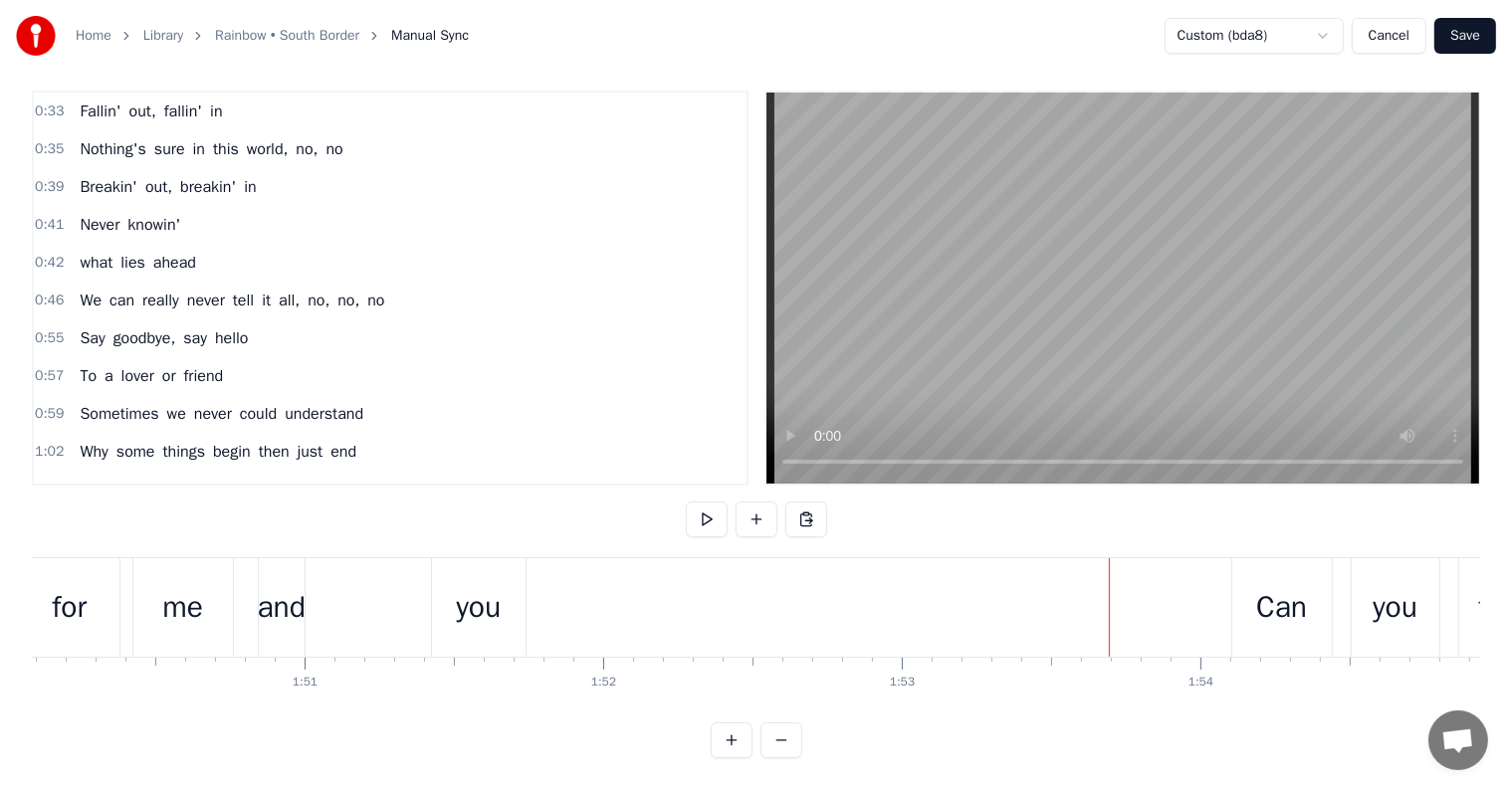 click on "you" at bounding box center [479, 607] 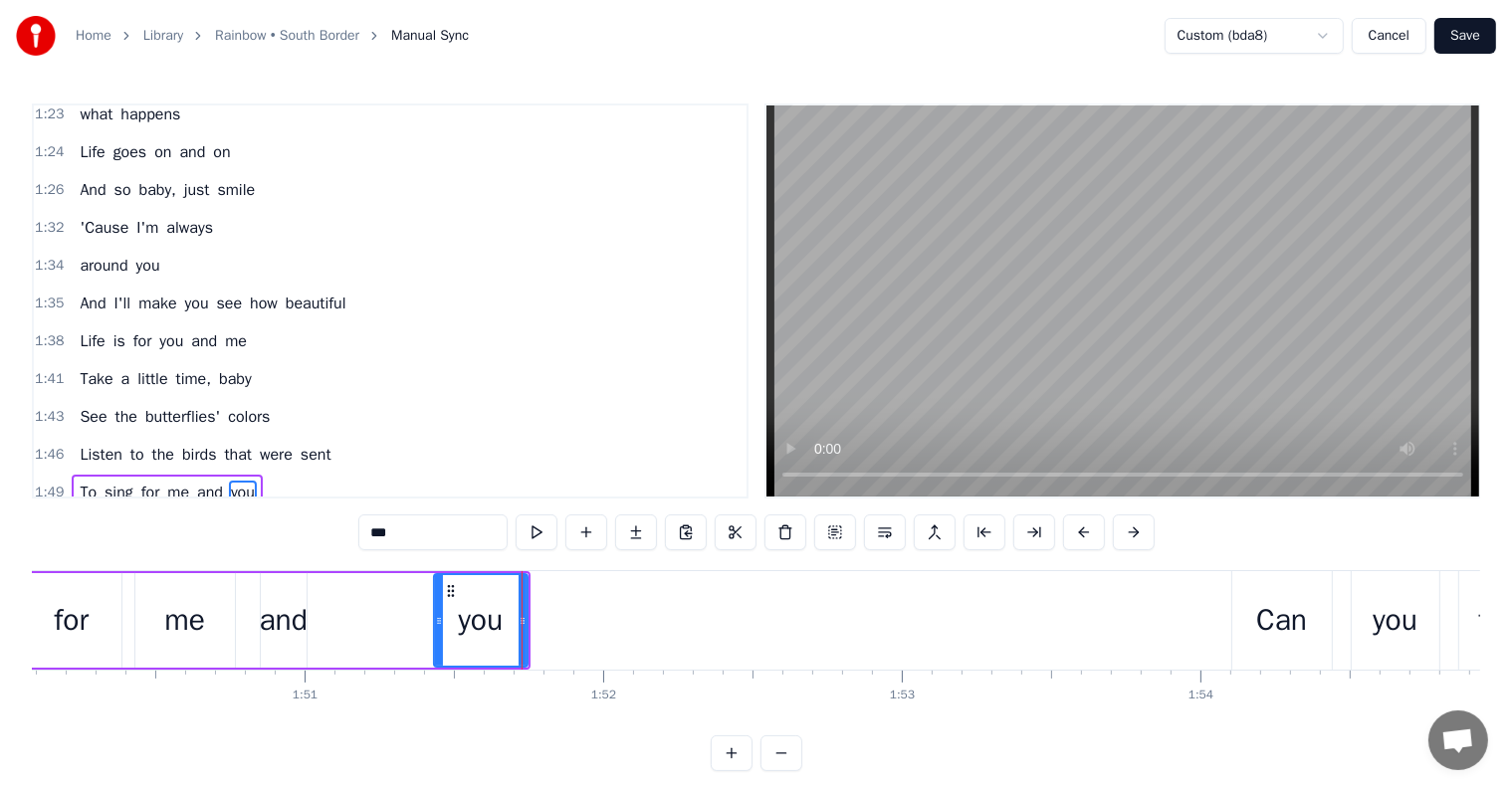 scroll, scrollTop: 665, scrollLeft: 0, axis: vertical 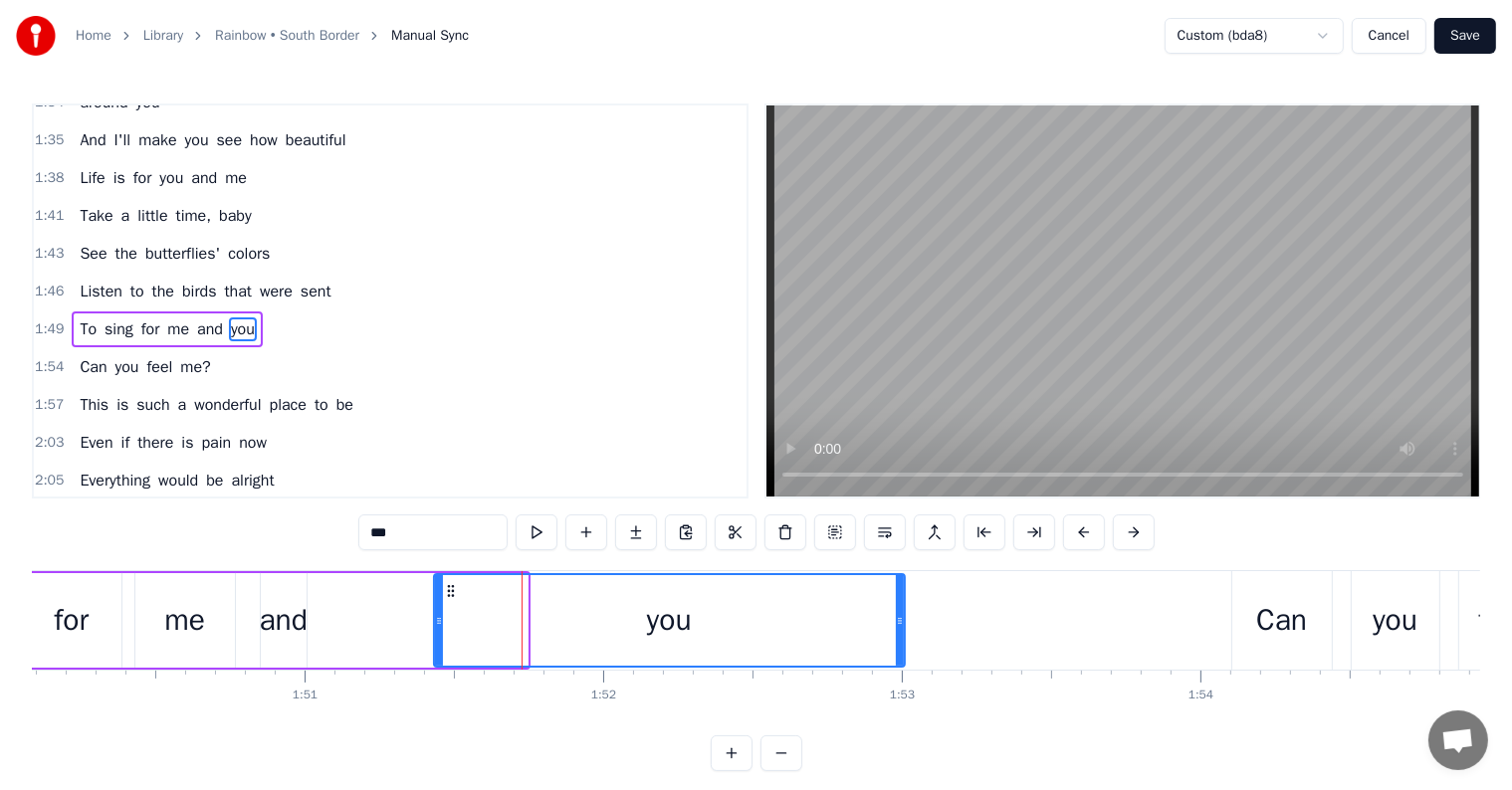drag, startPoint x: 524, startPoint y: 601, endPoint x: 904, endPoint y: 660, distance: 384.55299 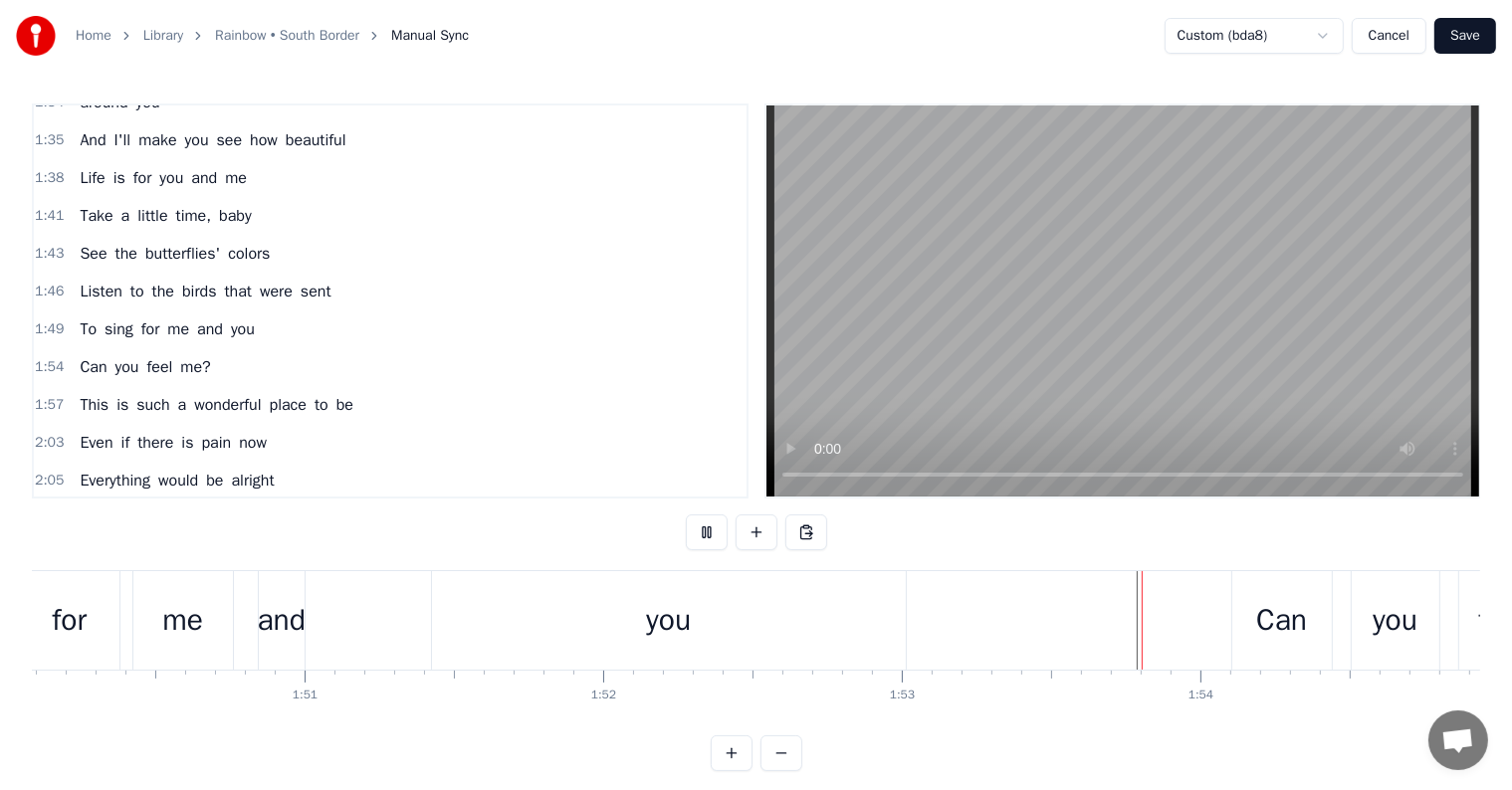 scroll, scrollTop: 30, scrollLeft: 0, axis: vertical 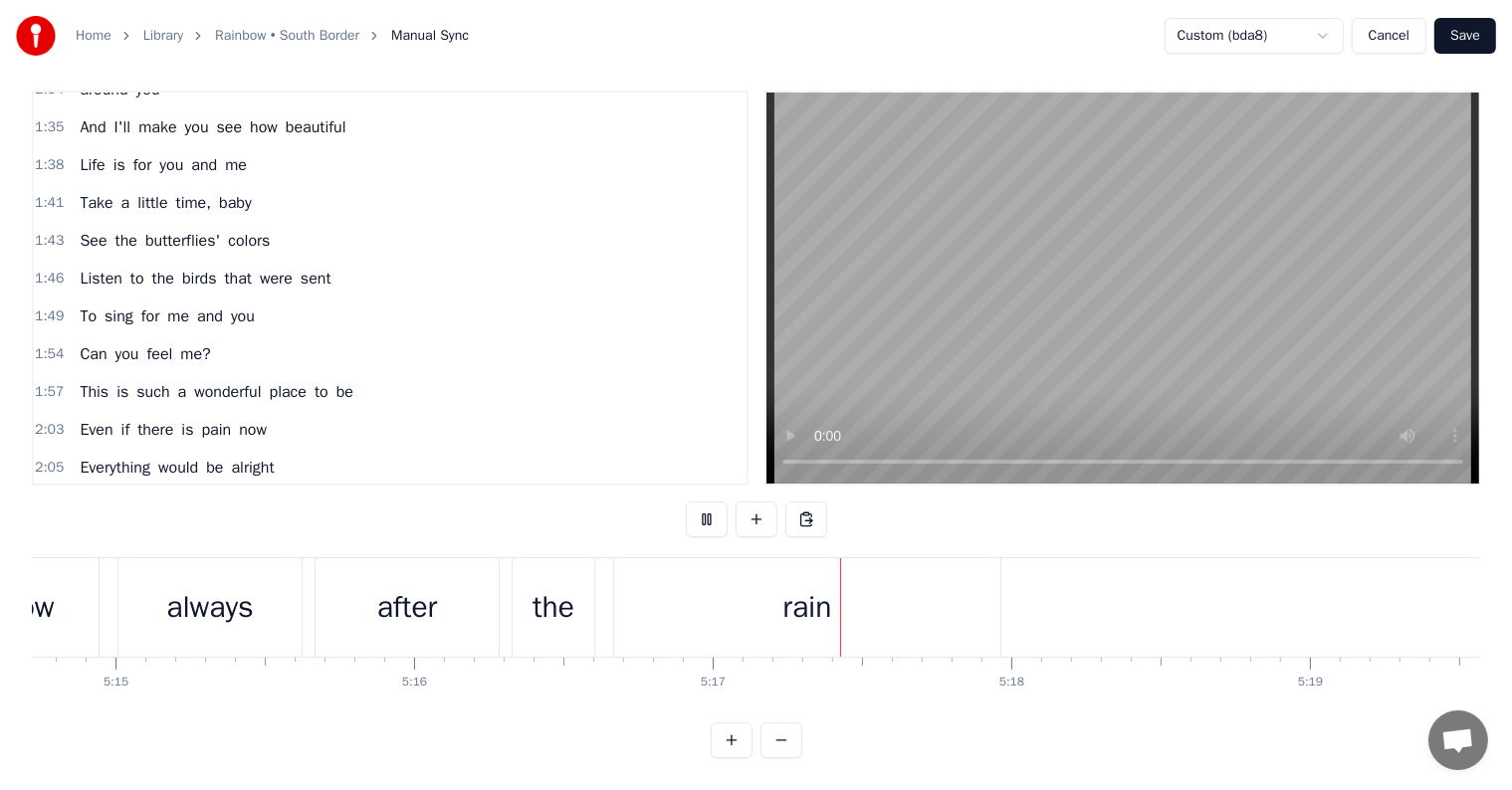 click on "Save" at bounding box center [1465, 36] 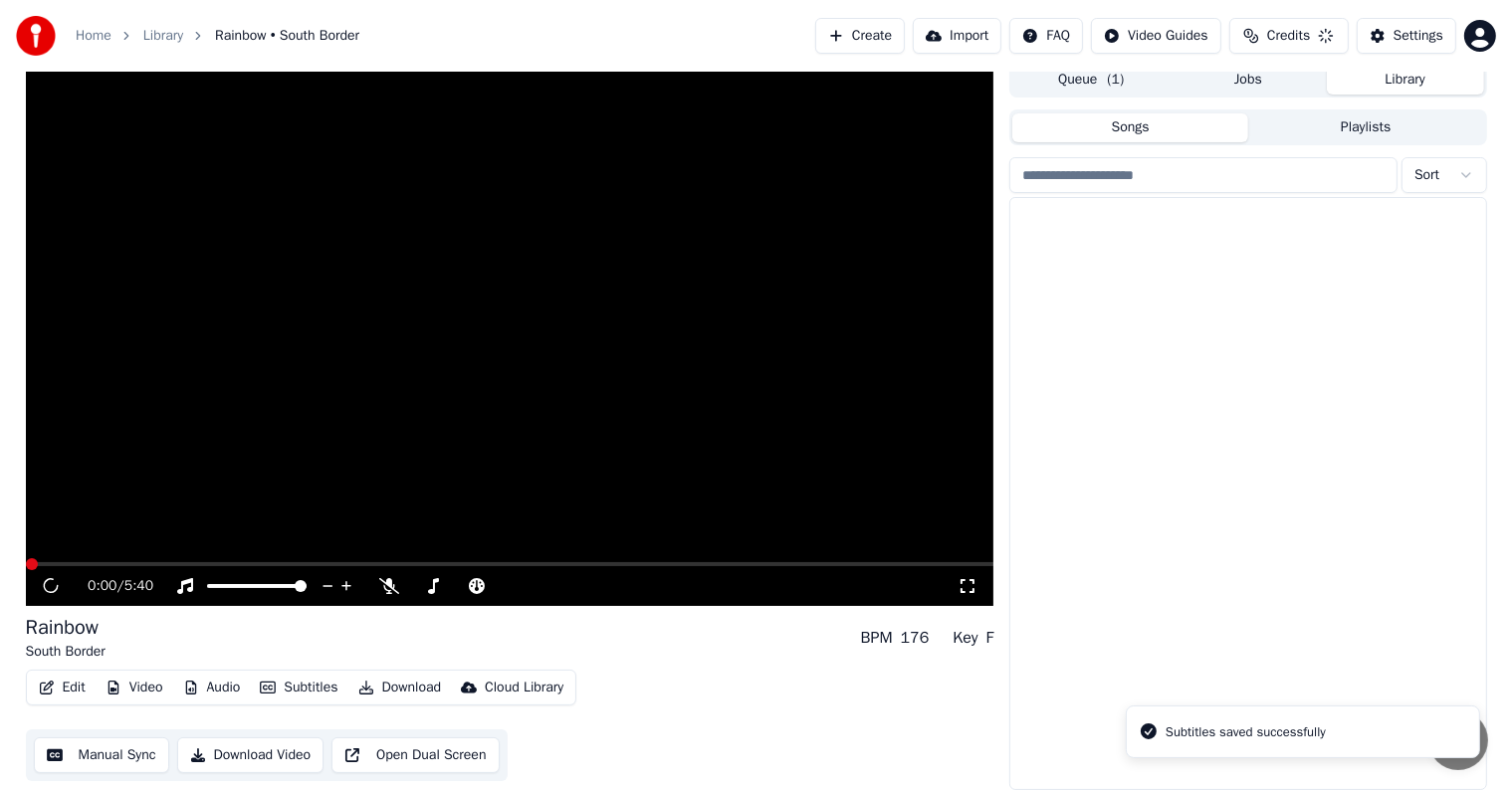 scroll, scrollTop: 9, scrollLeft: 0, axis: vertical 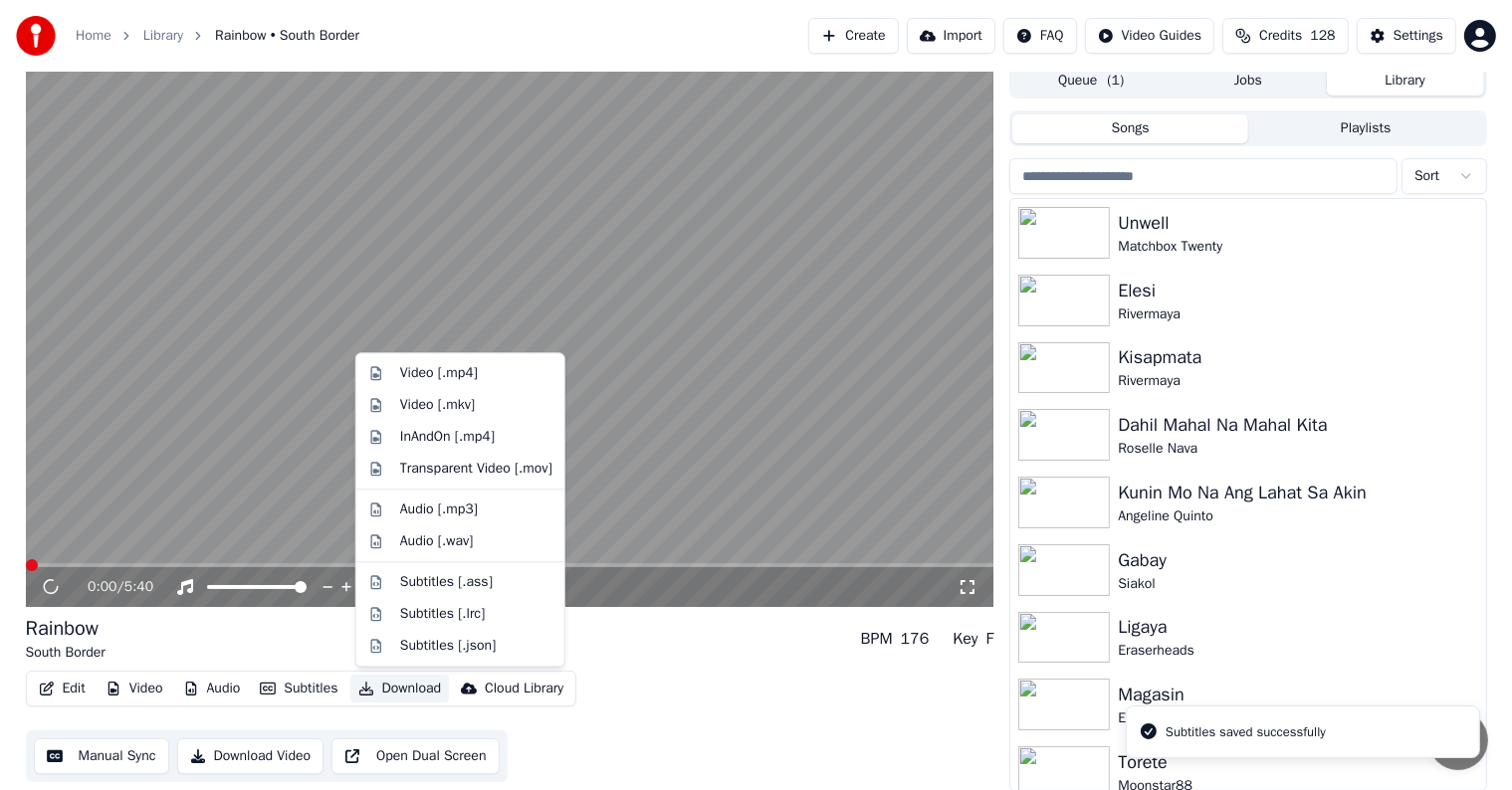 click on "Download" at bounding box center [400, 689] 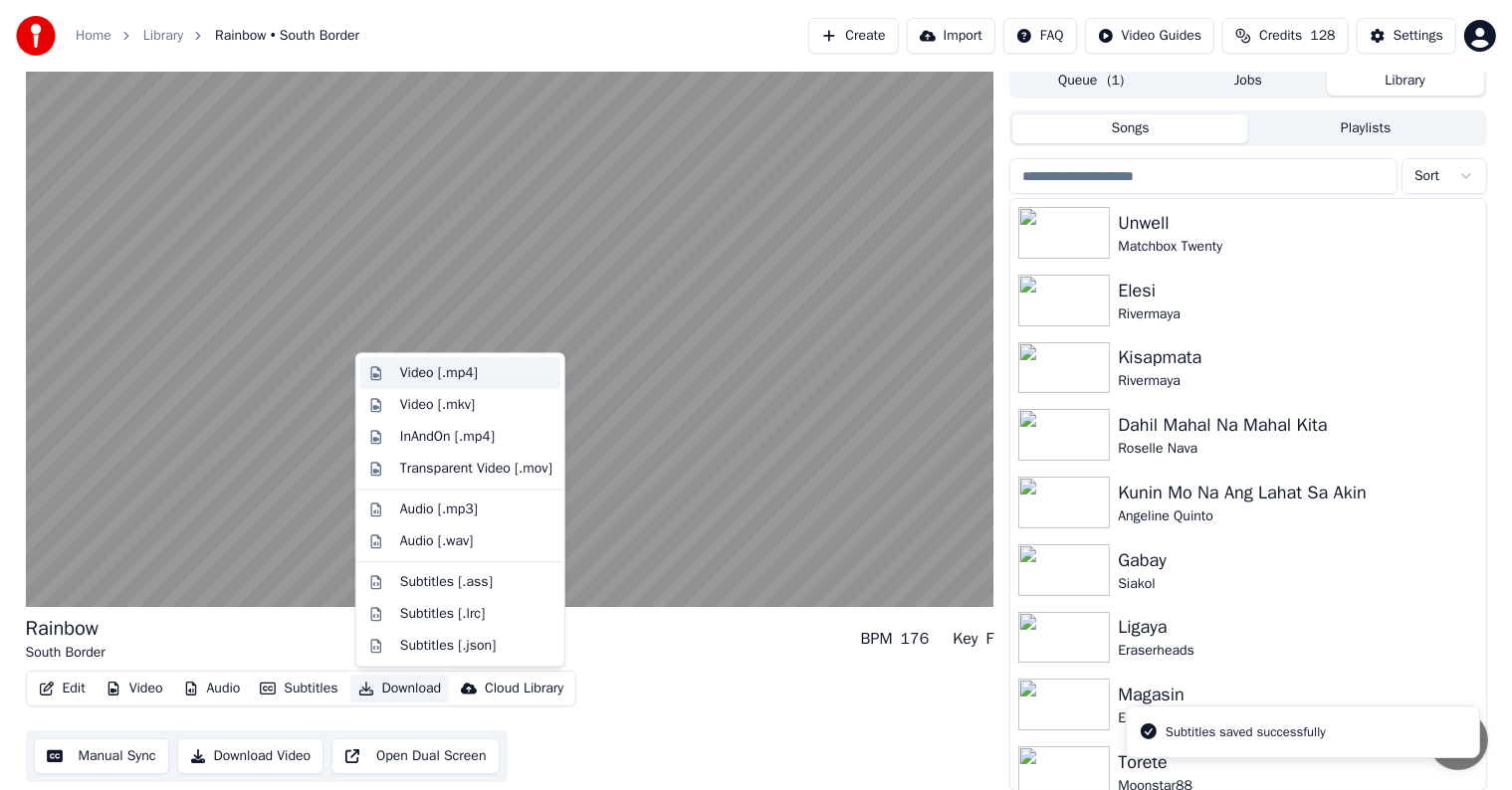 click on "Video [.mp4]" at bounding box center (439, 373) 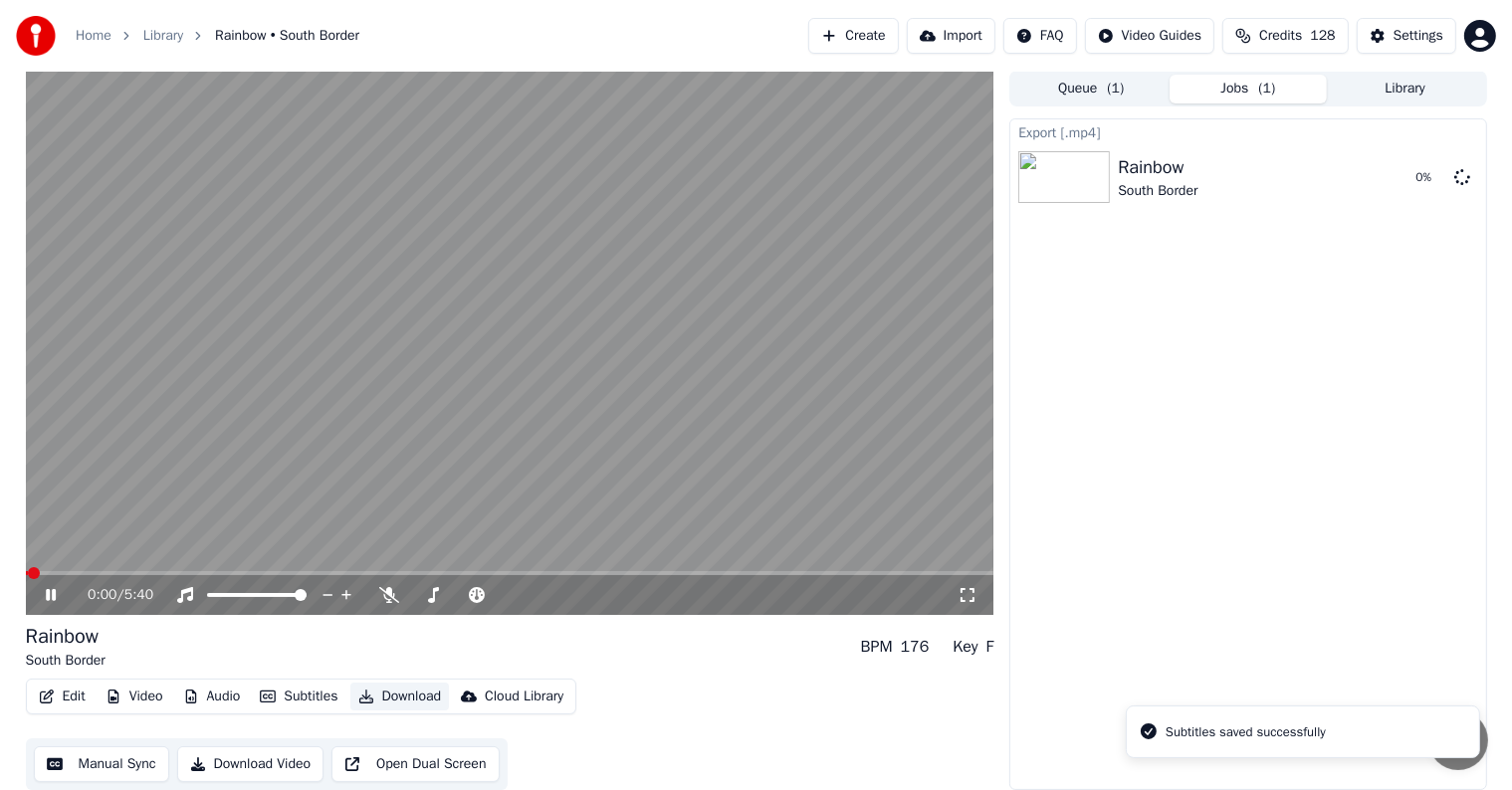 scroll, scrollTop: 1, scrollLeft: 0, axis: vertical 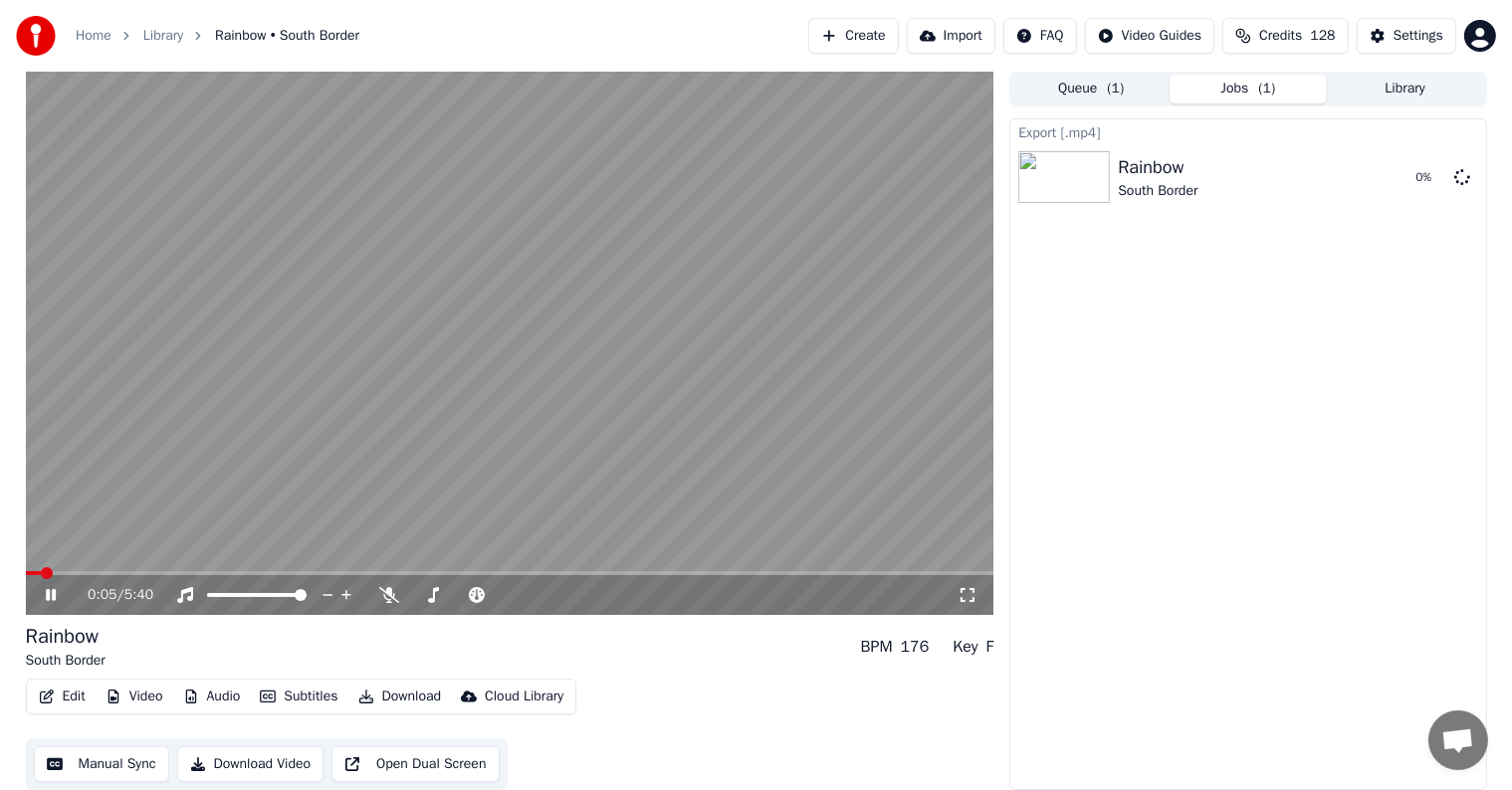 click 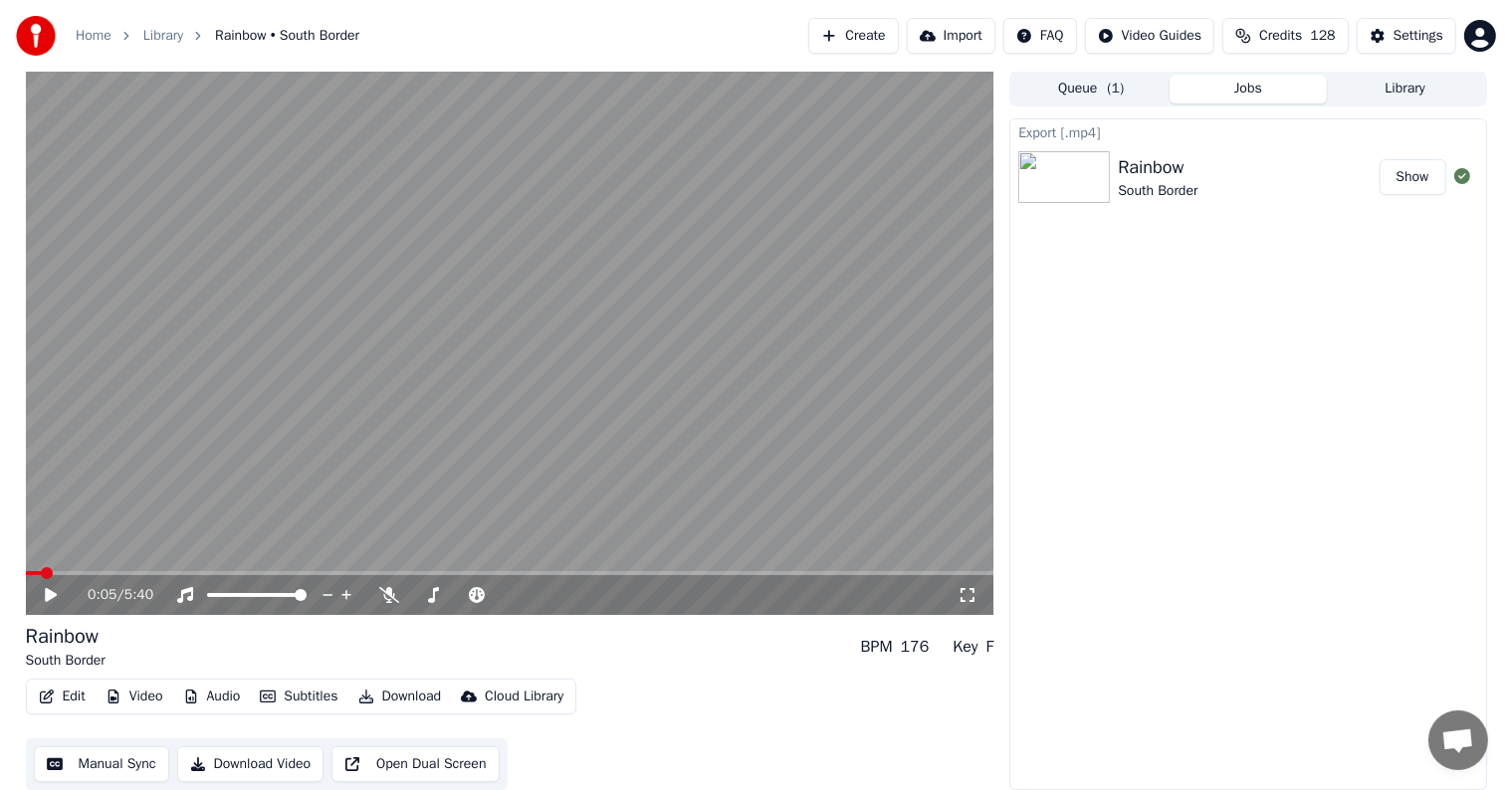 click on "Library" at bounding box center (1405, 89) 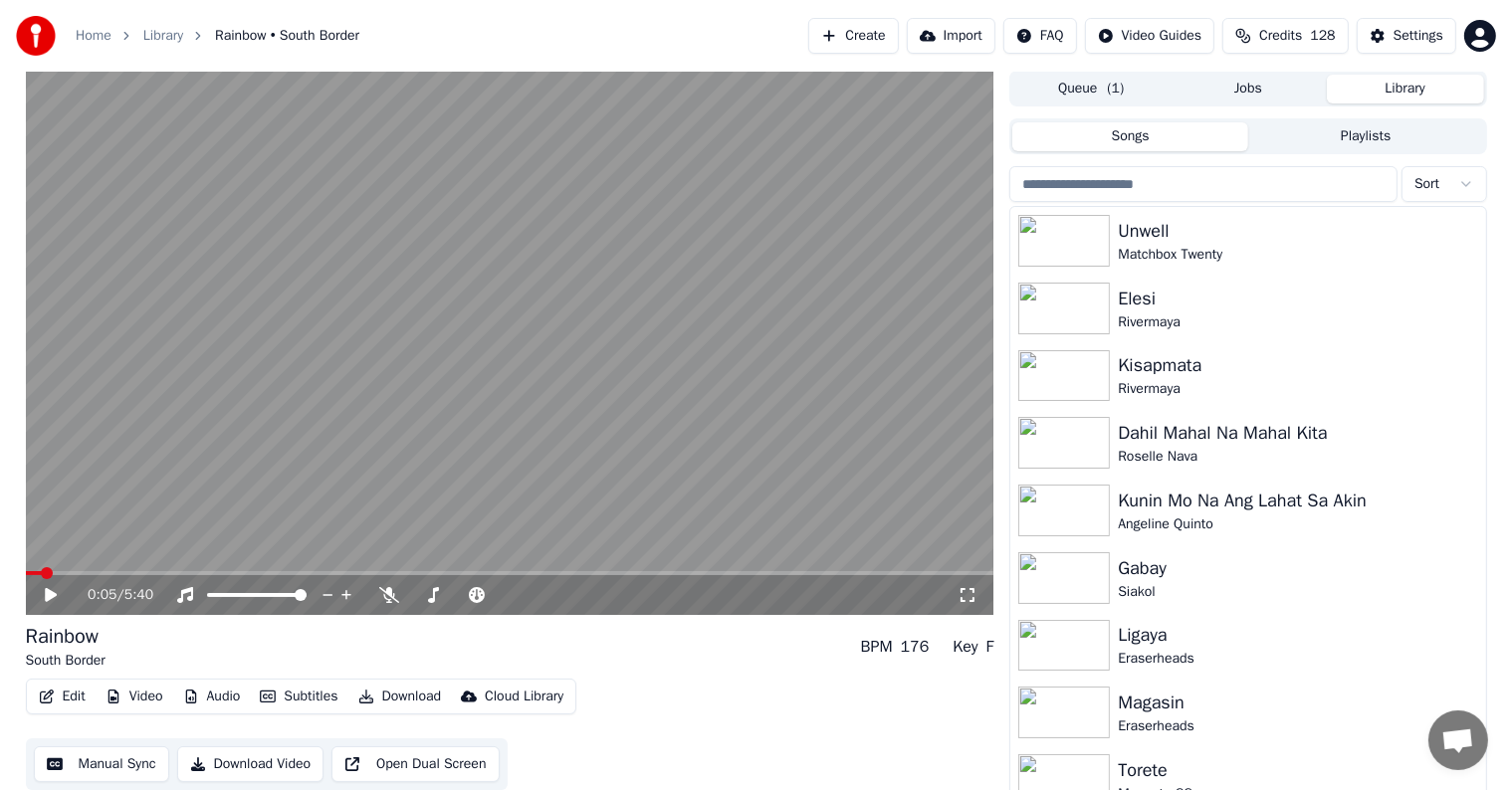 drag, startPoint x: 1147, startPoint y: 185, endPoint x: 1137, endPoint y: 172, distance: 16.40122 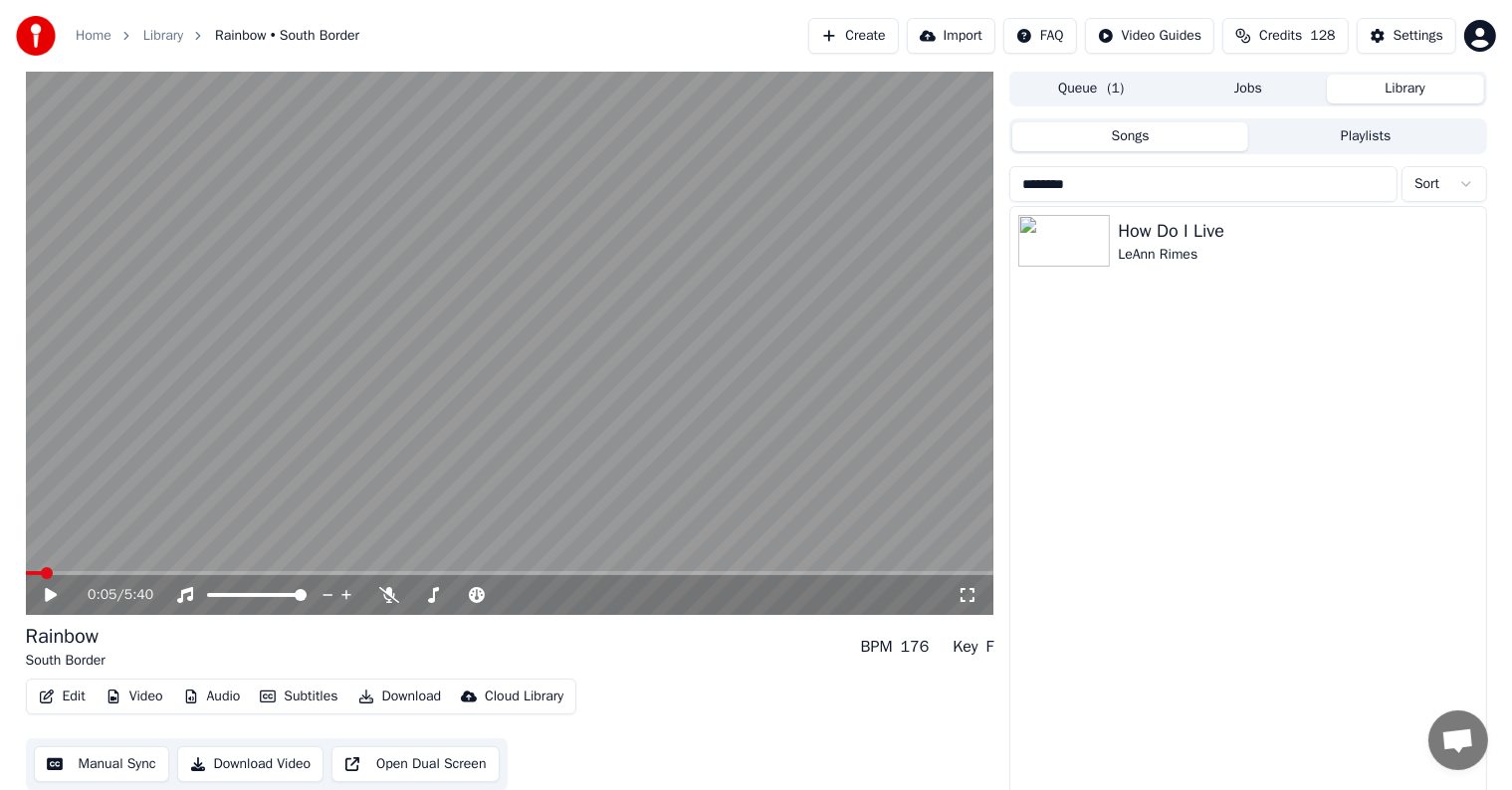 type on "********" 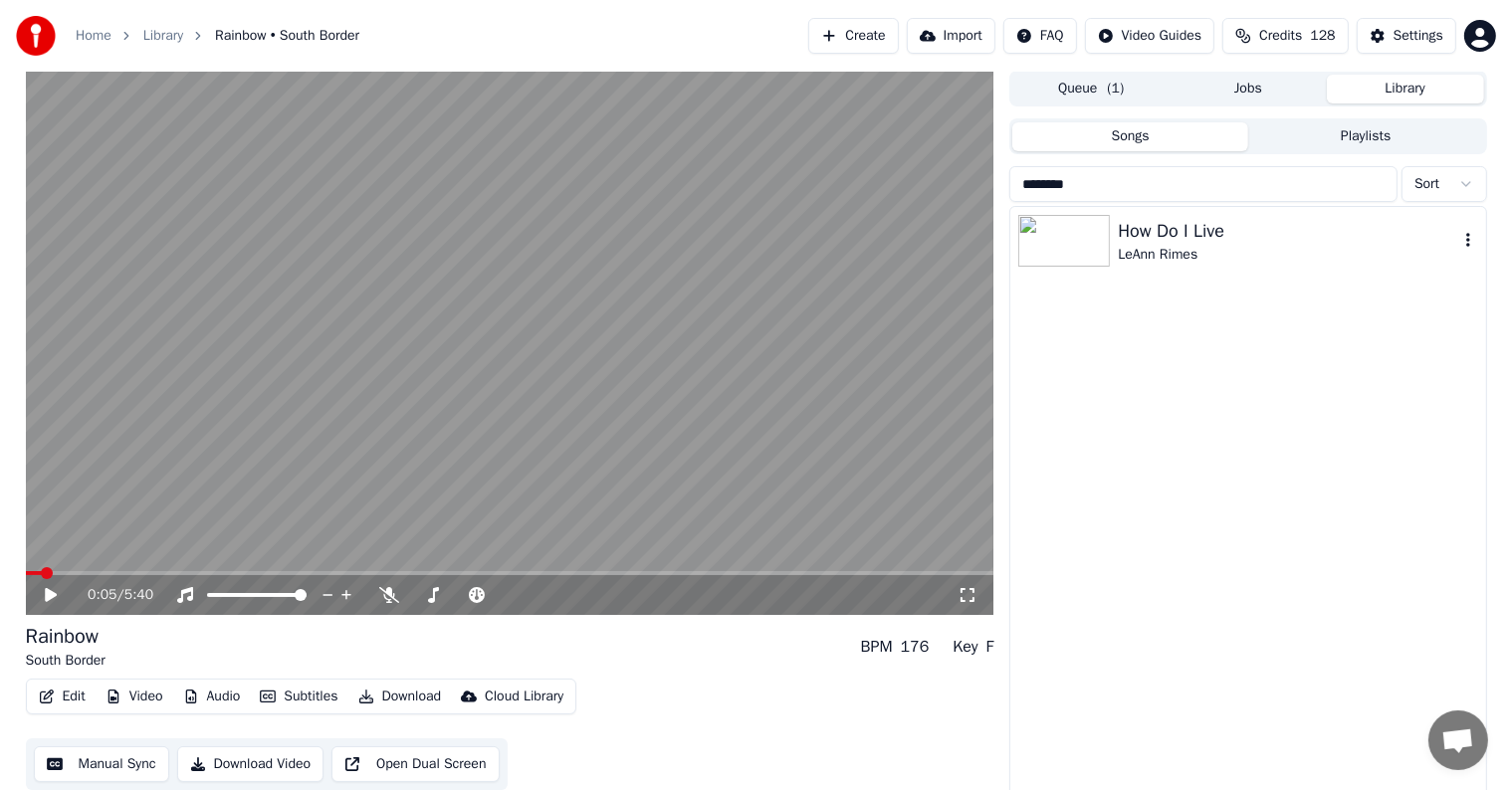 click on "LeAnn Rimes" at bounding box center [1287, 255] 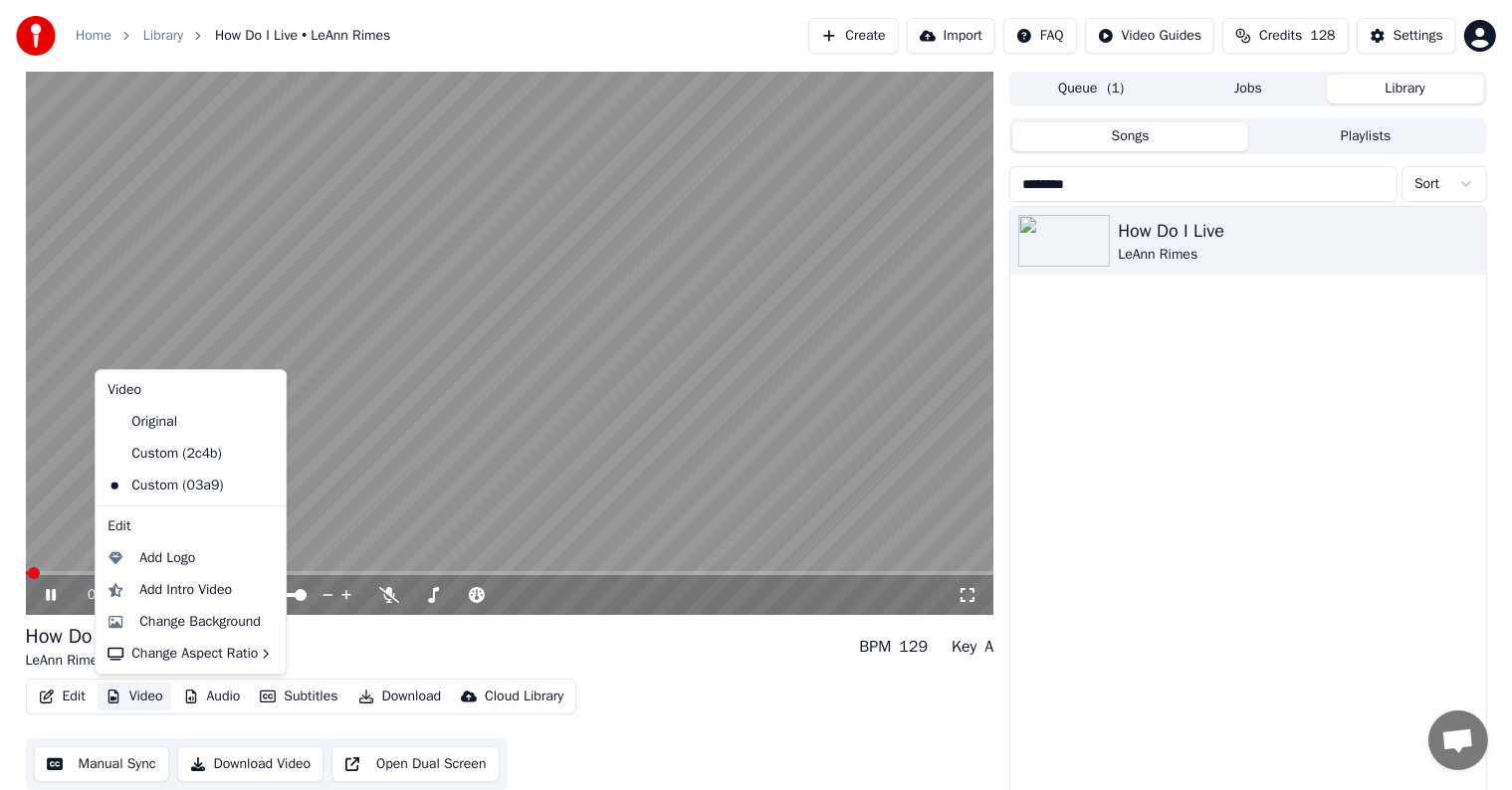 click on "Video" at bounding box center [134, 696] 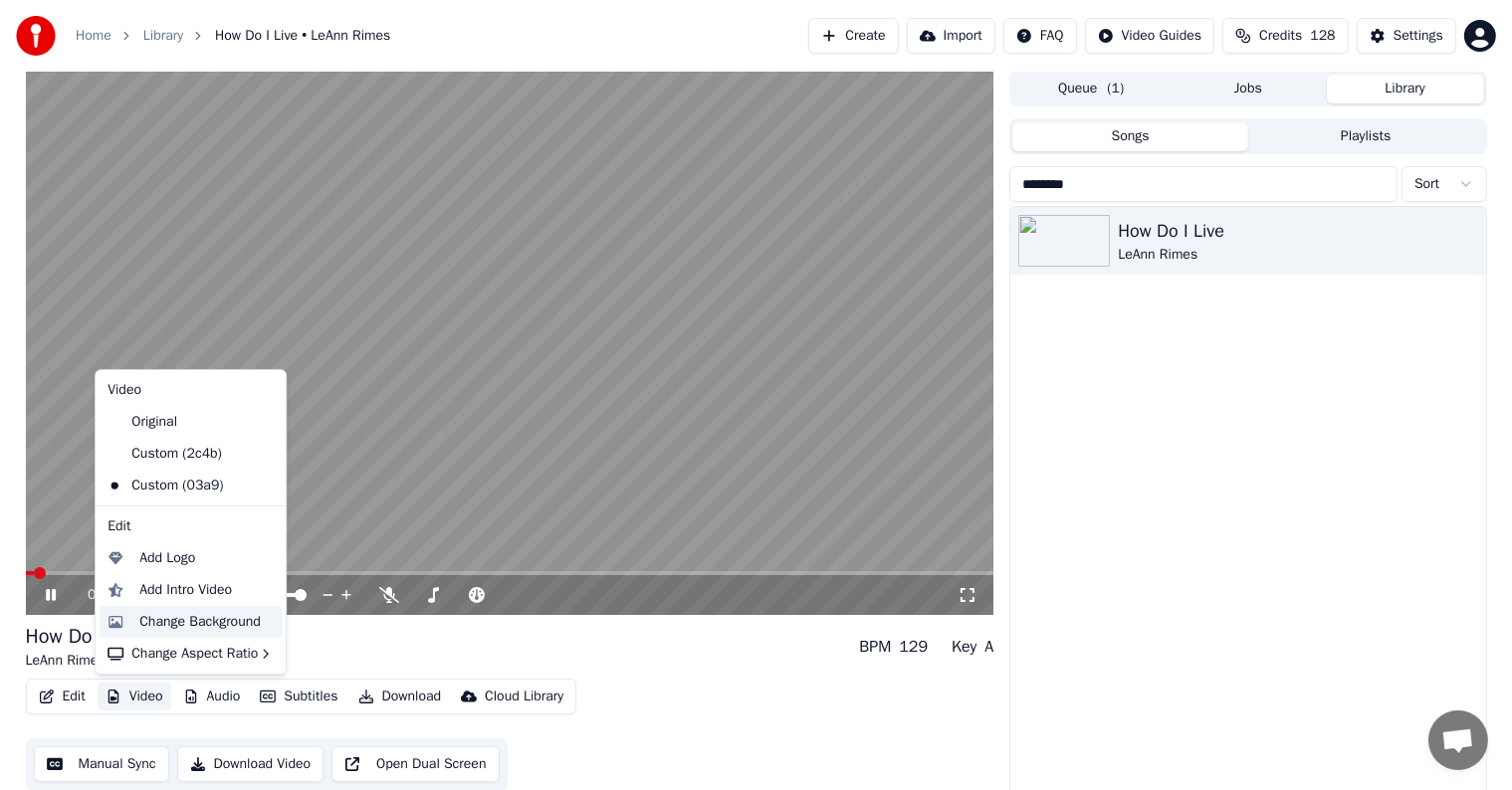 click on "Change Background" at bounding box center (200, 622) 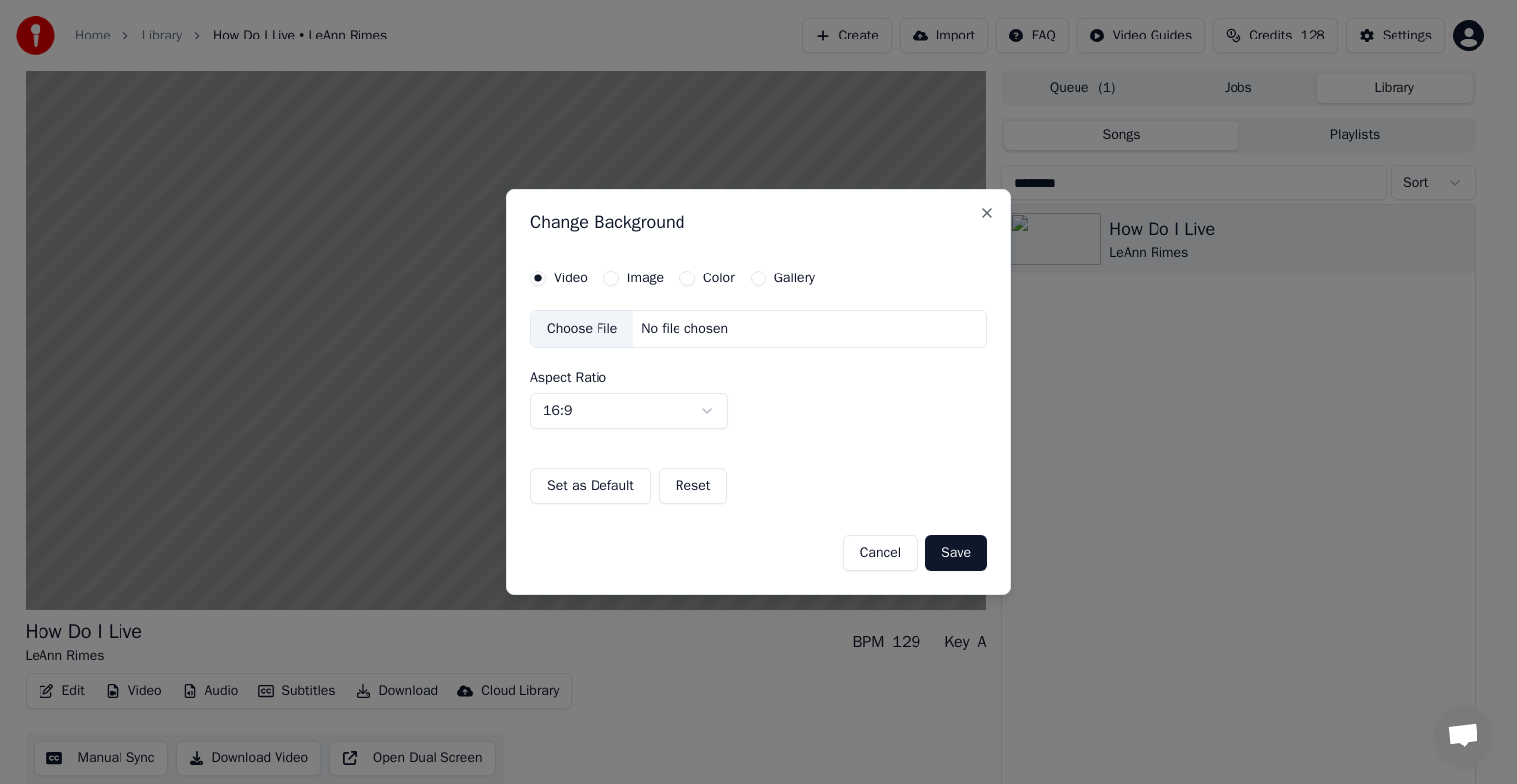 click on "Image" at bounding box center (611, 278) 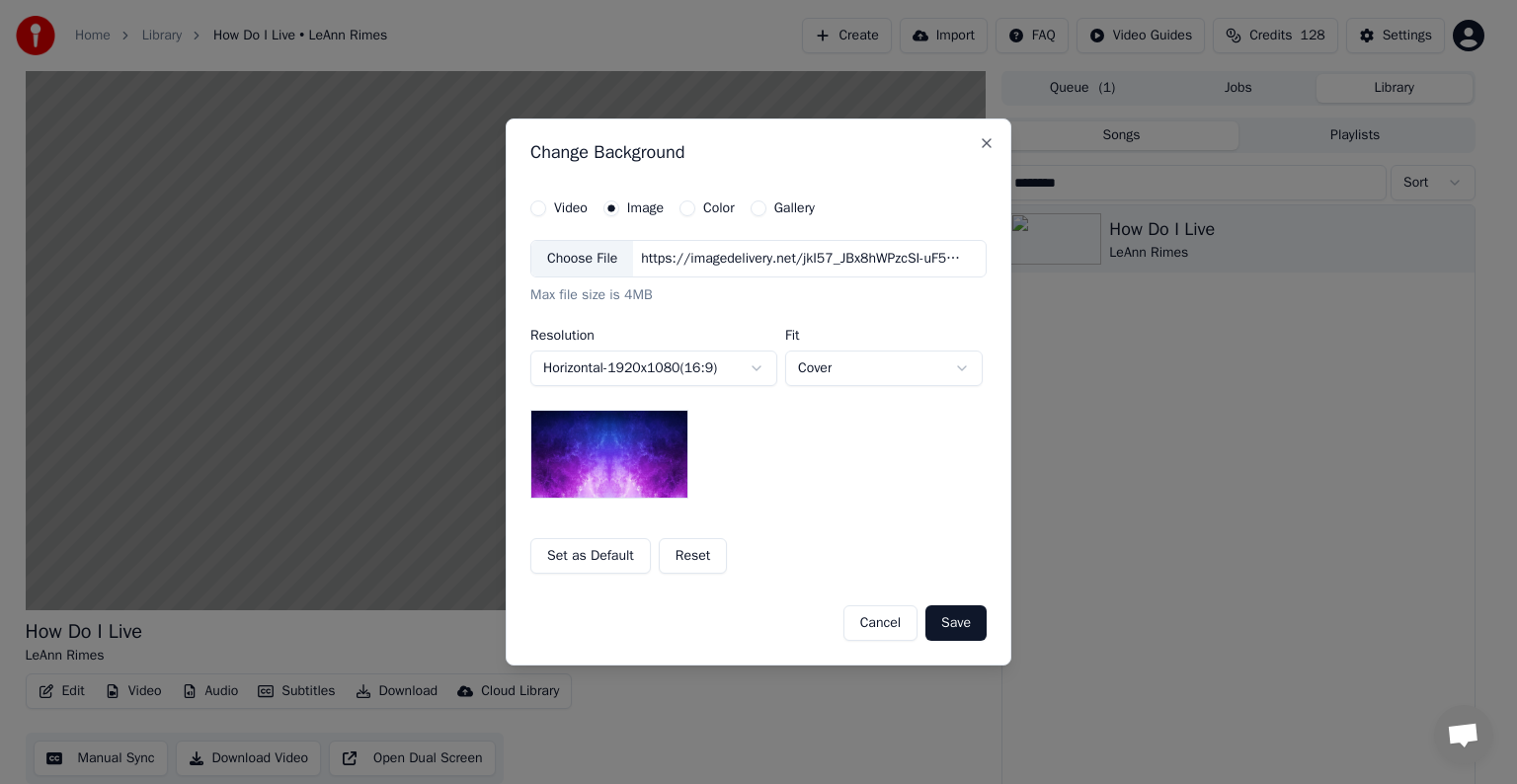click on "Choose File" at bounding box center (582, 259) 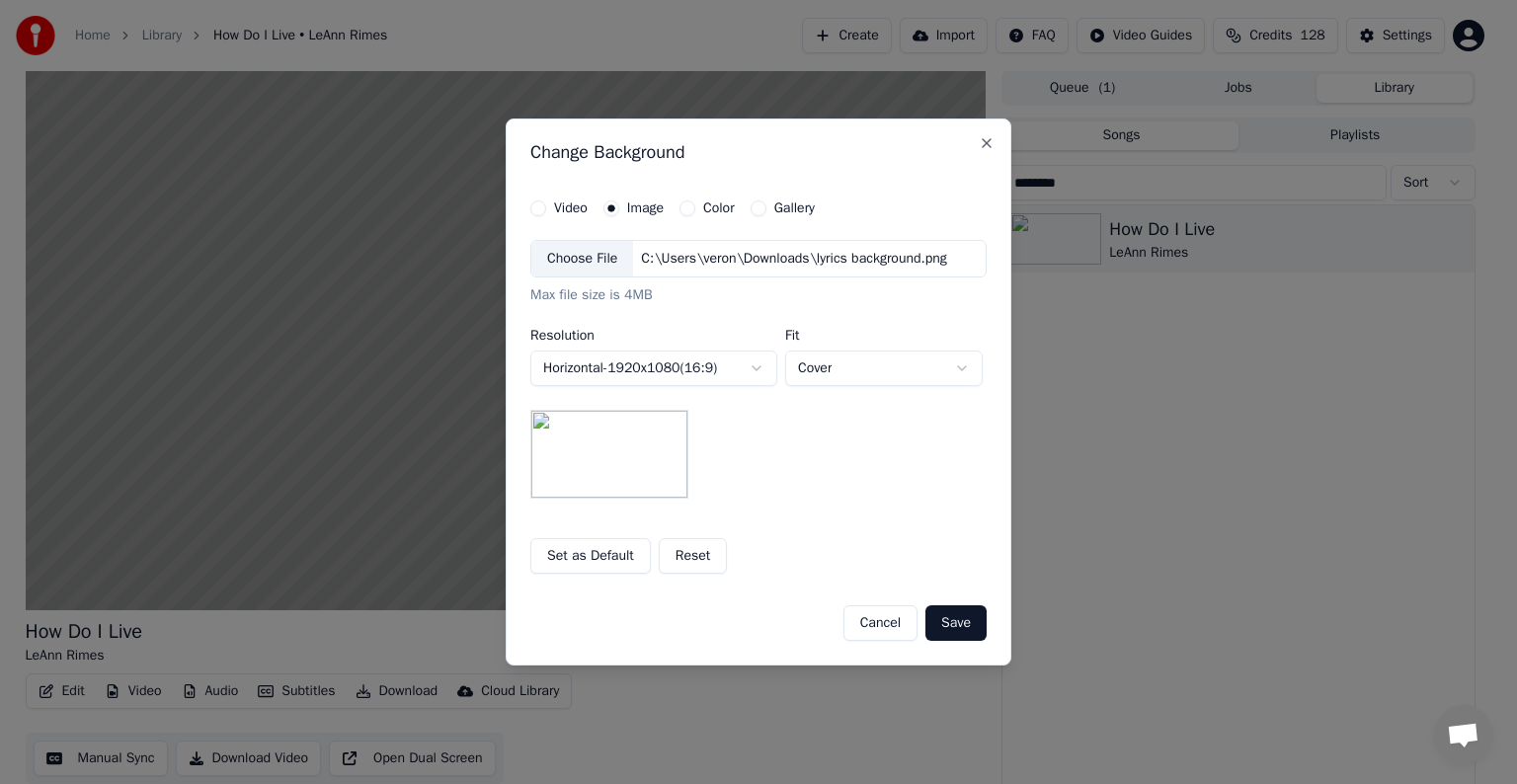click on "Save" at bounding box center [956, 623] 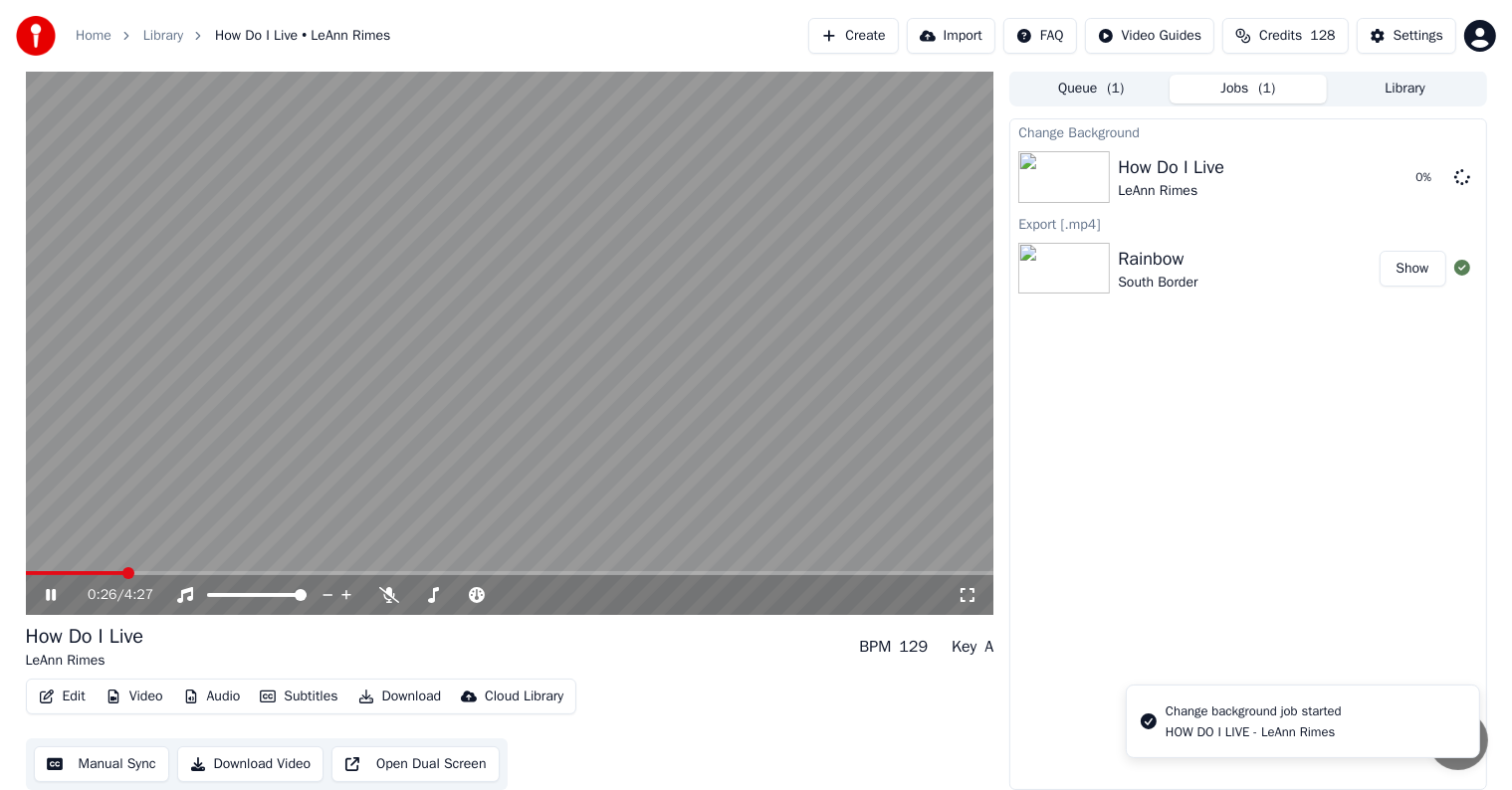 click 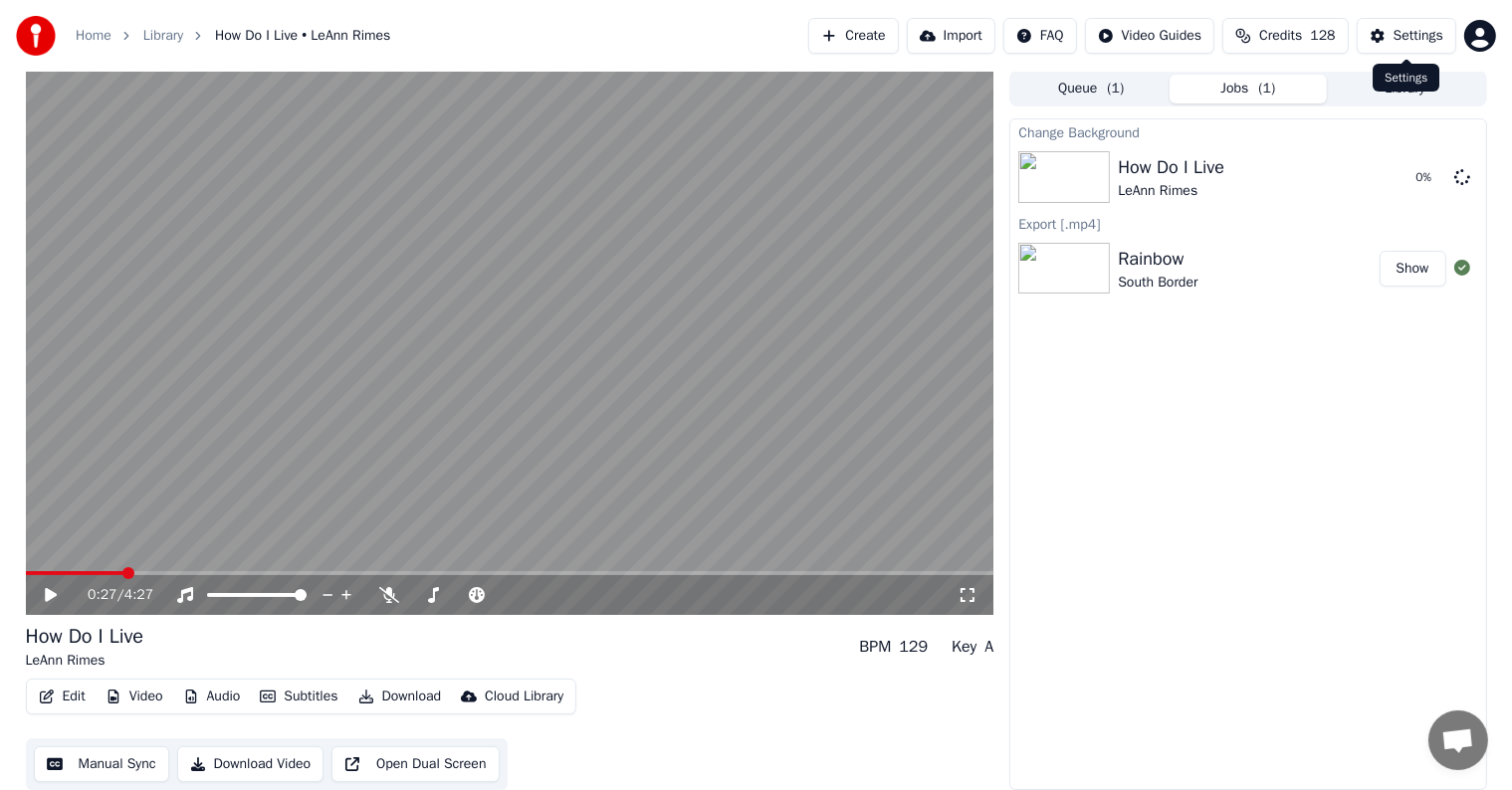 click on "Settings" at bounding box center (1418, 36) 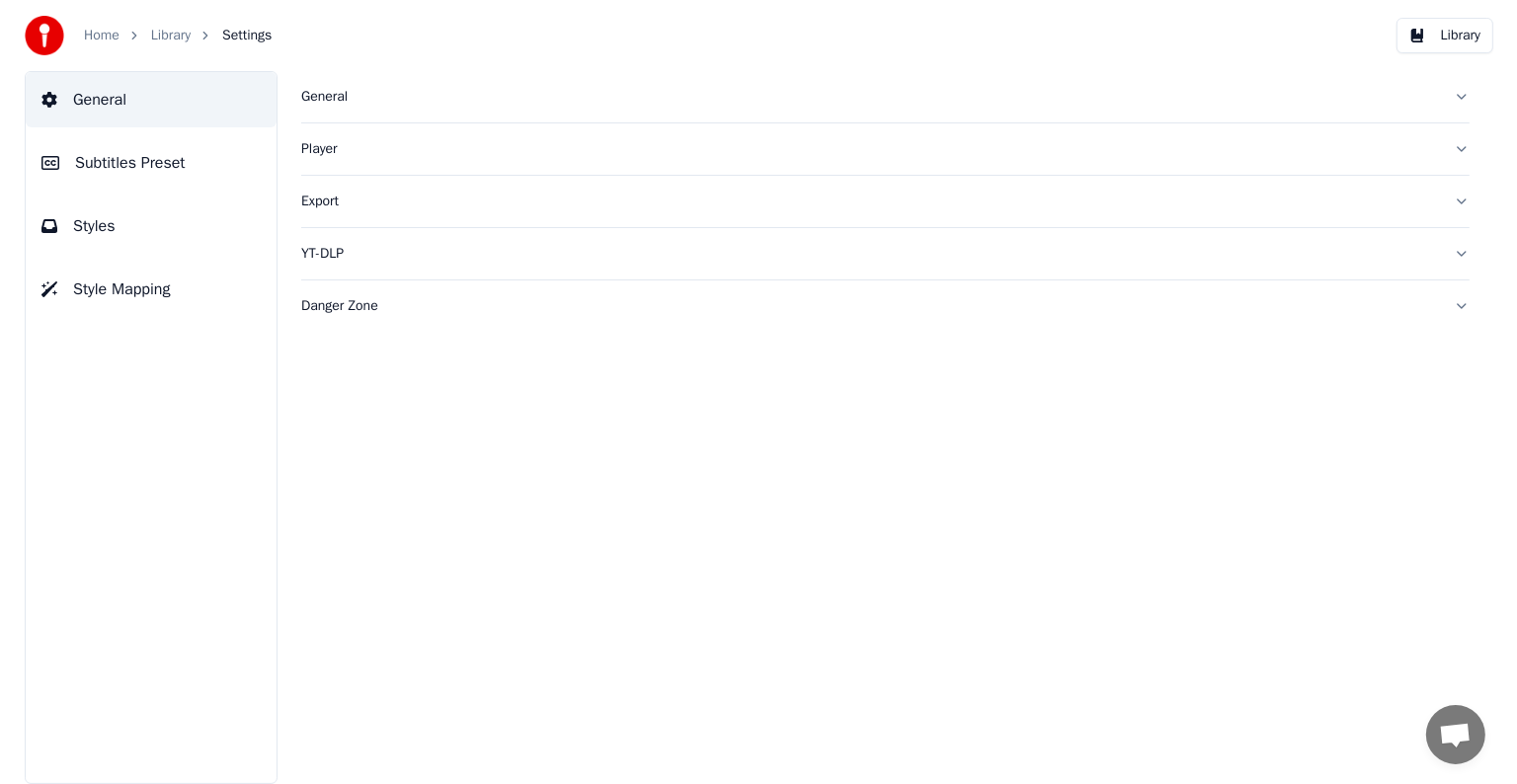 scroll, scrollTop: 0, scrollLeft: 0, axis: both 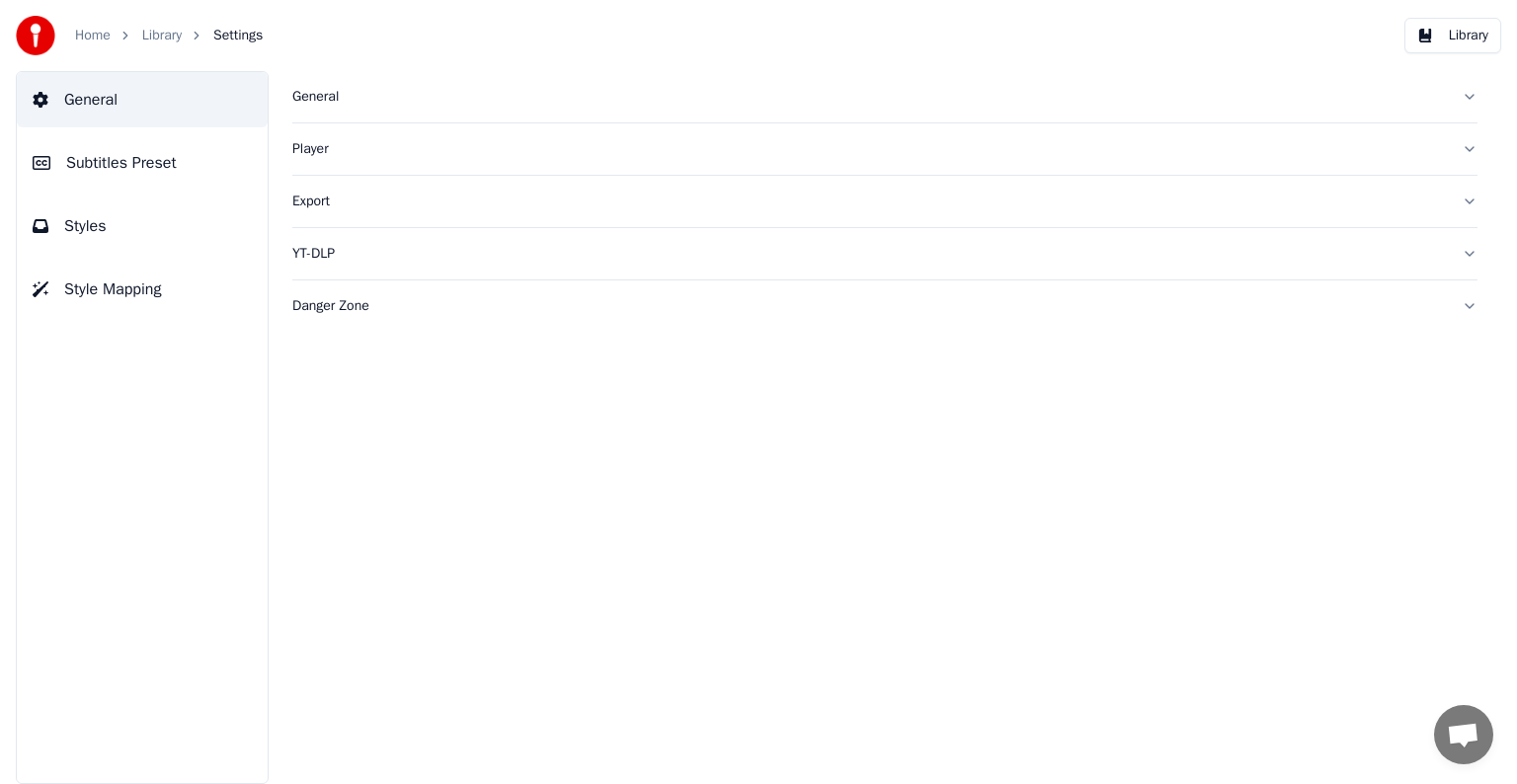 click on "Subtitles Preset" at bounding box center [121, 163] 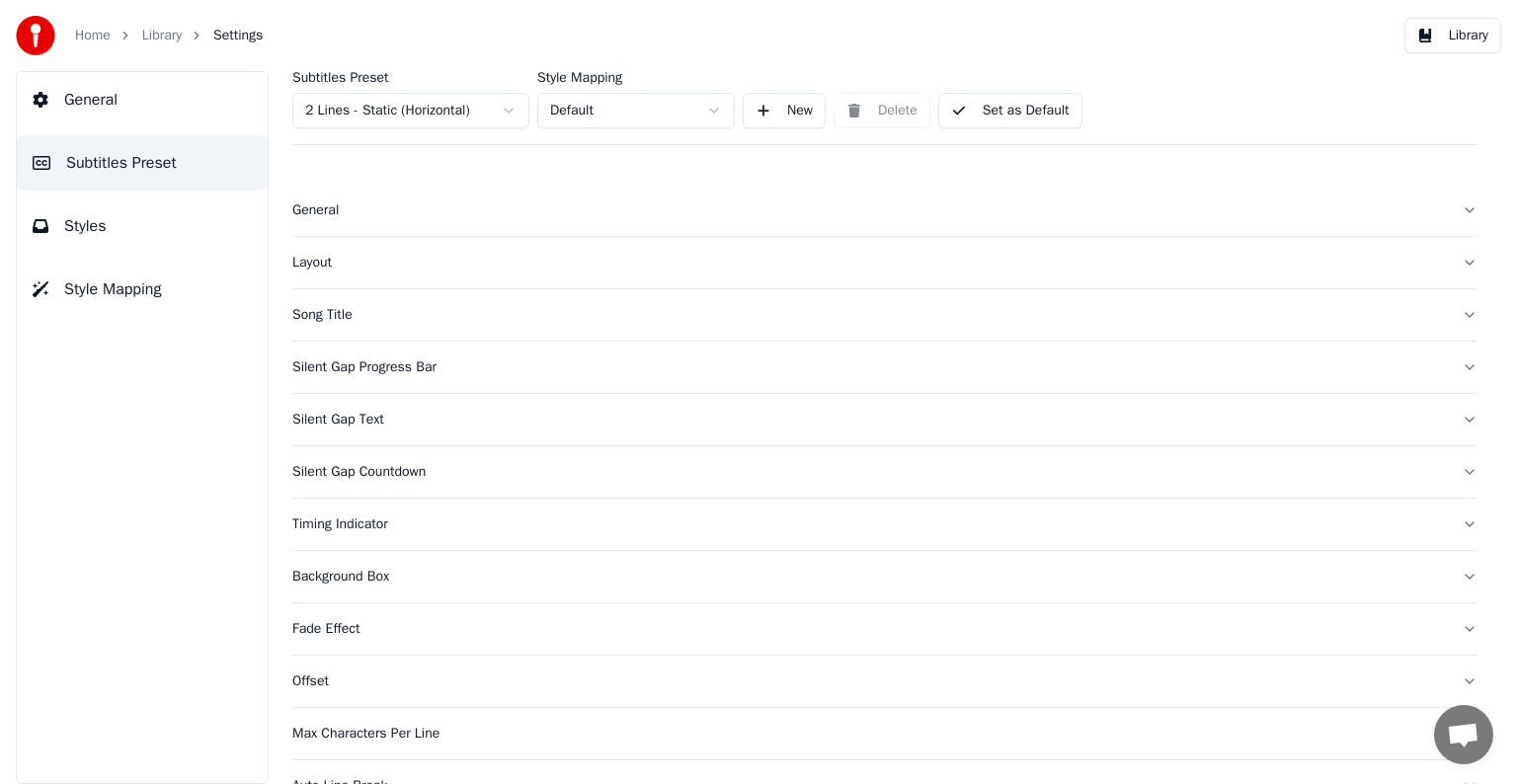 click on "Home Library Settings Library General Subtitles Preset Styles Style Mapping Subtitles Preset 2 Lines - Static (Horizontal) Style Mapping Default New Delete Set as Default General Layout Song Title Silent Gap Progress Bar Silent Gap Text Silent Gap Countdown Timing Indicator Background Box Fade Effect Offset Max Characters Per Line Auto Line Break Advanced Settings Chat Adam from Youka Desktop More channels Continue on Email Network offline. Reconnecting... No messages can be received or sent for now. Youka Desktop Hello! How can I help you? Sunday, 20 July Hi! I'ts me again. The lyrics are not appearing. Even editing to add lyrics again, it's not appearing. I already spent 22 credits for this please check 7/20/2025 Monday, 21 July Adam Hey, credits should refunded automatically in case of failure, please let me check 7/21/2025 yeah but credits are used again in adding the lyrics in the song that supposed to be good in the first place 7/21/2025 Read Adam I added 22 more credits to your account. 7/21/2025" at bounding box center (758, 392) 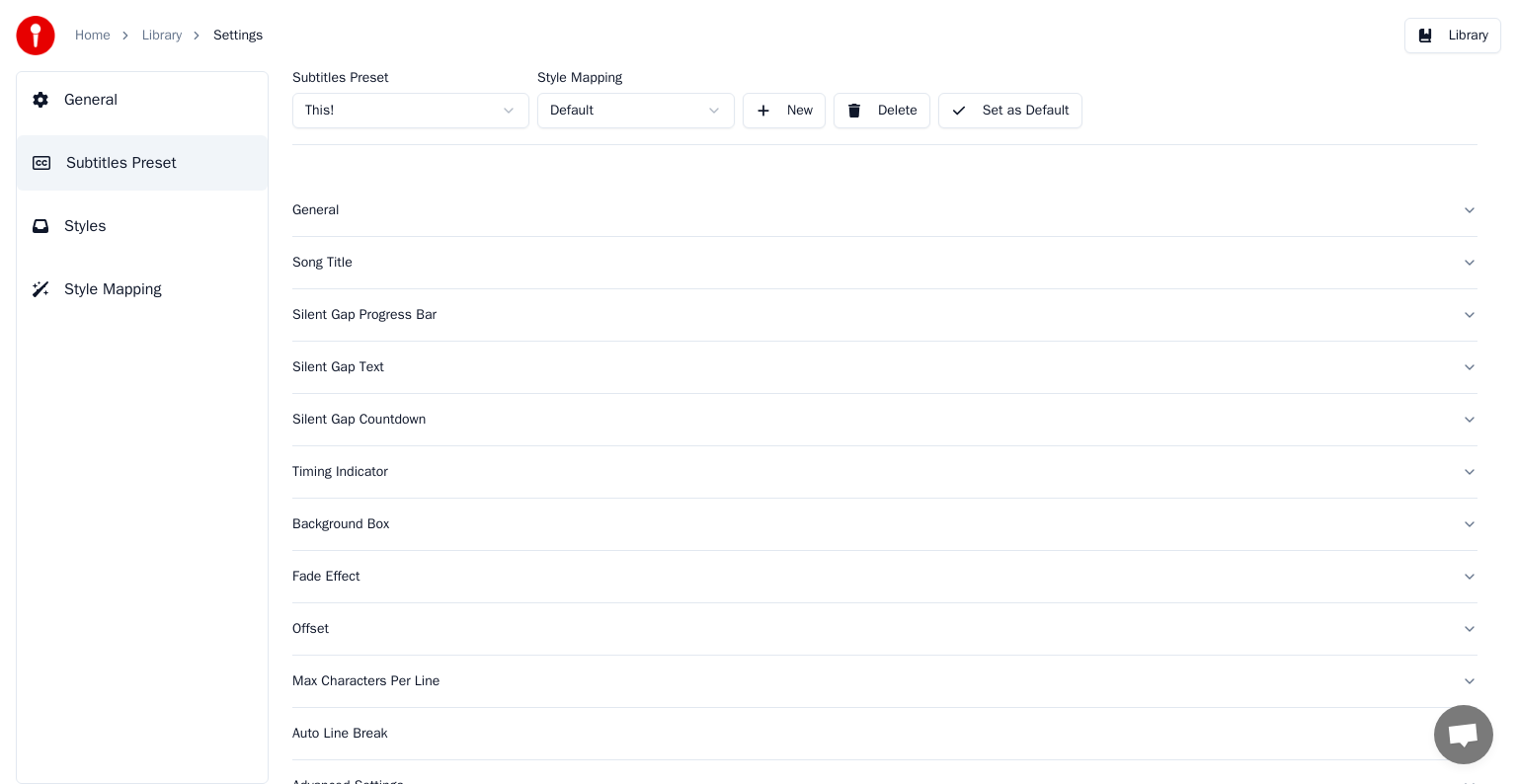 click on "Song Title" at bounding box center (869, 263) 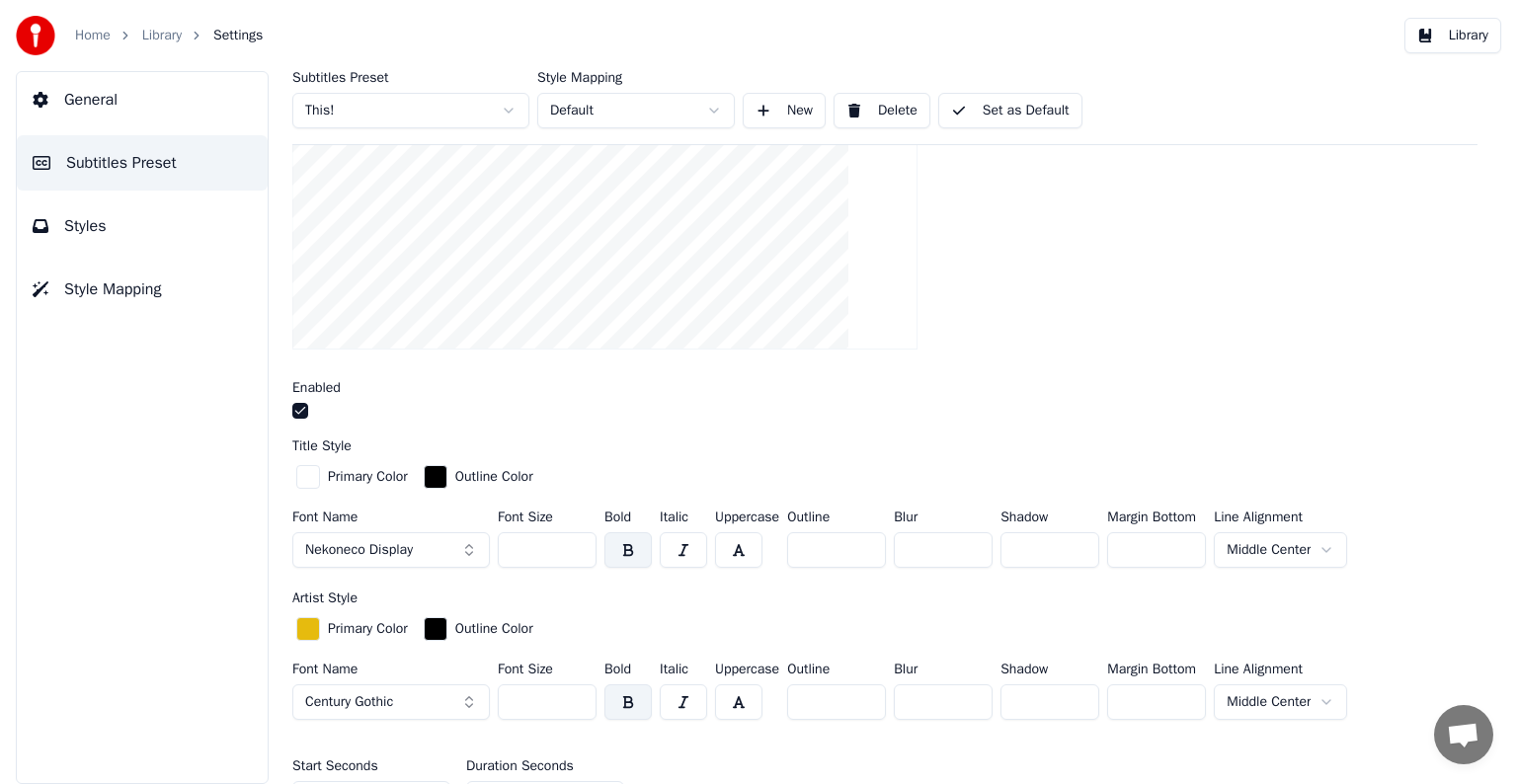 scroll, scrollTop: 592, scrollLeft: 0, axis: vertical 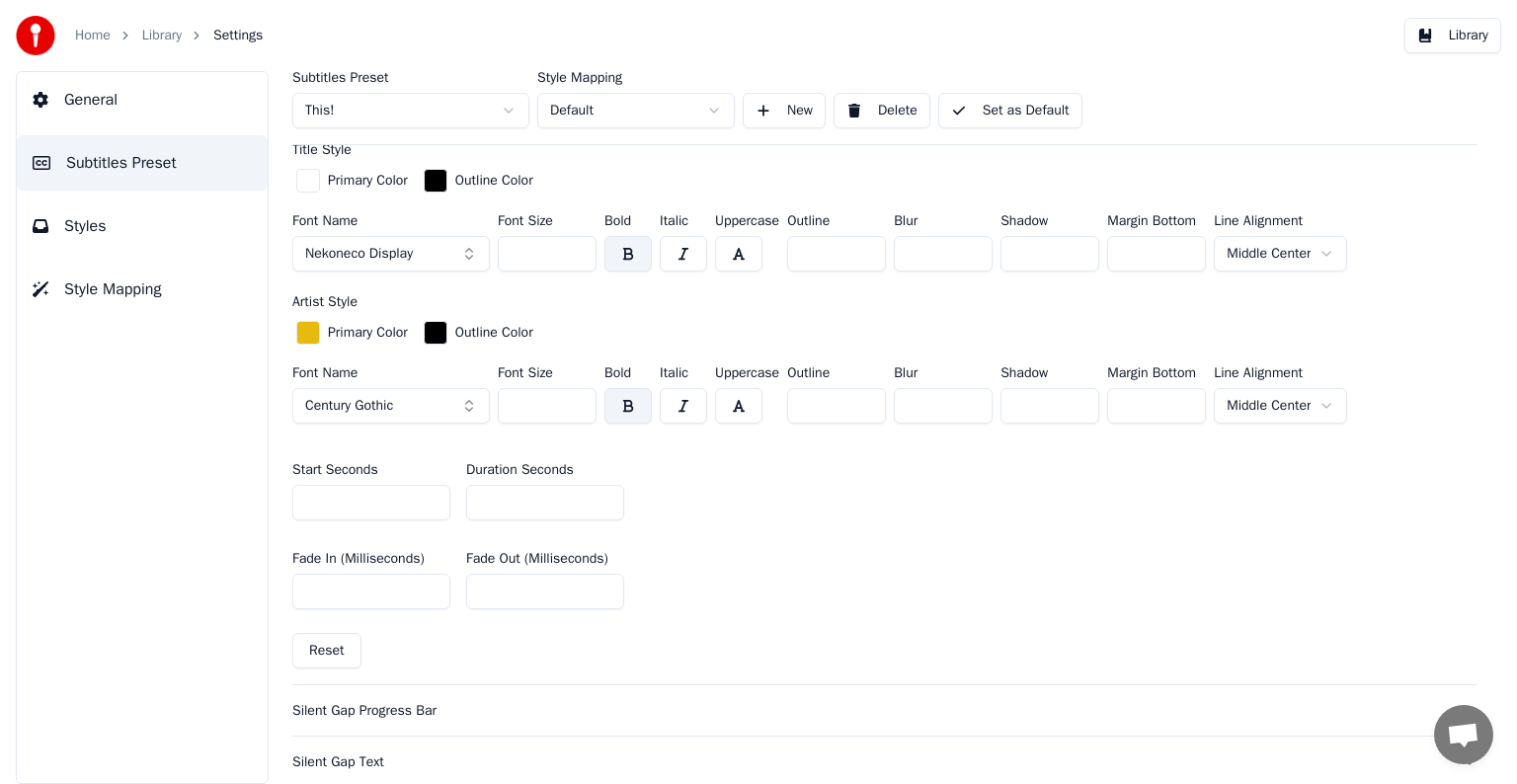 drag, startPoint x: 507, startPoint y: 498, endPoint x: 470, endPoint y: 490, distance: 37.85499 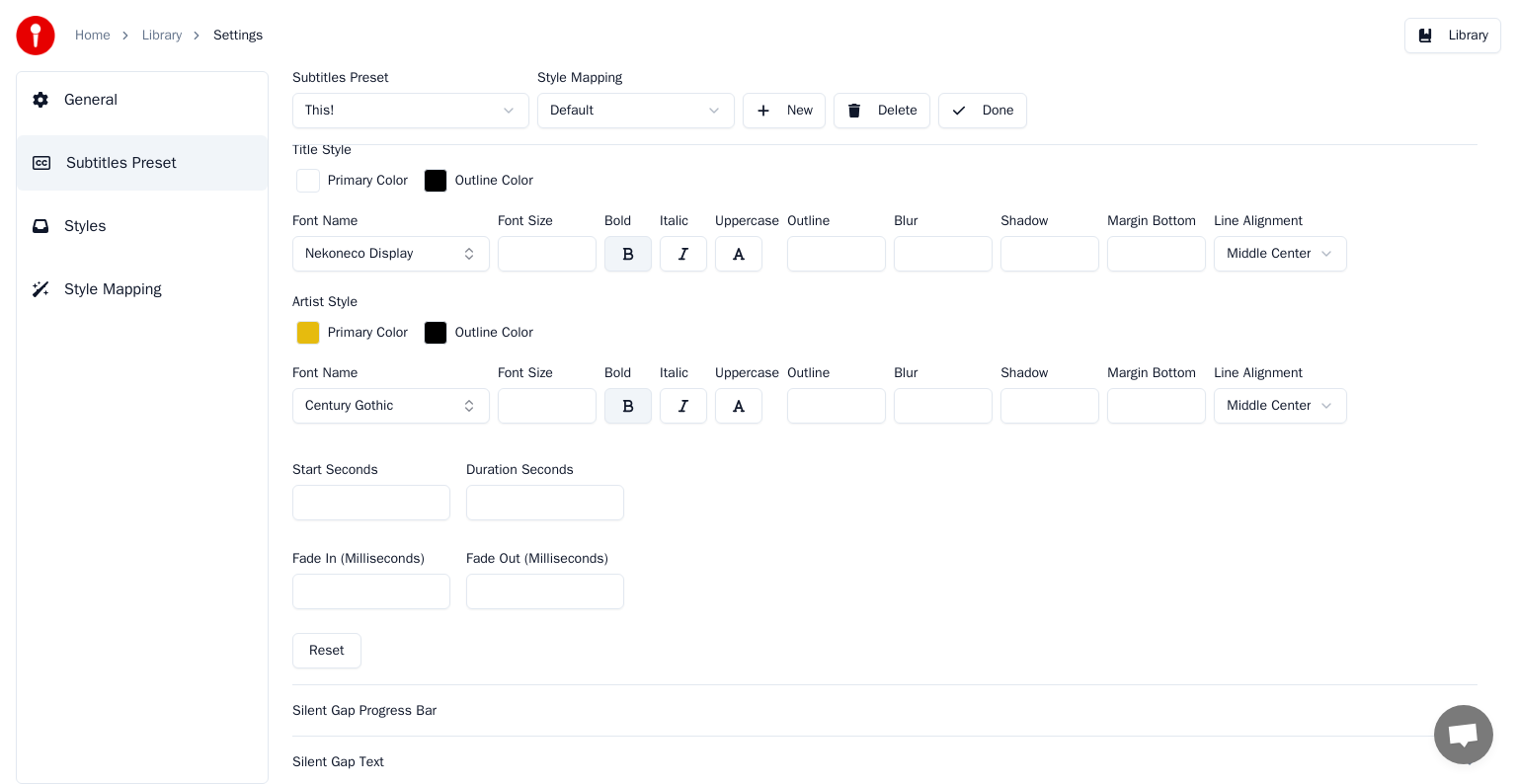 click on "Library" at bounding box center [162, 36] 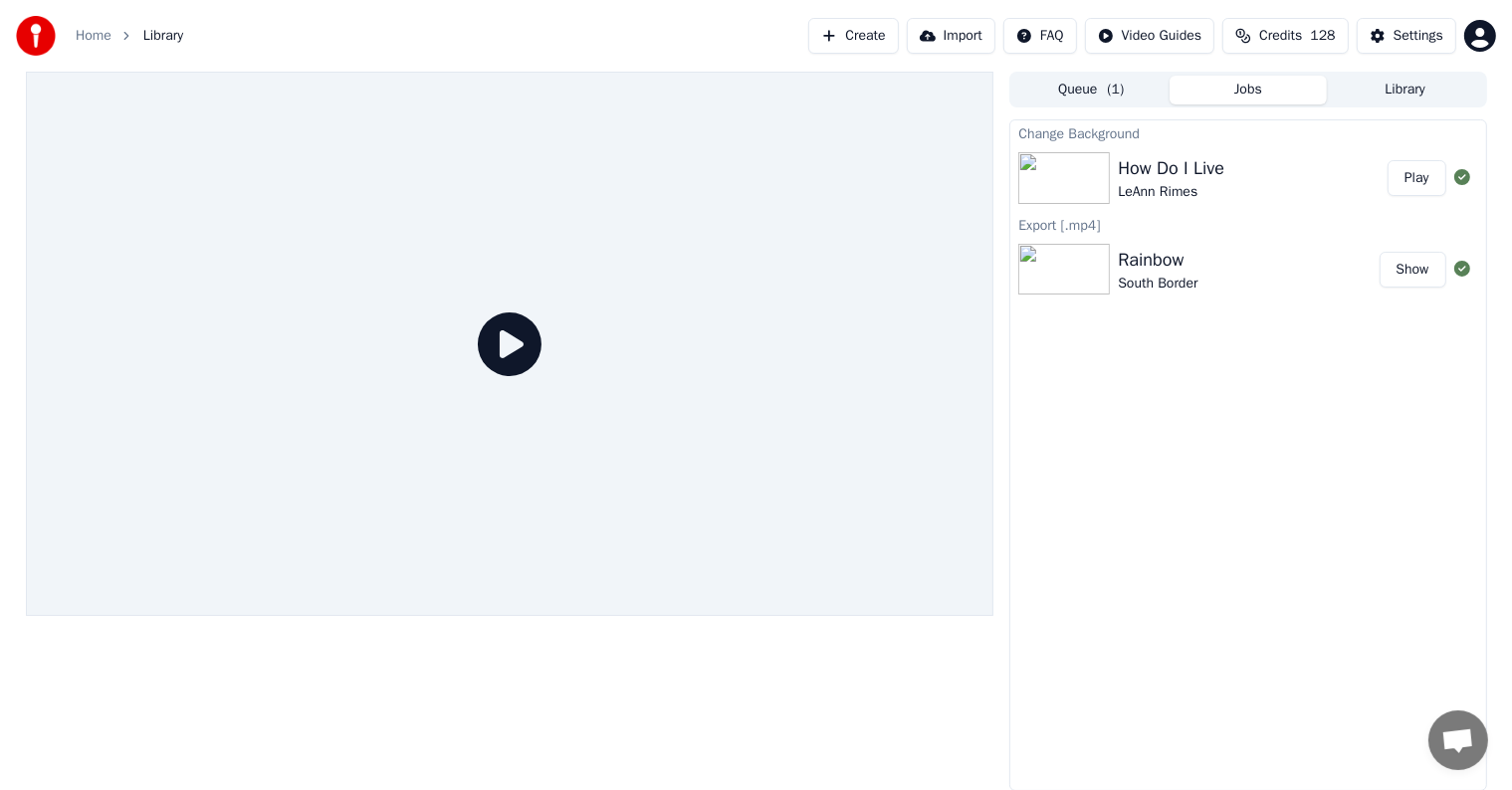 click on "Play" at bounding box center [1416, 178] 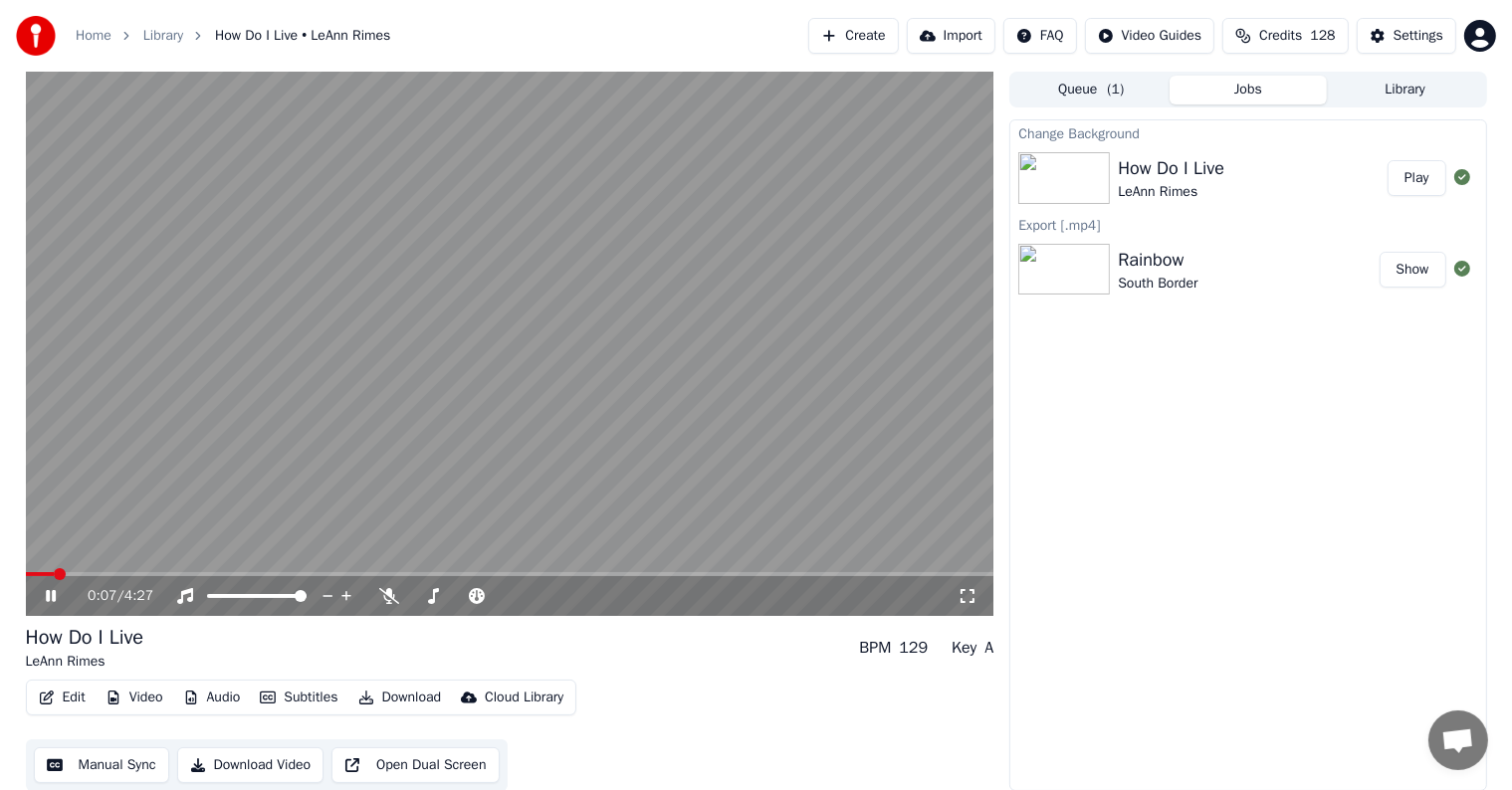 click at bounding box center (510, 343) 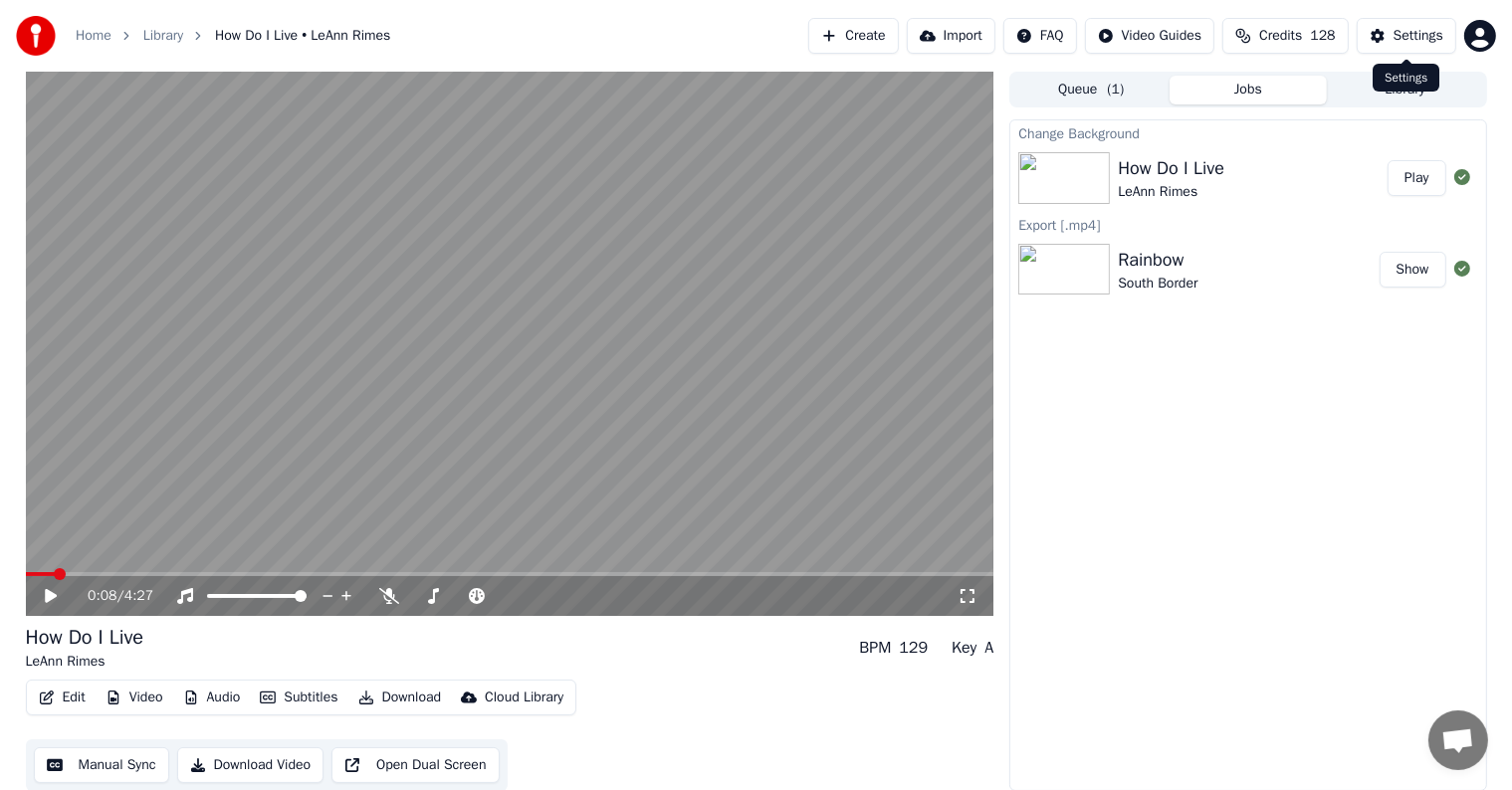 click on "Settings" at bounding box center (1418, 36) 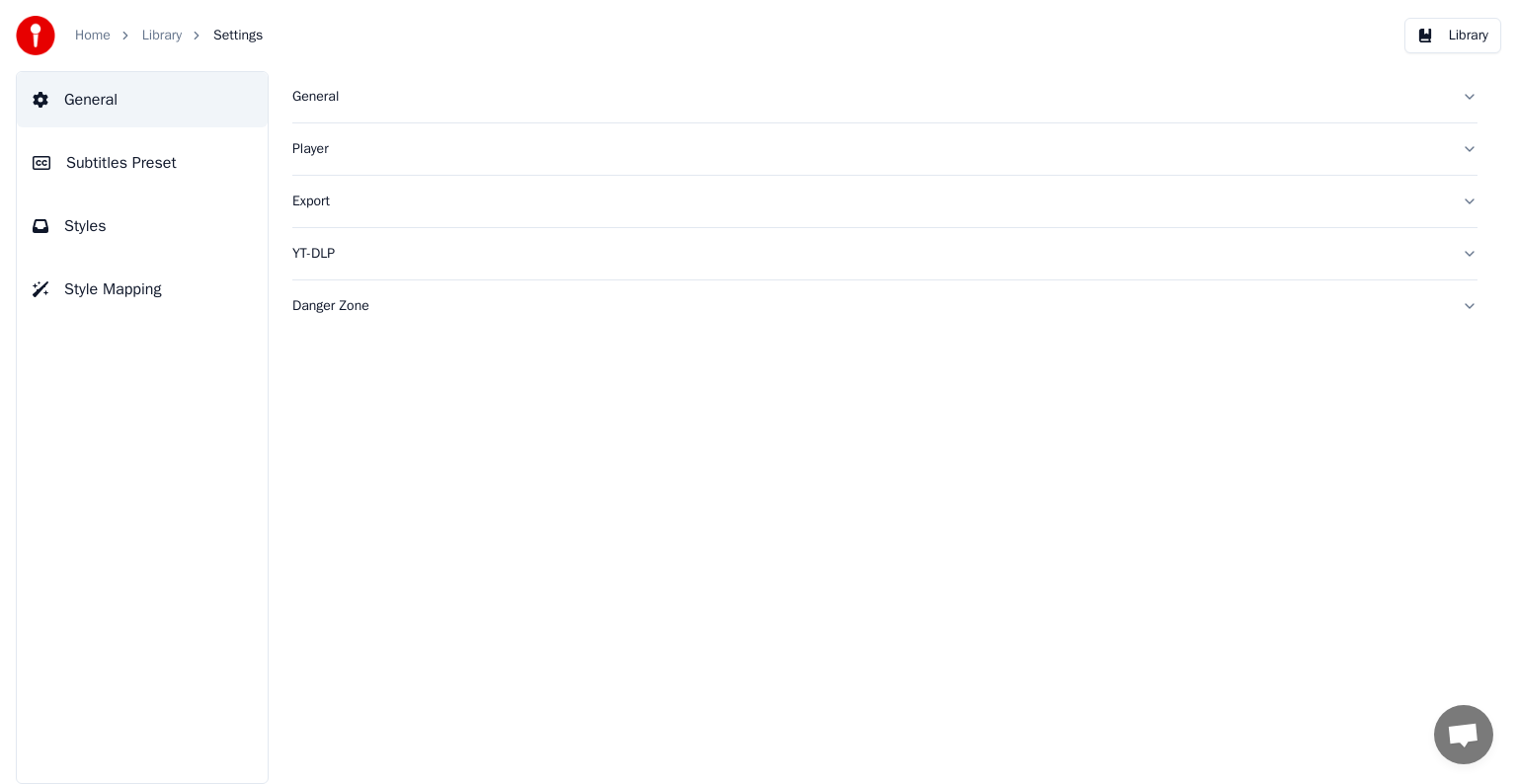 click on "Subtitles Preset" at bounding box center (121, 163) 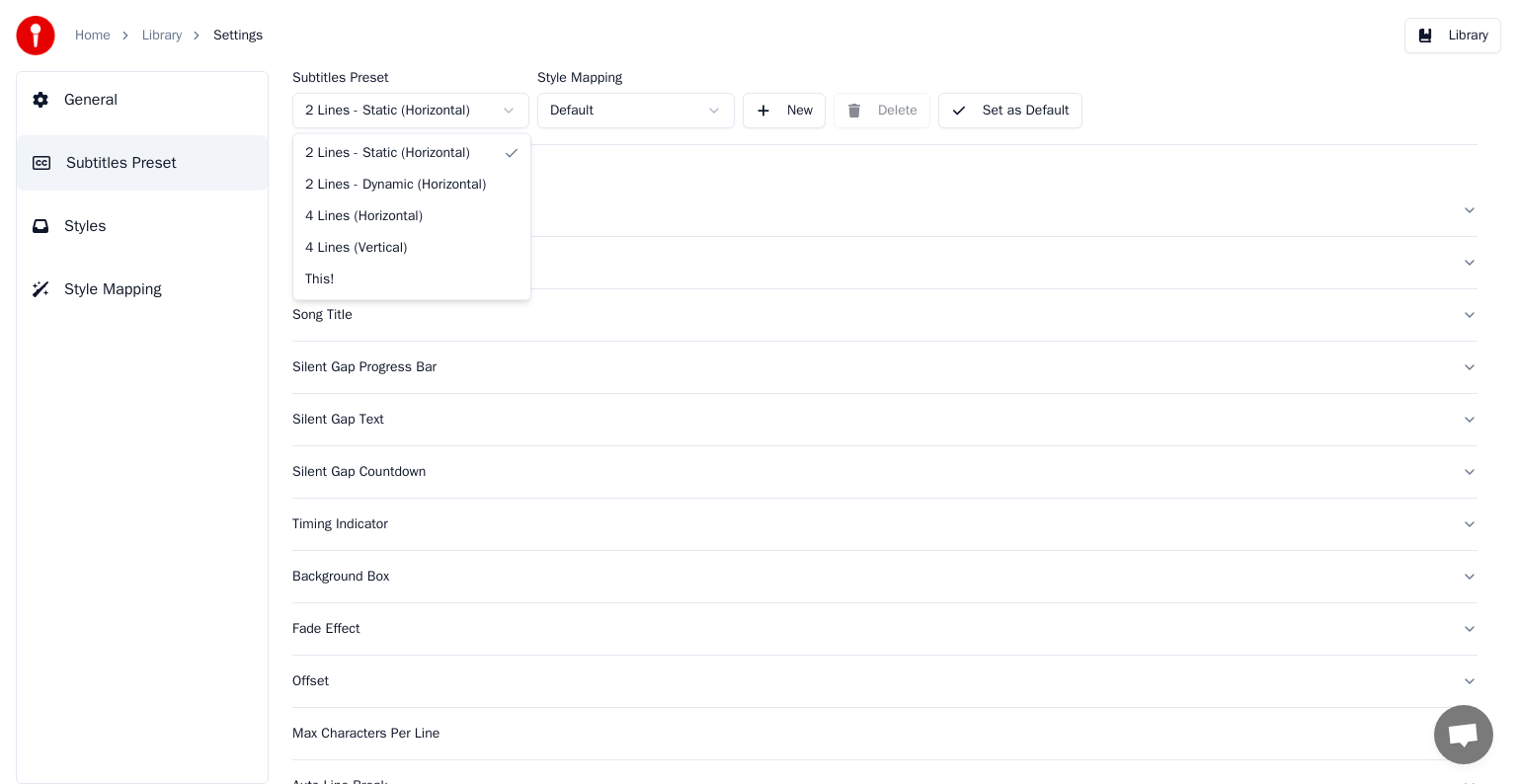 click on "Home Library Settings Library General Subtitles Preset Styles Style Mapping Subtitles Preset 2 Lines - Static (Horizontal) Style Mapping Default New Delete Set as Default General Layout Song Title Silent Gap Progress Bar Silent Gap Text Silent Gap Countdown Timing Indicator Background Box Fade Effect Offset Max Characters Per Line Auto Line Break Advanced Settings Chat Adam from Youka Desktop More channels Continue on Email Offline. You were inactive for some time. Send a message to reconnect to the chat. Youka Desktop Hello! How can I help you? Sunday, 20 July Hi! I'ts me again. The lyrics are not appearing. Even editing to add lyrics again, it's not appearing. I already spent 22 credits for this please check 7/20/2025 Monday, 21 July Adam Hey, credits should refunded automatically in case of failure, please let me check 7/21/2025 yeah but credits are used again in adding the lyrics in the song that supposed to be good in the first place 7/21/2025 Read Adam I added 22 more credits to your account. 7/21/2025" at bounding box center (758, 392) 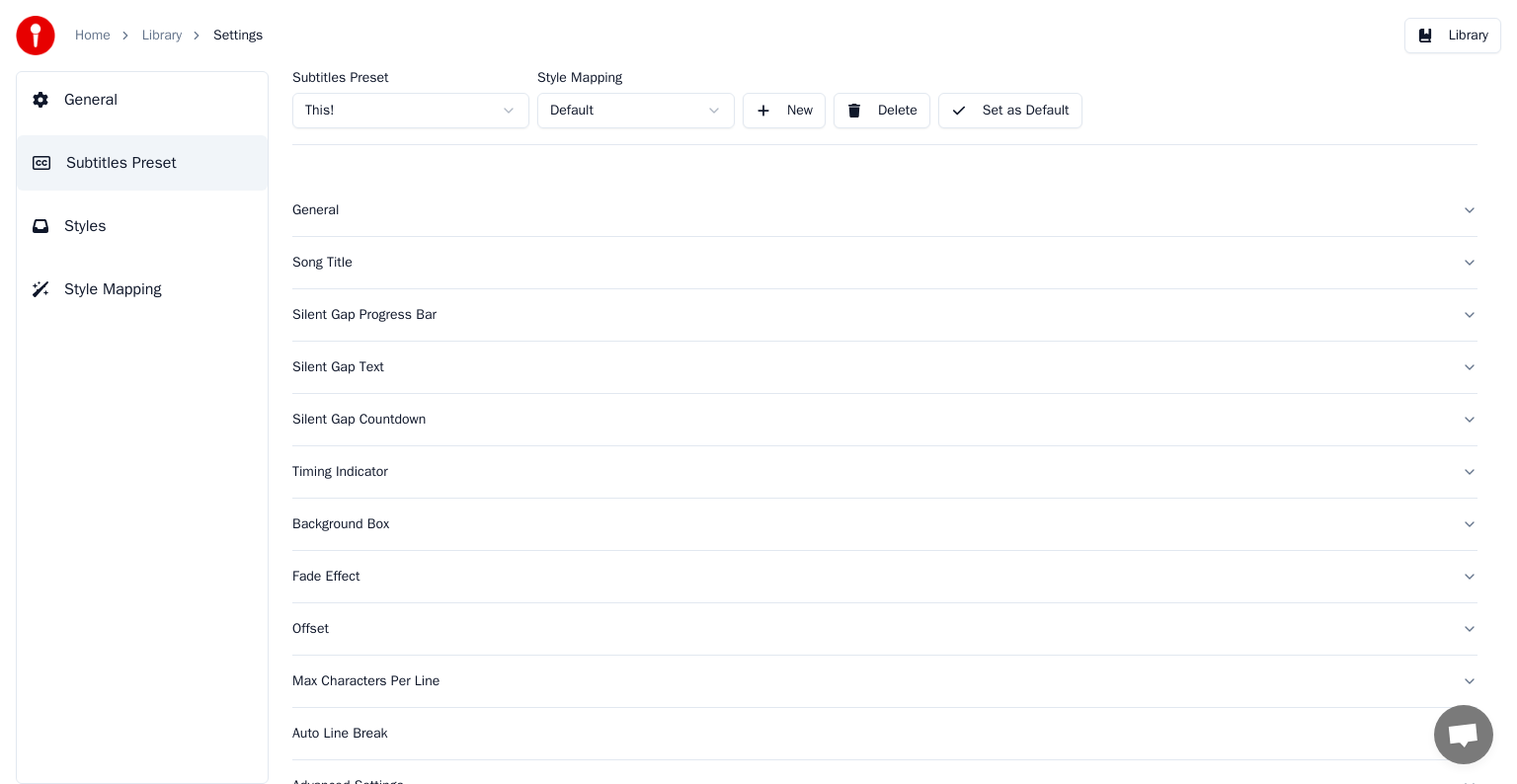 click on "Song Title" at bounding box center [869, 263] 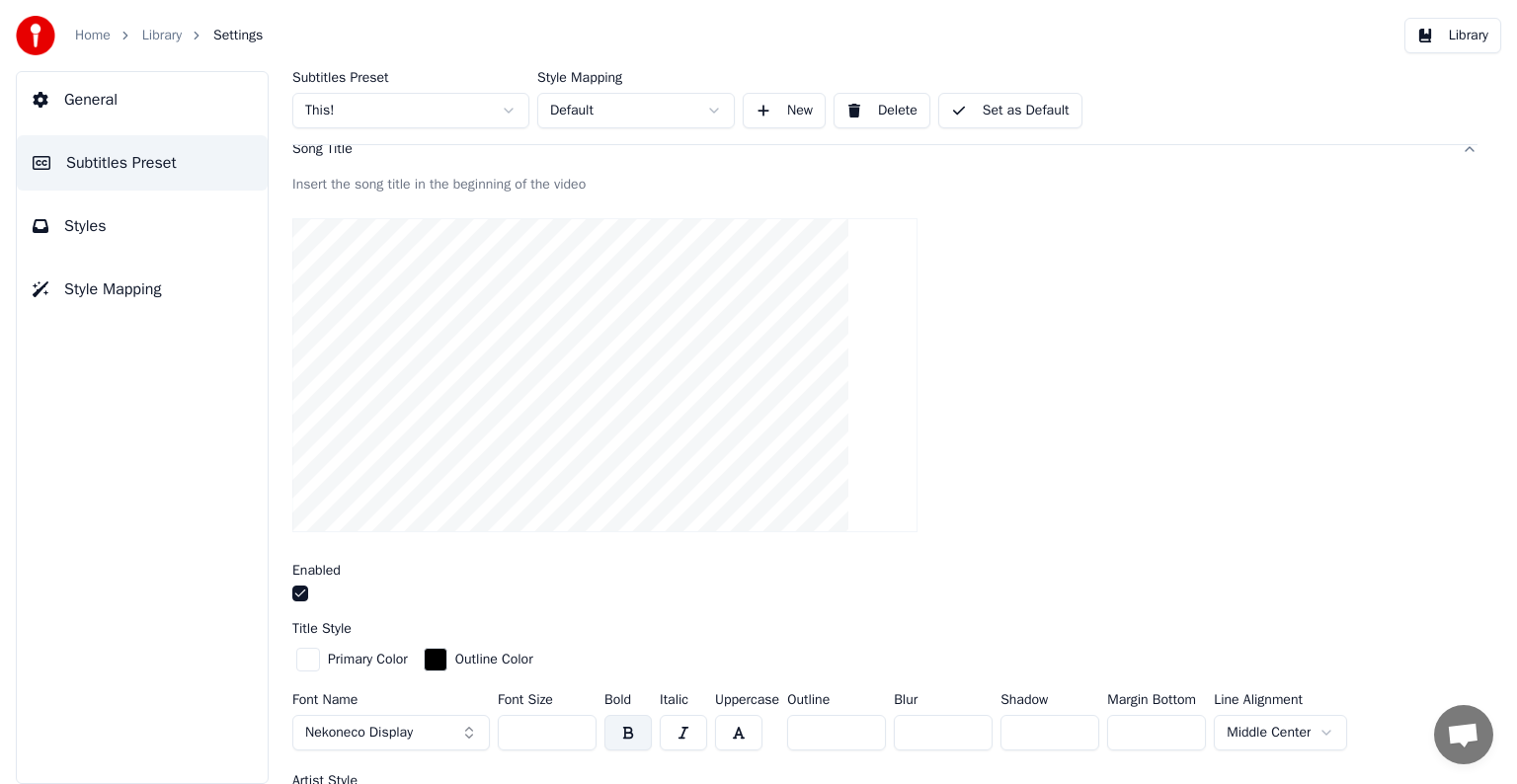 scroll, scrollTop: 197, scrollLeft: 0, axis: vertical 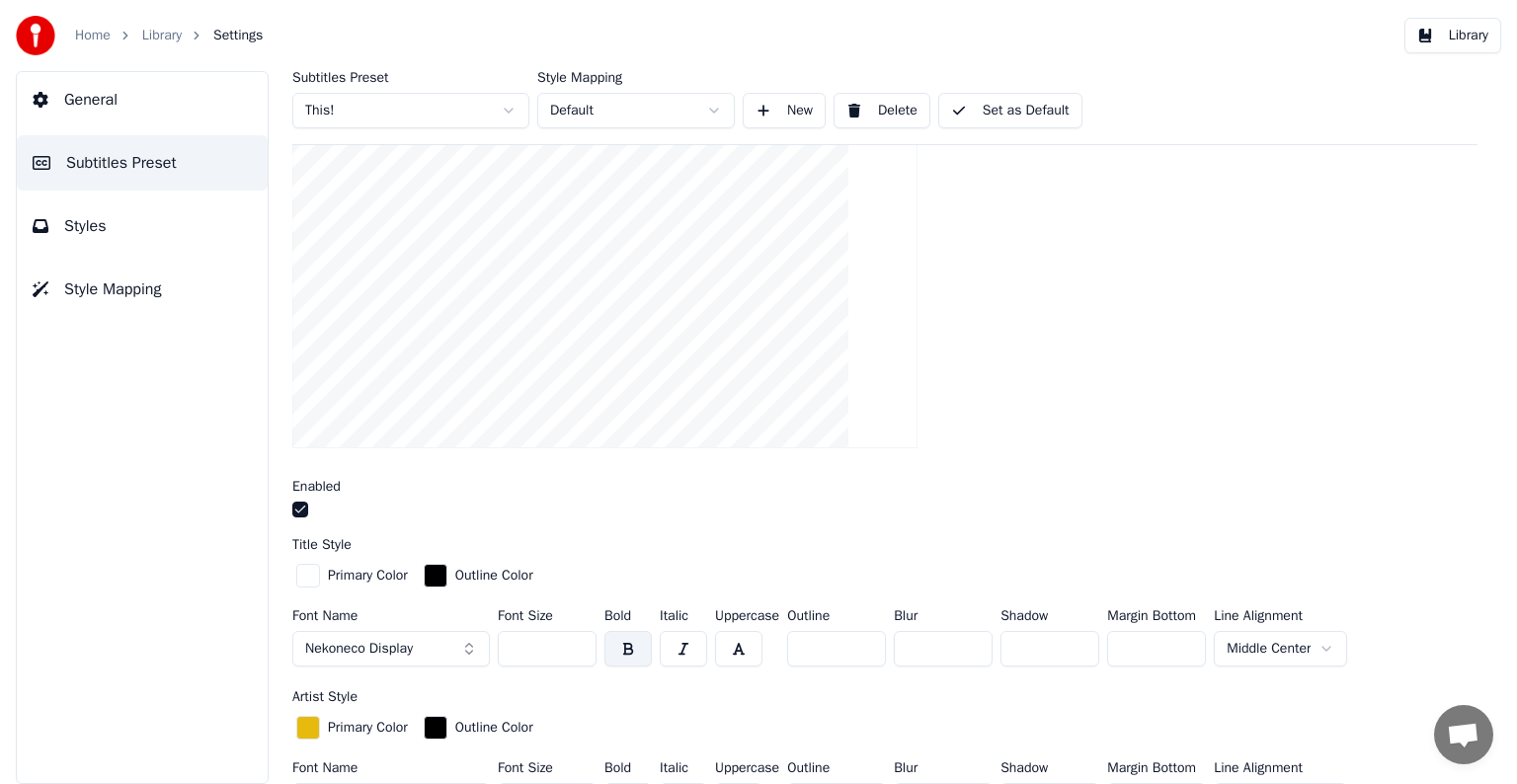 drag, startPoint x: 520, startPoint y: 645, endPoint x: 577, endPoint y: 655, distance: 57.870545 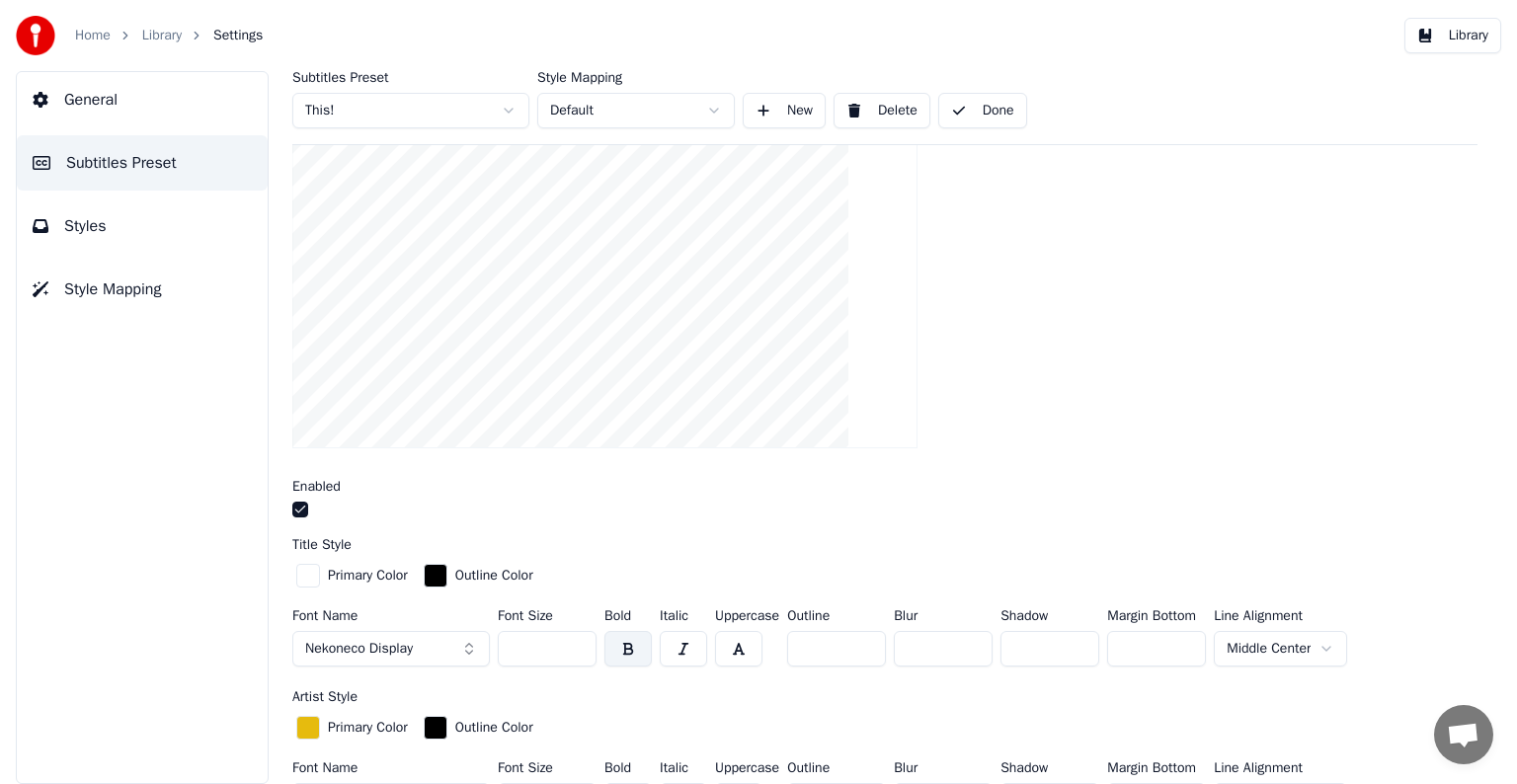 click on "Library" at bounding box center [162, 36] 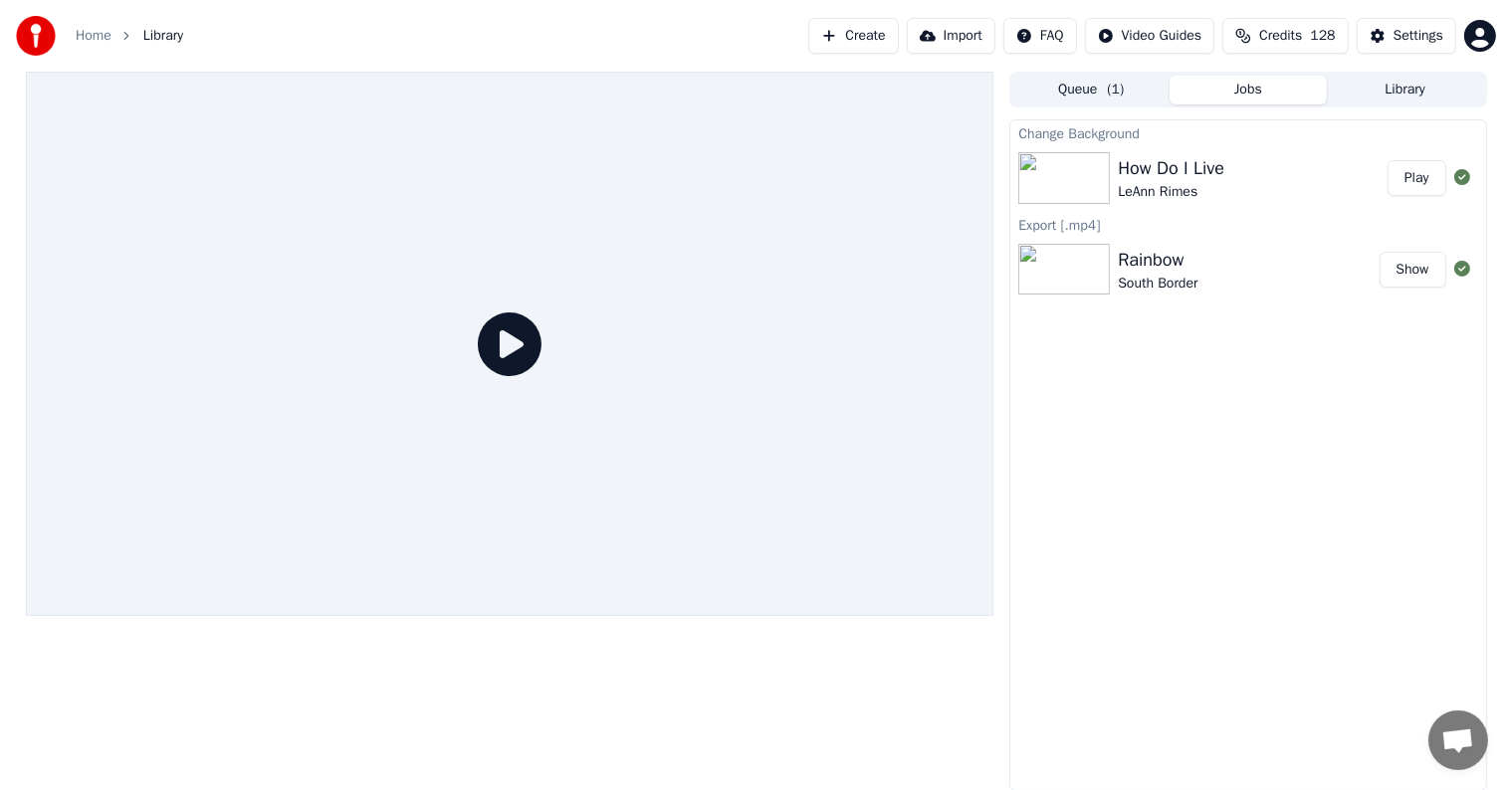drag, startPoint x: 1424, startPoint y: 182, endPoint x: 1413, endPoint y: 183, distance: 11.045361 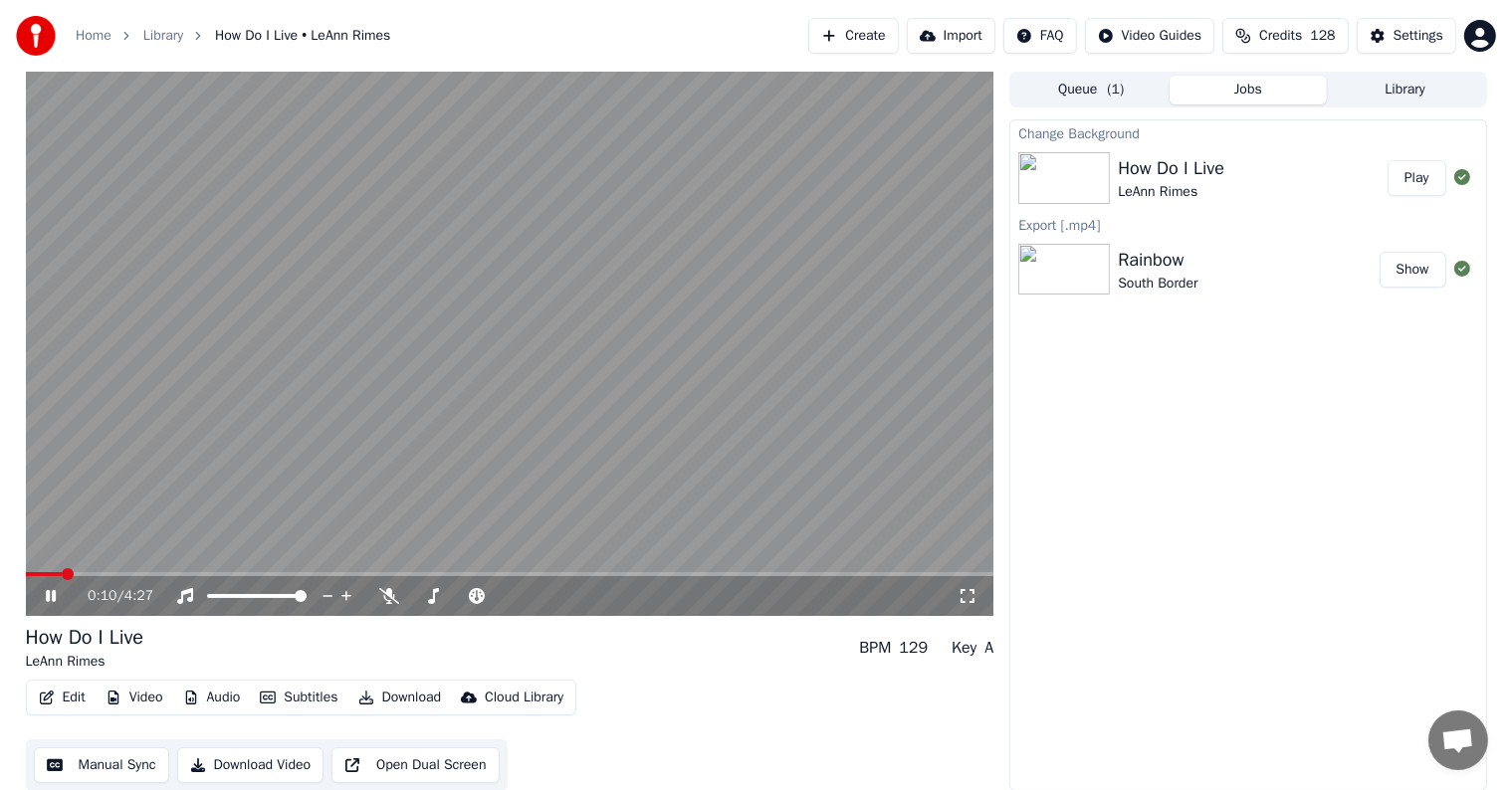 click 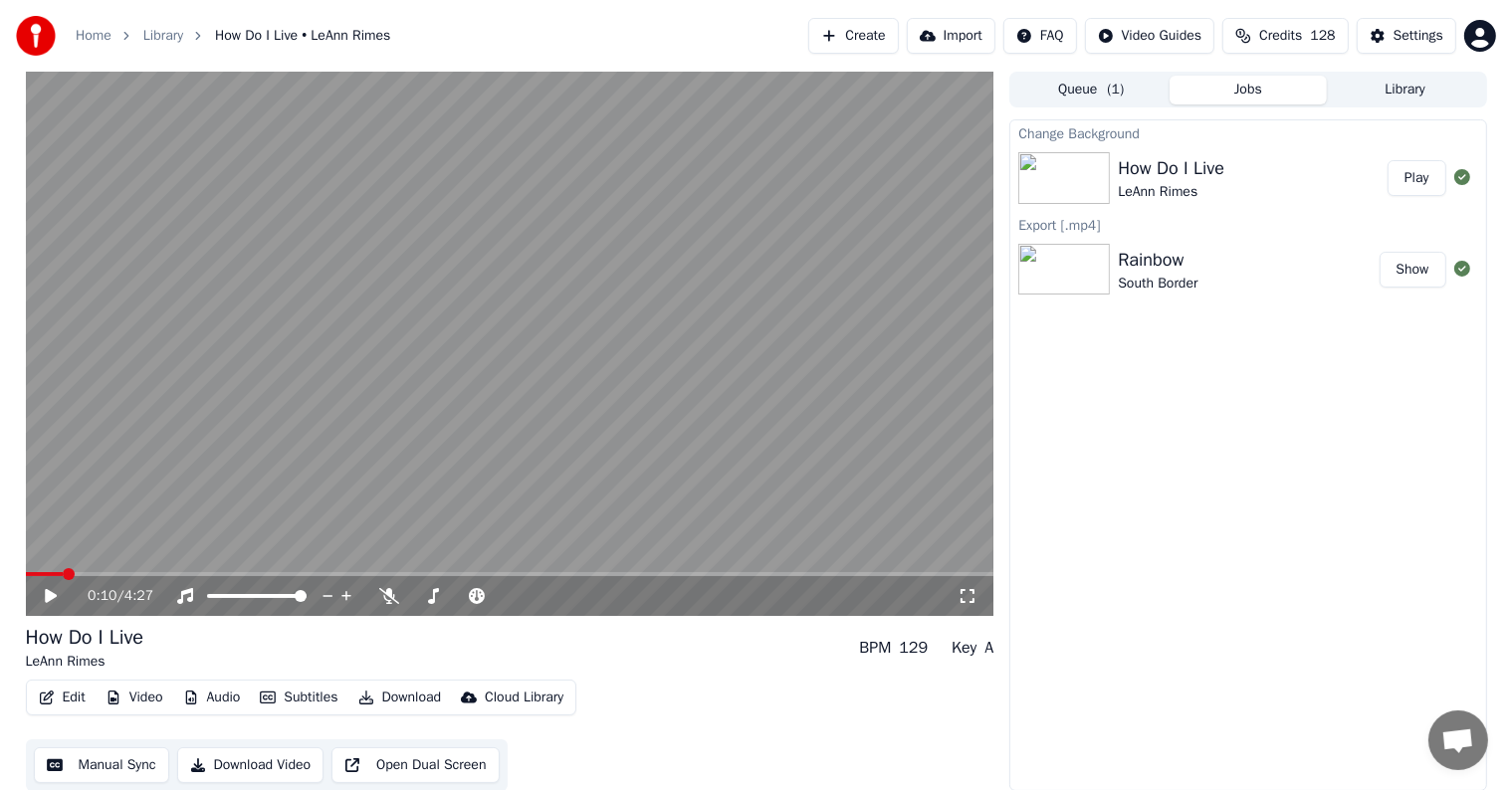 click 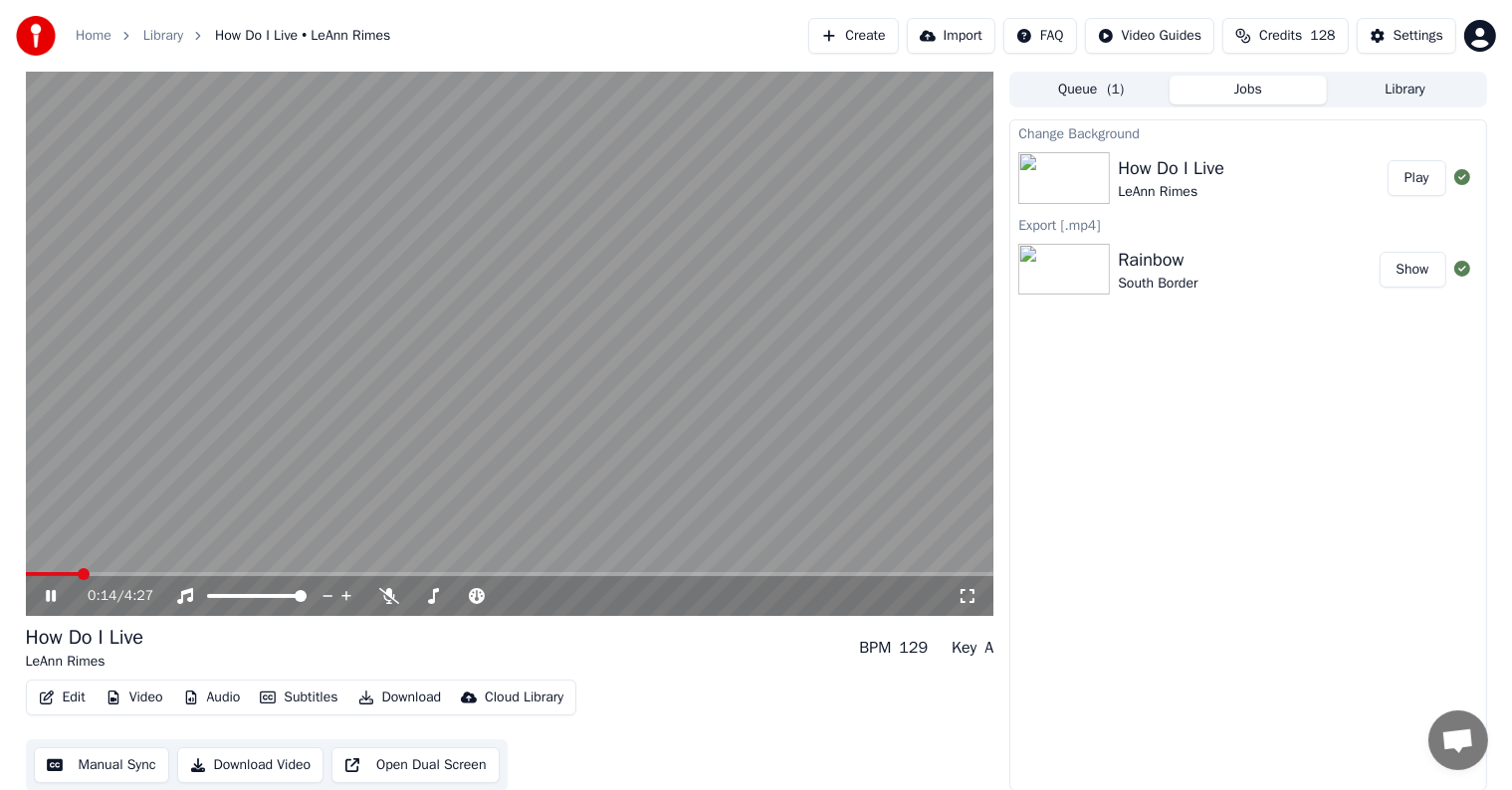 click 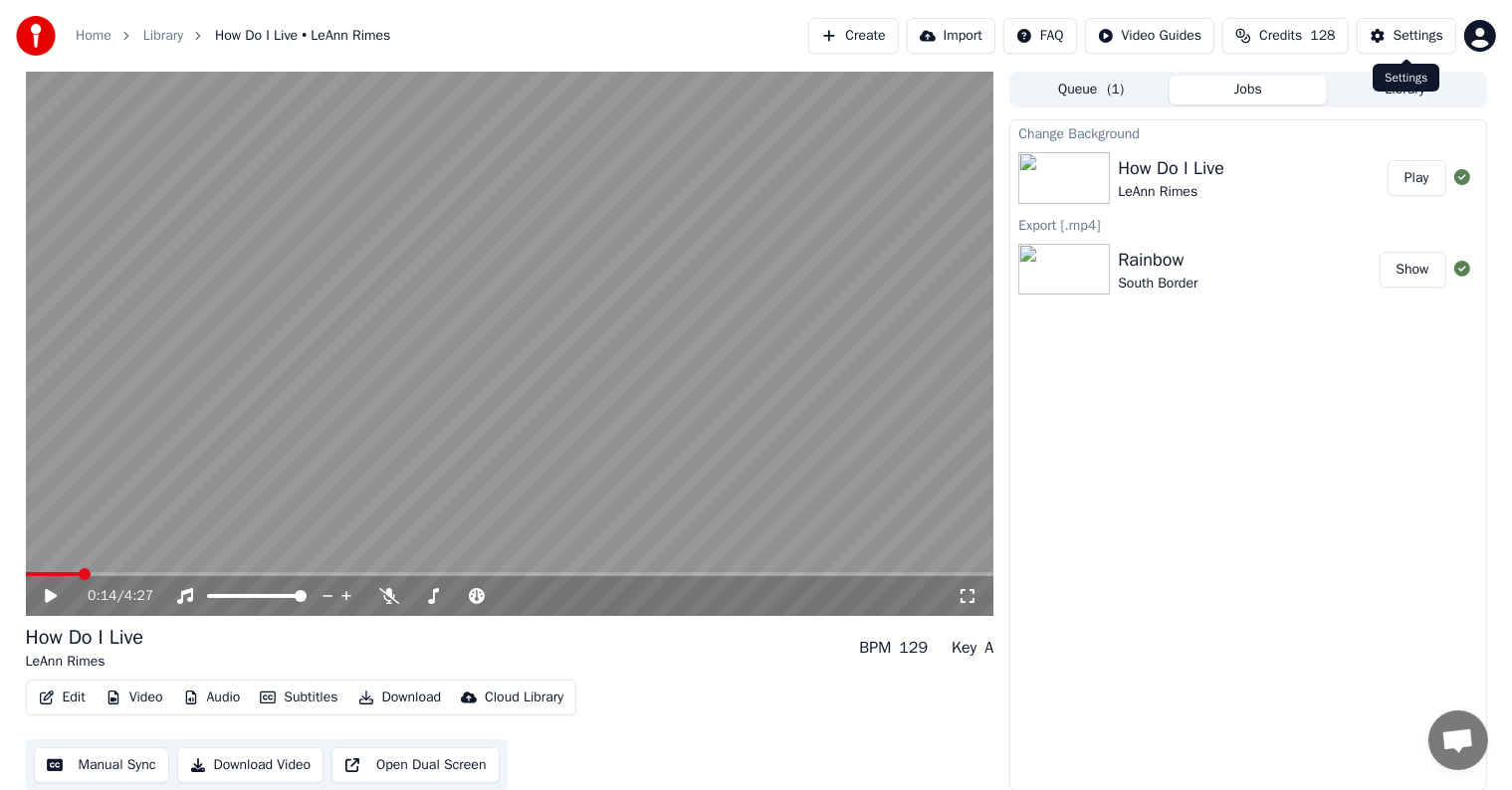 click on "Settings" at bounding box center [1418, 36] 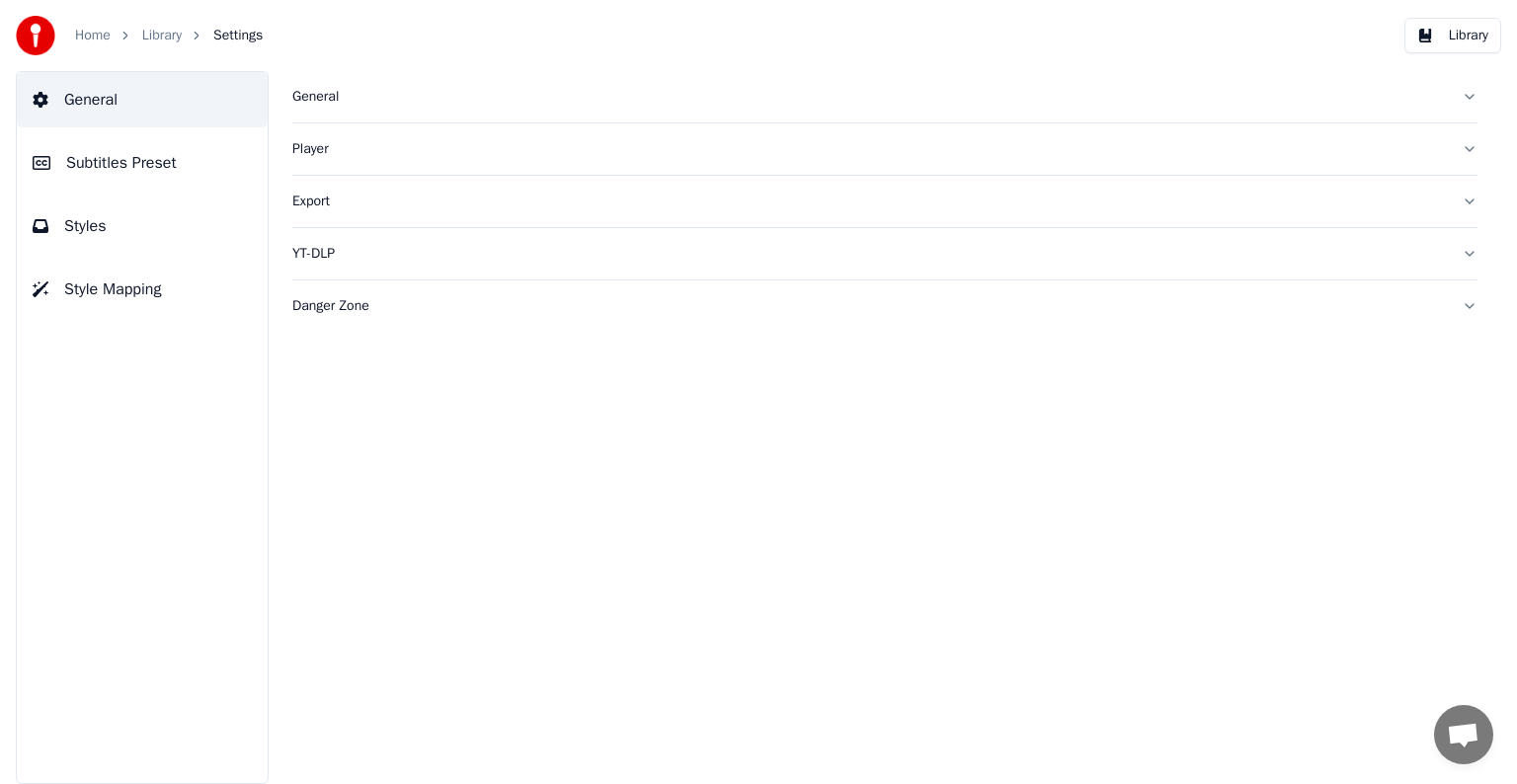 click on "Subtitles Preset" at bounding box center (142, 163) 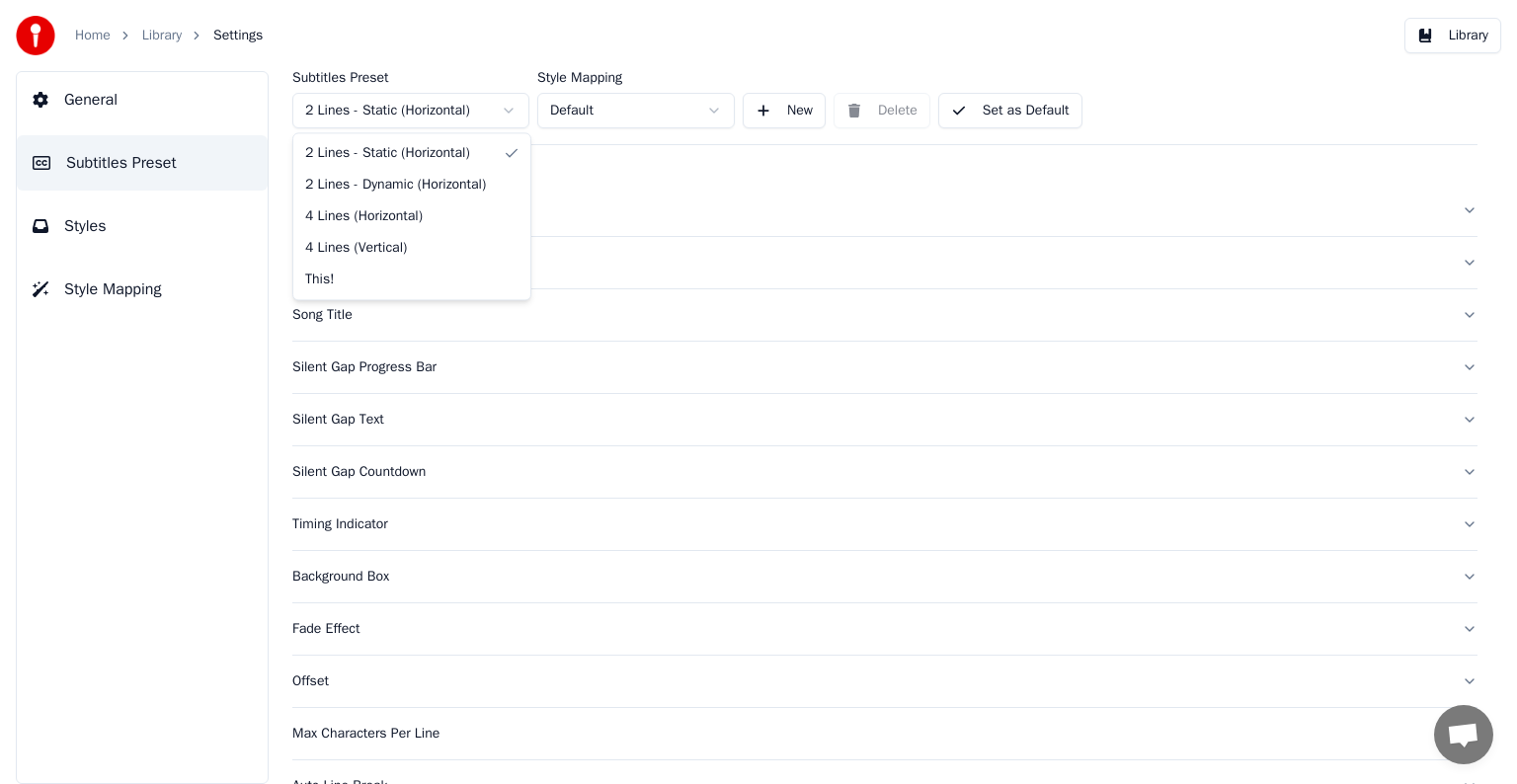 click on "Home Library Settings Library General Subtitles Preset Styles Style Mapping Subtitles Preset 2 Lines - Static (Horizontal) Style Mapping Default New Delete Set as Default General Layout Song Title Silent Gap Progress Bar Silent Gap Text Silent Gap Countdown Timing Indicator Background Box Fade Effect Offset Max Characters Per Line Auto Line Break Advanced Settings Chat Adam from Youka Desktop More channels Continue on Email Offline. You were inactive for some time. Send a message to reconnect to the chat. Youka Desktop Hello! How can I help you? Sunday, 20 July Hi! I'ts me again. The lyrics are not appearing. Even editing to add lyrics again, it's not appearing. I already spent 22 credits for this please check 7/20/2025 Monday, 21 July Adam Hey, credits should refunded automatically in case of failure, please let me check 7/21/2025 yeah but credits are used again in adding the lyrics in the song that supposed to be good in the first place 7/21/2025 Read Adam I added 22 more credits to your account. 7/21/2025" at bounding box center [758, 392] 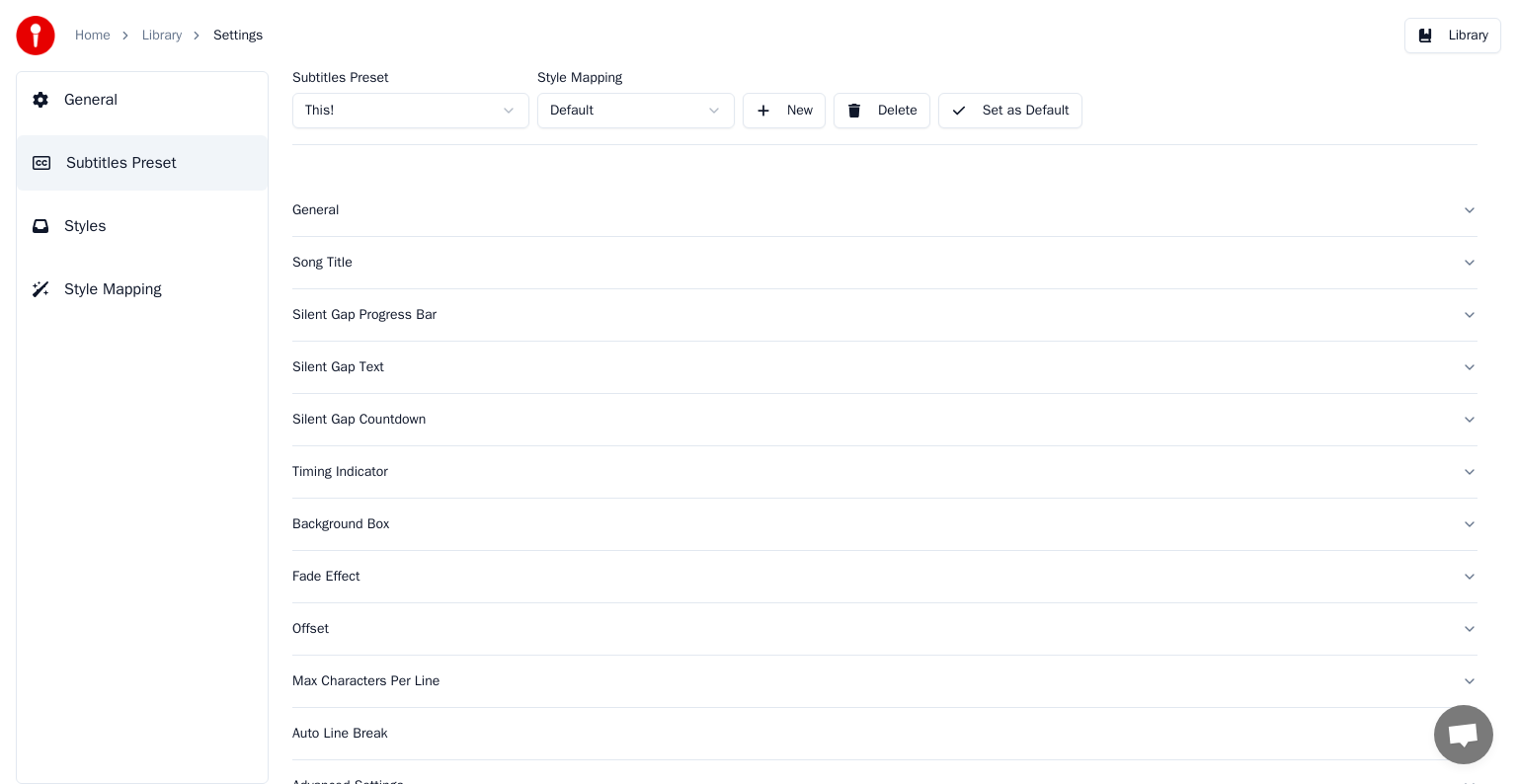 click on "Song Title" at bounding box center (869, 263) 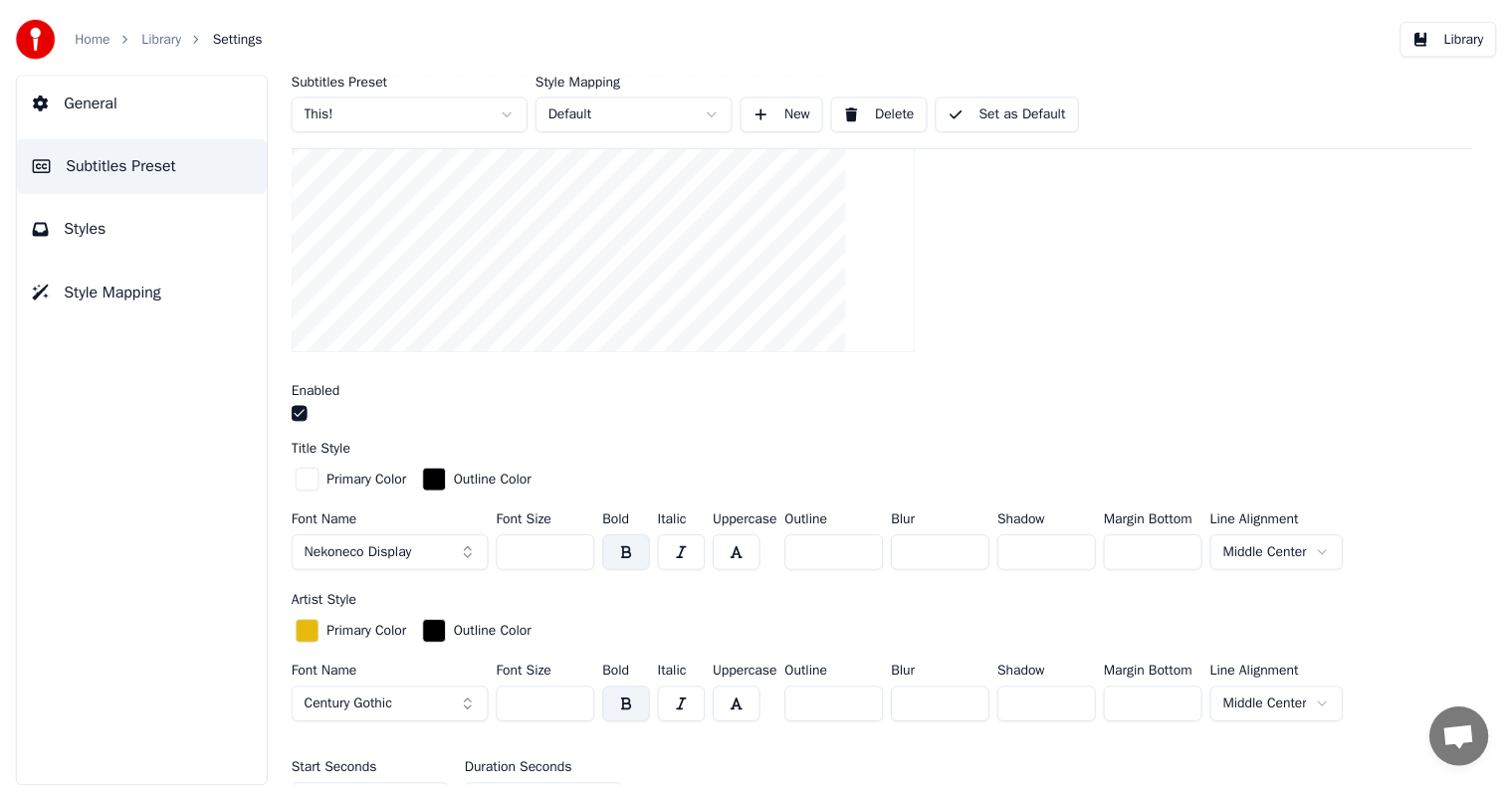scroll, scrollTop: 398, scrollLeft: 0, axis: vertical 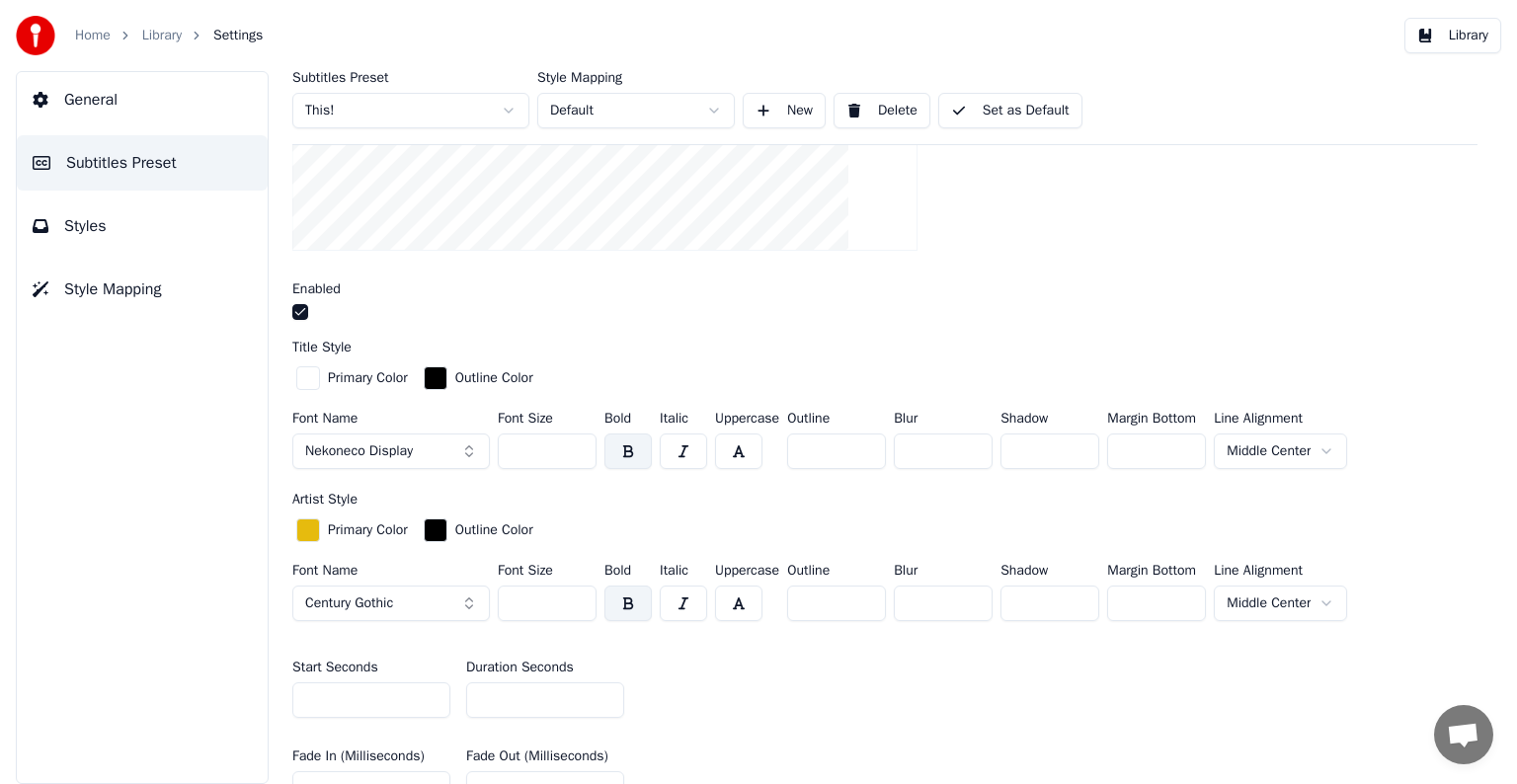 drag, startPoint x: 518, startPoint y: 447, endPoint x: 571, endPoint y: 450, distance: 53.08484 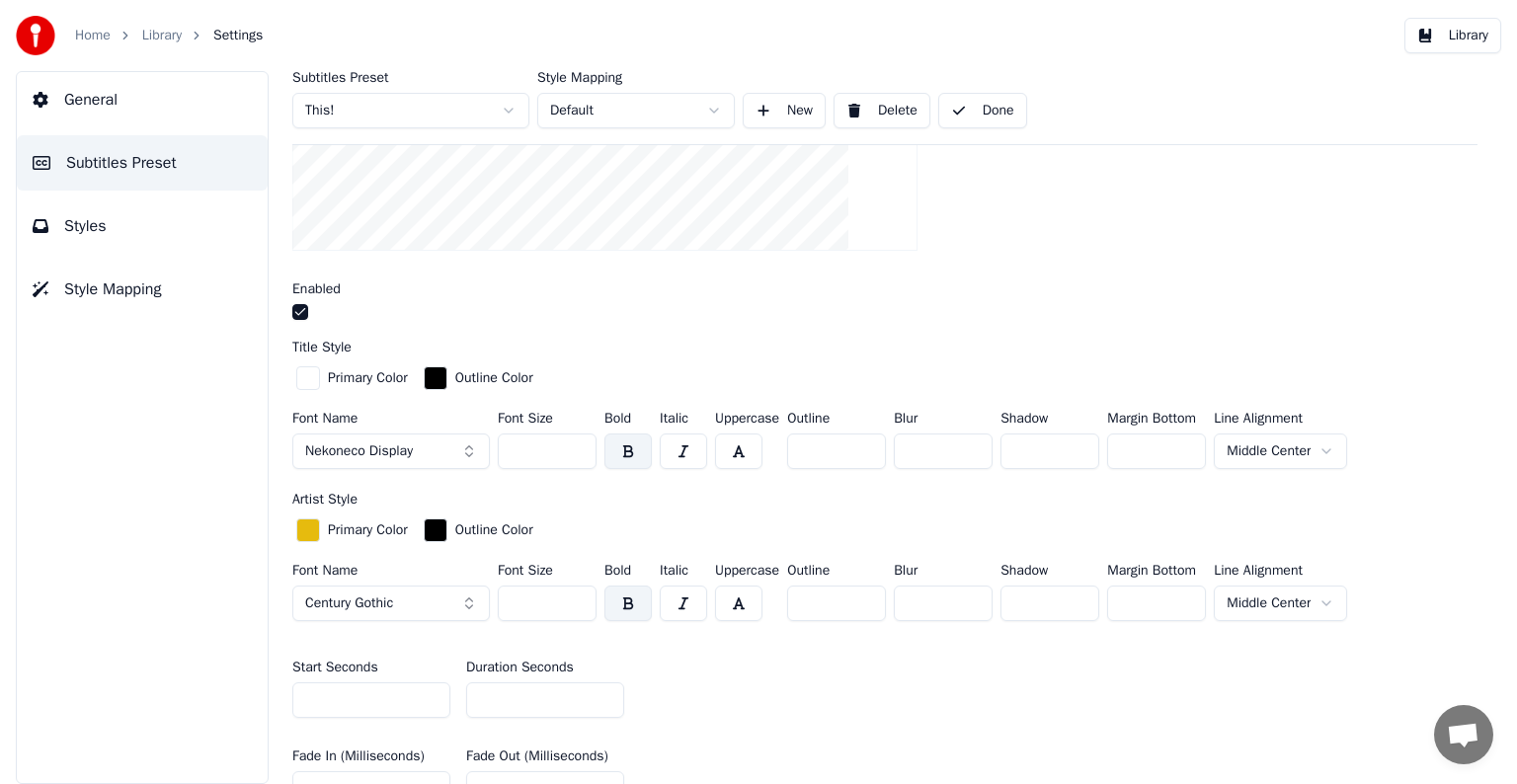 click on "Library" at bounding box center [162, 36] 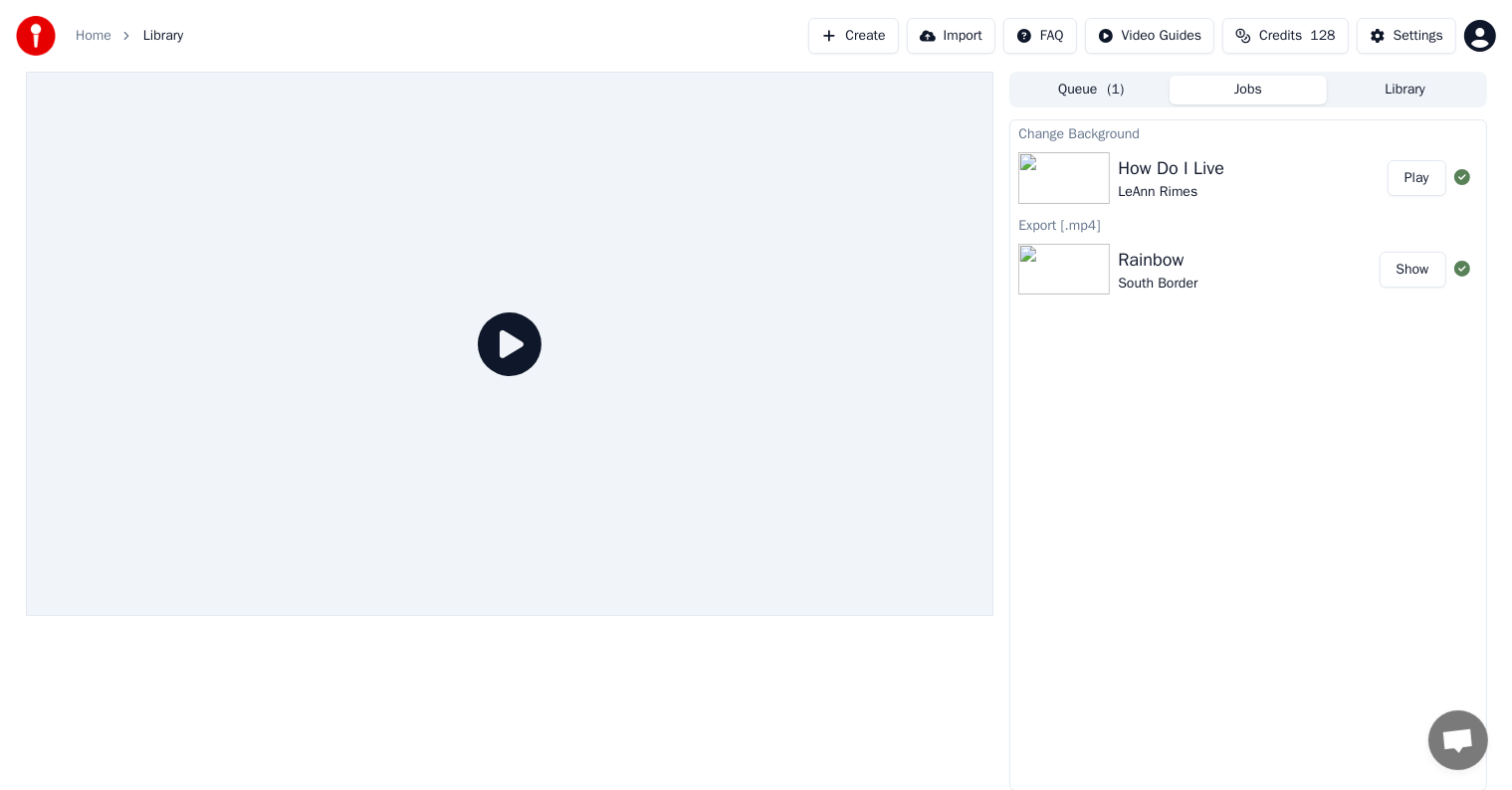click on "Play" at bounding box center [1416, 178] 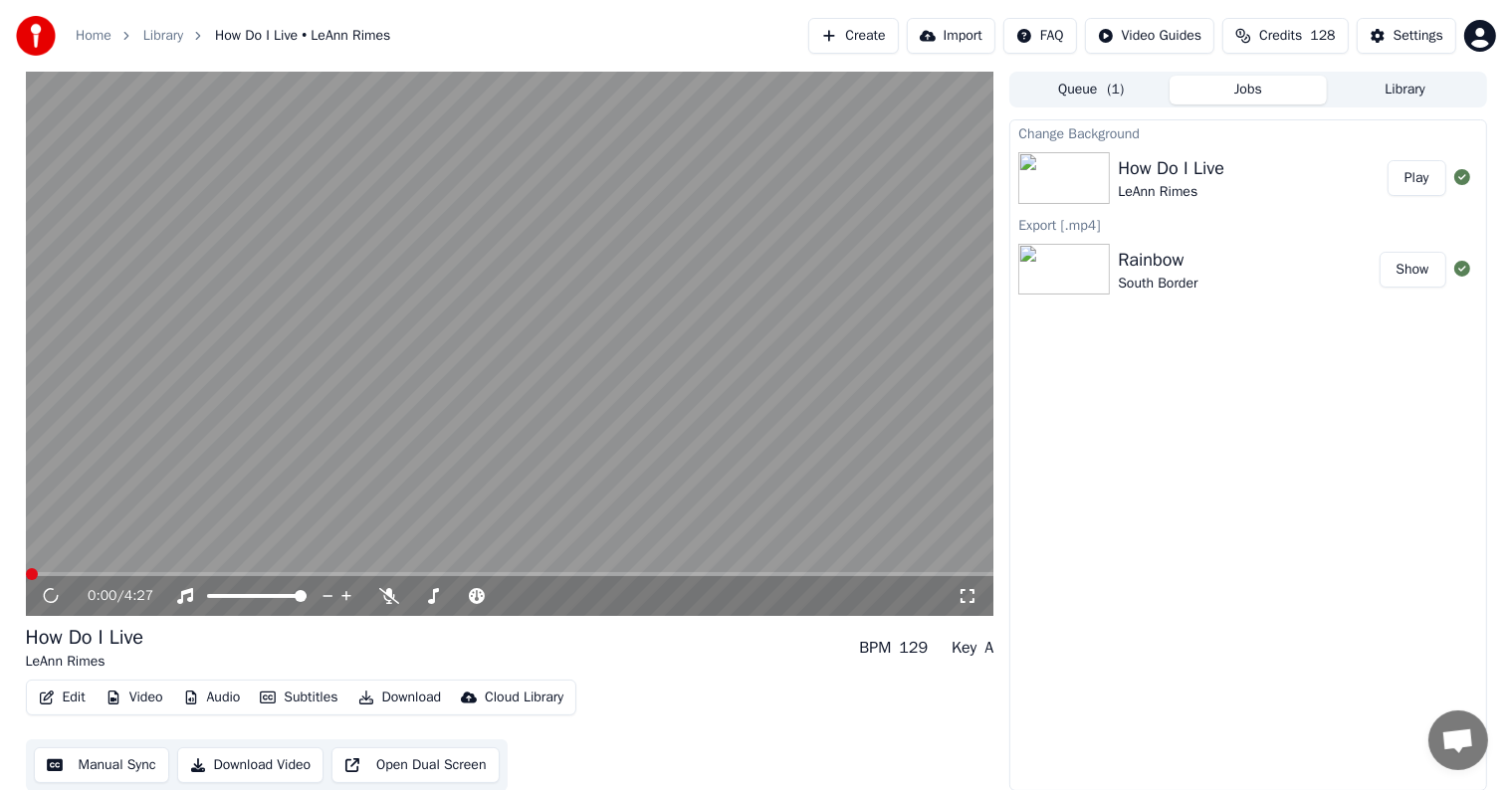 type 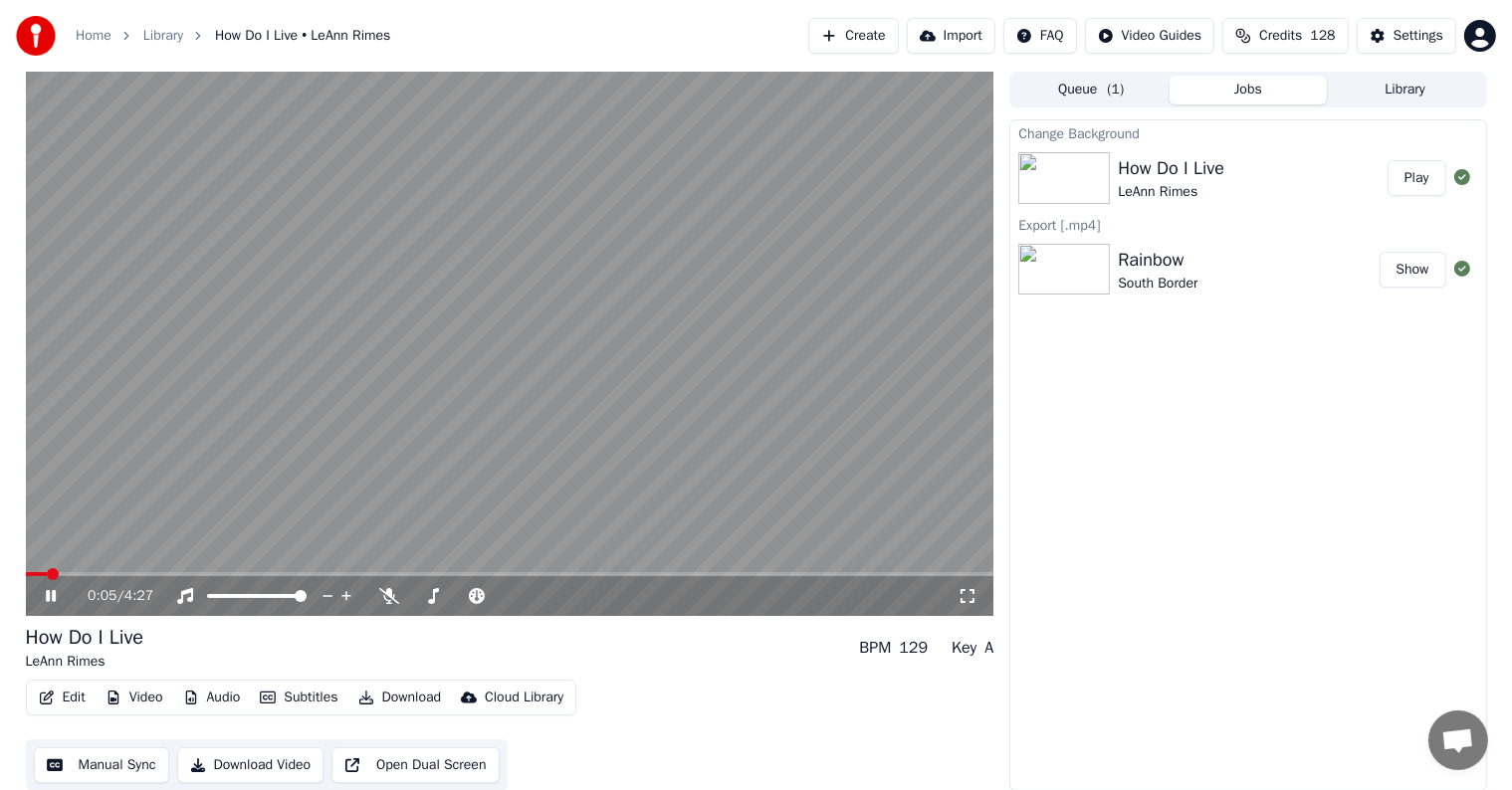 click 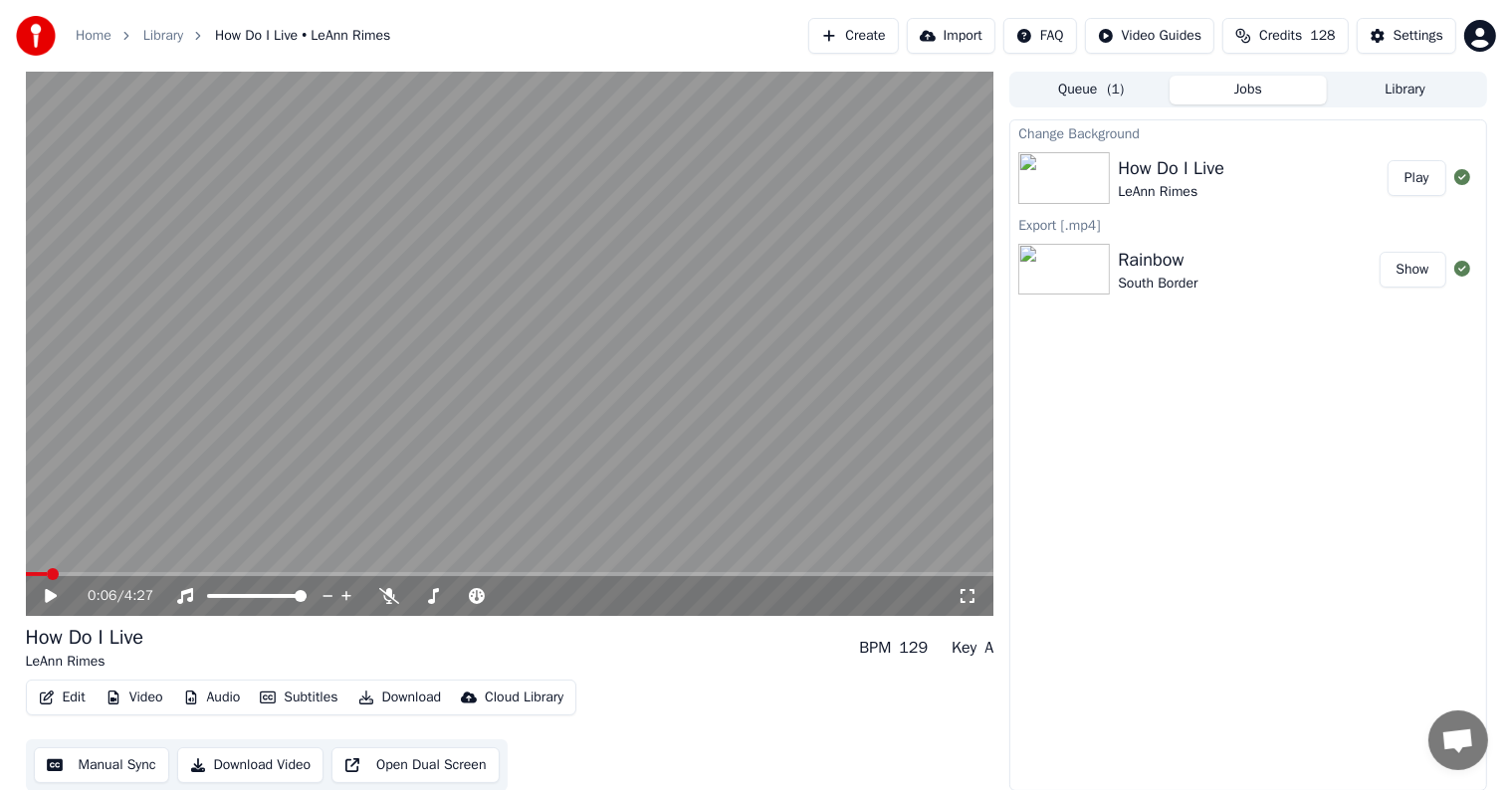 click 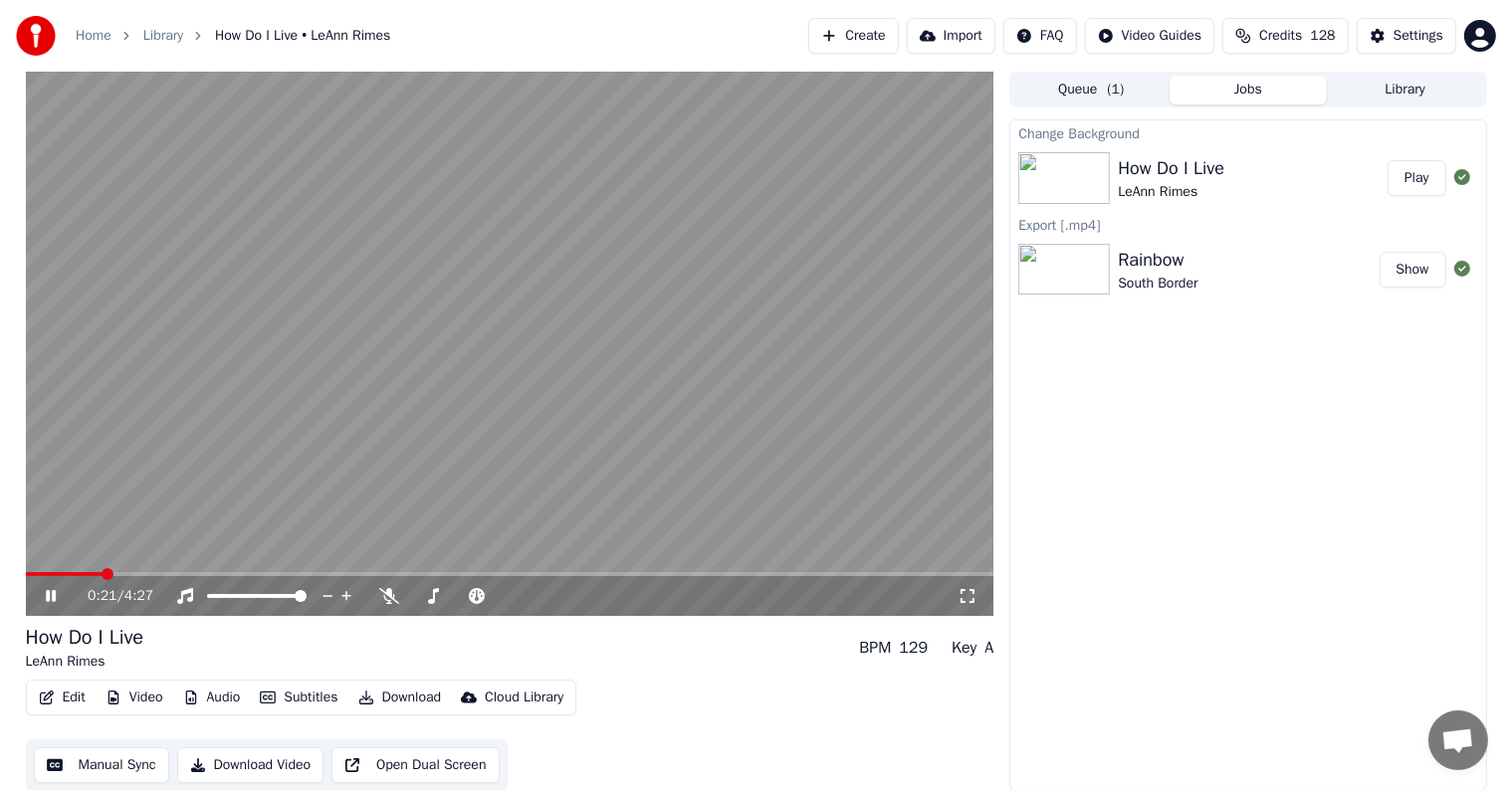 click 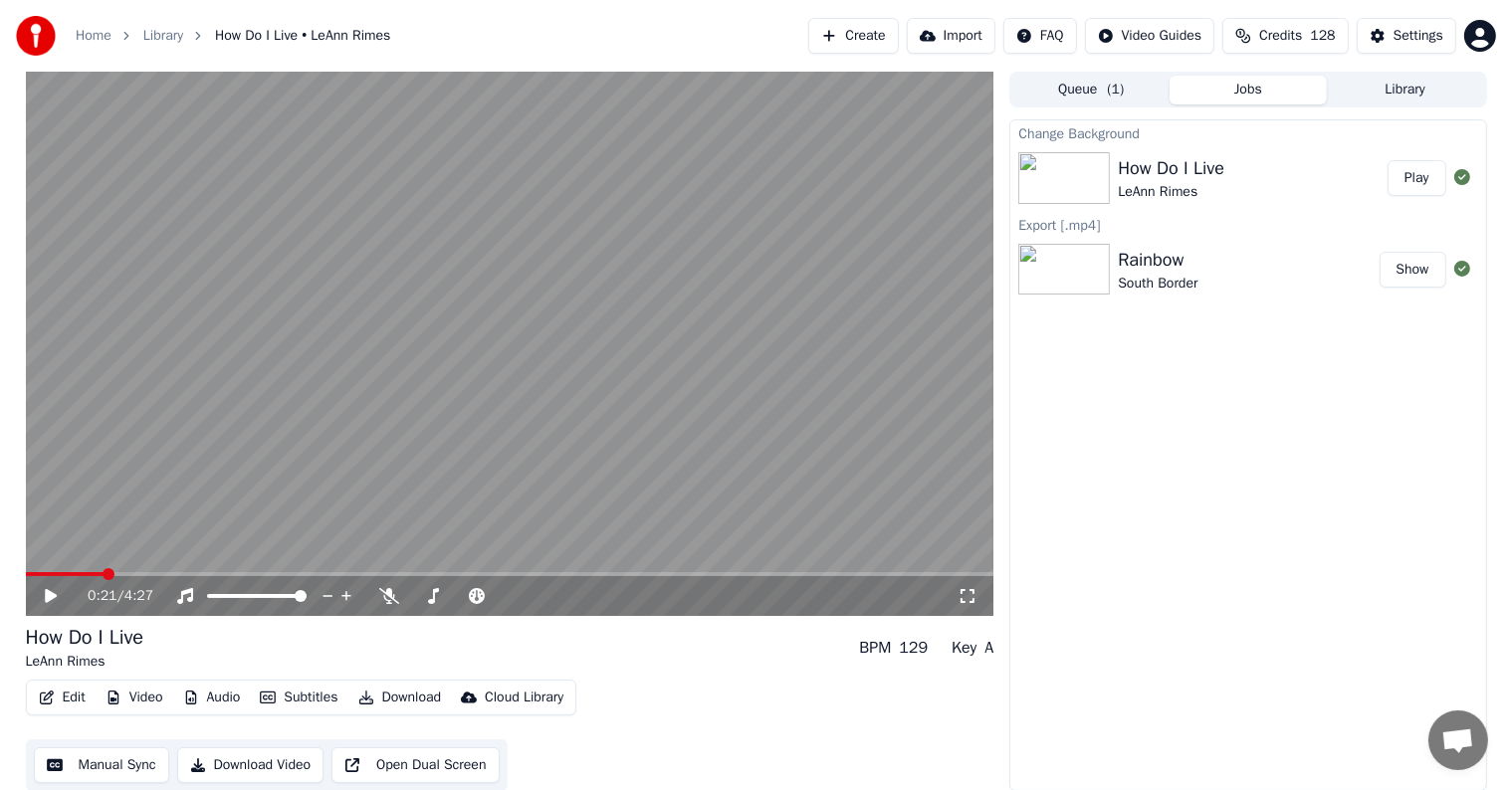 click on "Manual Sync" at bounding box center [102, 765] 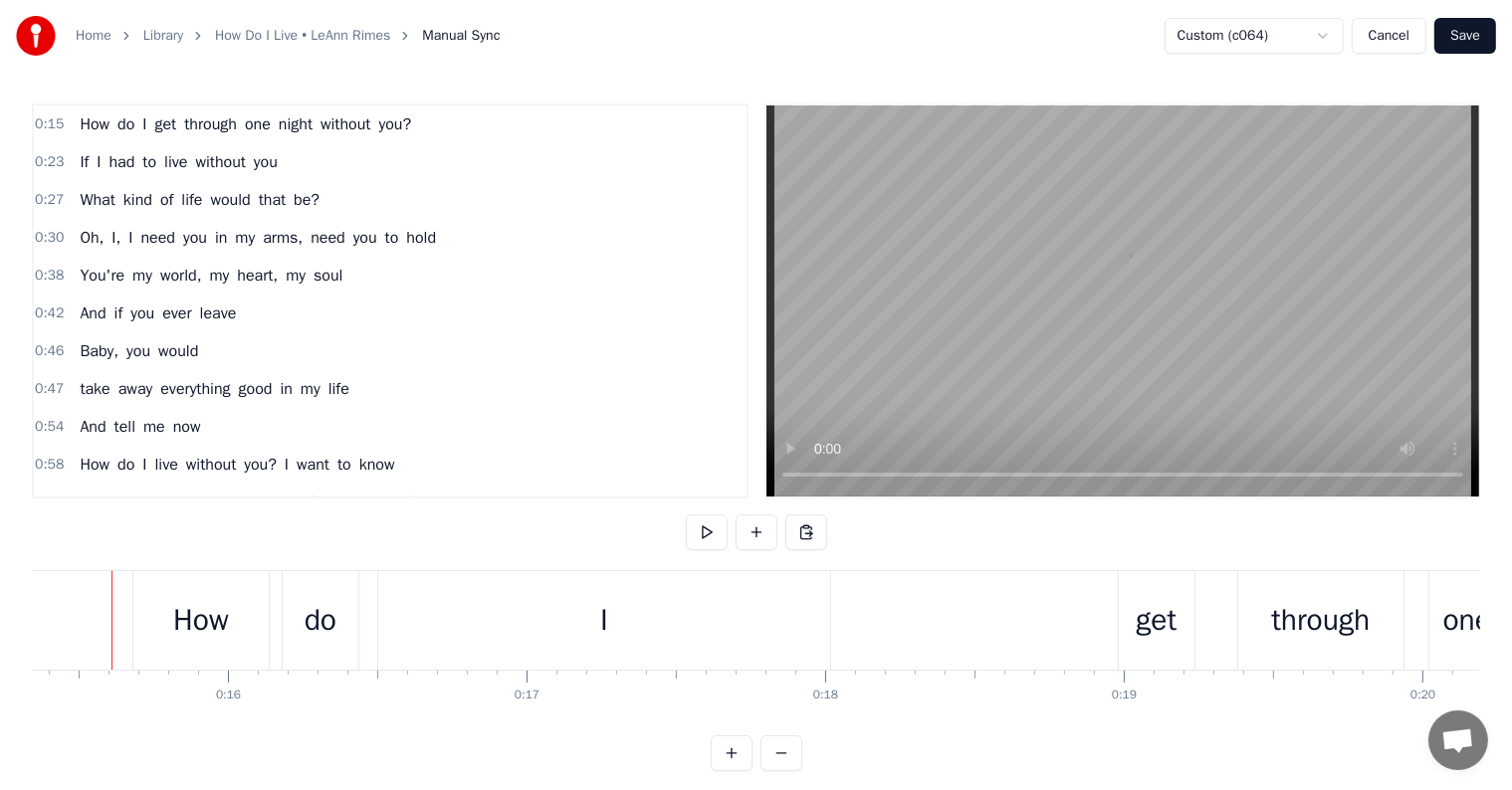 scroll, scrollTop: 0, scrollLeft: 4562, axis: horizontal 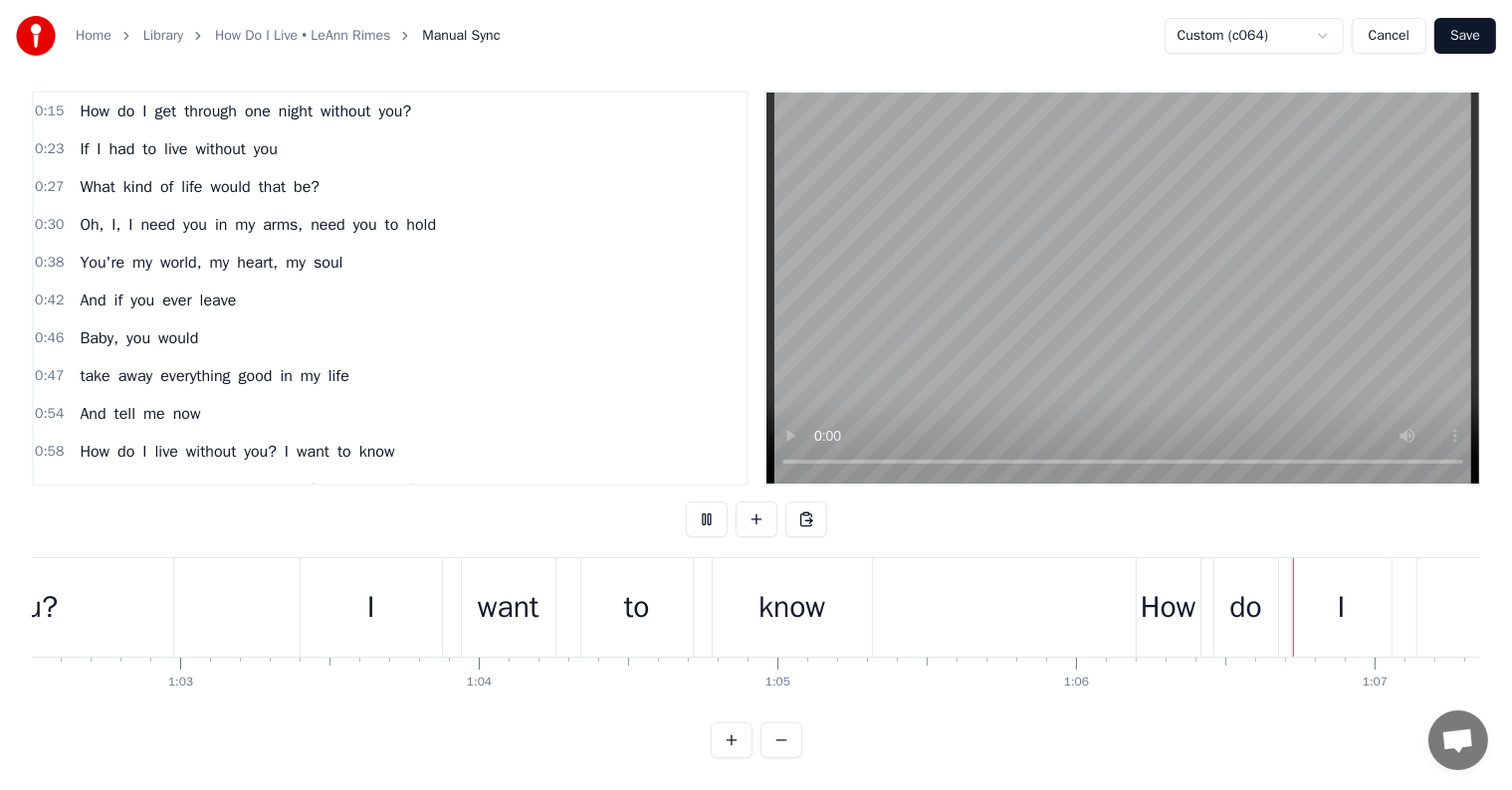 click on "0:15 How do I get through one night without you? 0:23 If I had to live without you 0:27 What kind of life would that be? 0:30 Oh, I, I need you in my arms, need you to hold 0:38 You're my world, my heart, my soul 0:42 And if you ever leave 0:46 Baby, you would 0:47 take away everything good in my life 0:54 And tell me now 0:58 How do I live without you? I want to know 1:06 How do I breathe without you if you ever go? 1:13 How do I ever, 1:16 ever survive? 1:21 How do I, how do I, oh, how do I live? 1:28 Without you, there'd be no 1:33 sun in my sky 1:36 There would be no love in my life 1:40 There'd be no 1:40 world left for me 1:43 And I, baby, I don't know what I would do 1:51 I'd be lost if I lost you 1:55 If you ever leave 1:59 Baby, you would 2:00 take away everything real in my life 2:07 And tell me now 2:11 How do I live without you? I want to know 2:19 How do I breathe without you if you ever go? 2:26 How do I ever, 2:29 ever survive? 2:34 How do I, how do I, oh, how do I live? 2:43 Please, tell me, I" at bounding box center (756, 424) 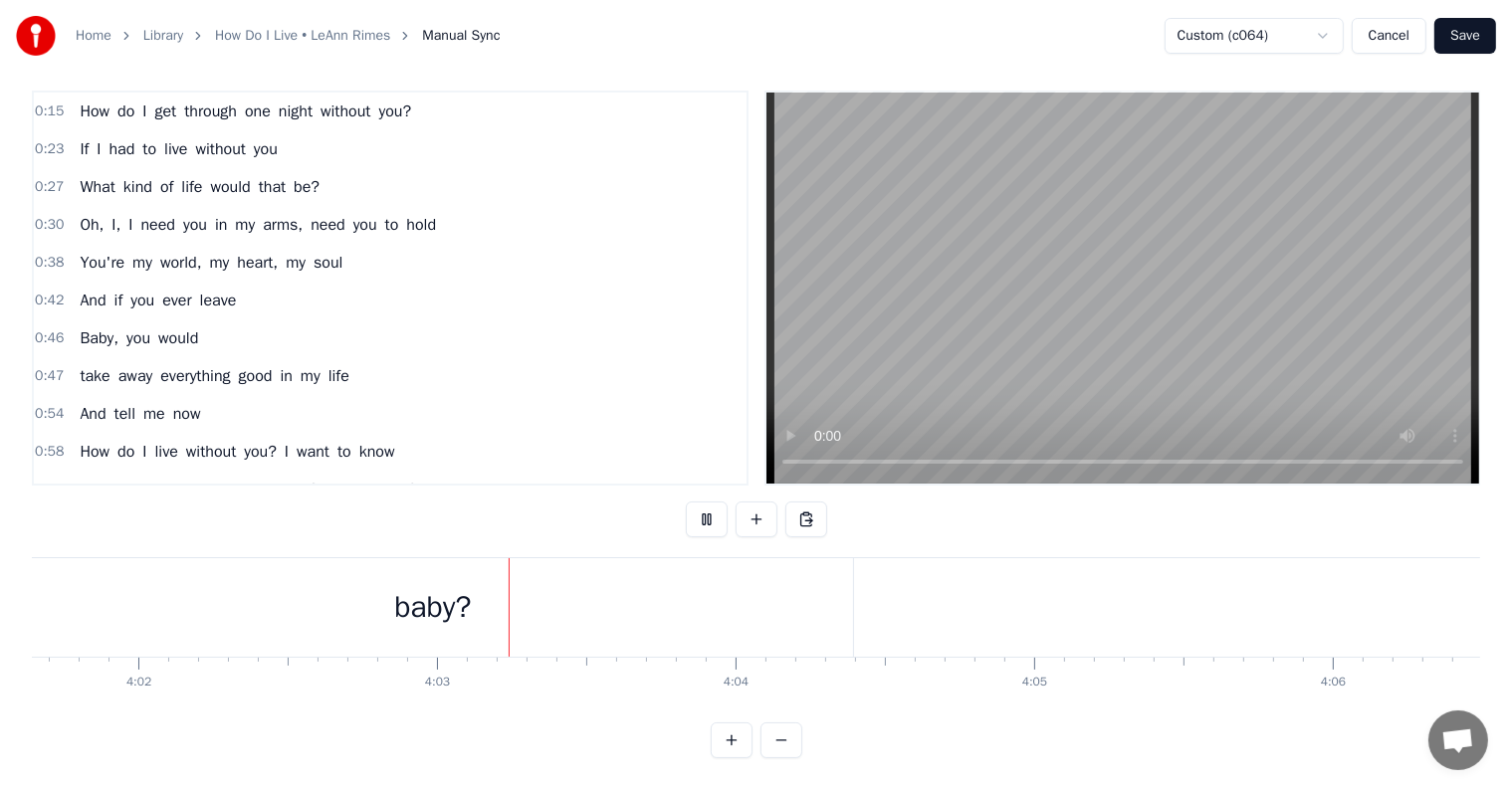 scroll, scrollTop: 0, scrollLeft: 72397, axis: horizontal 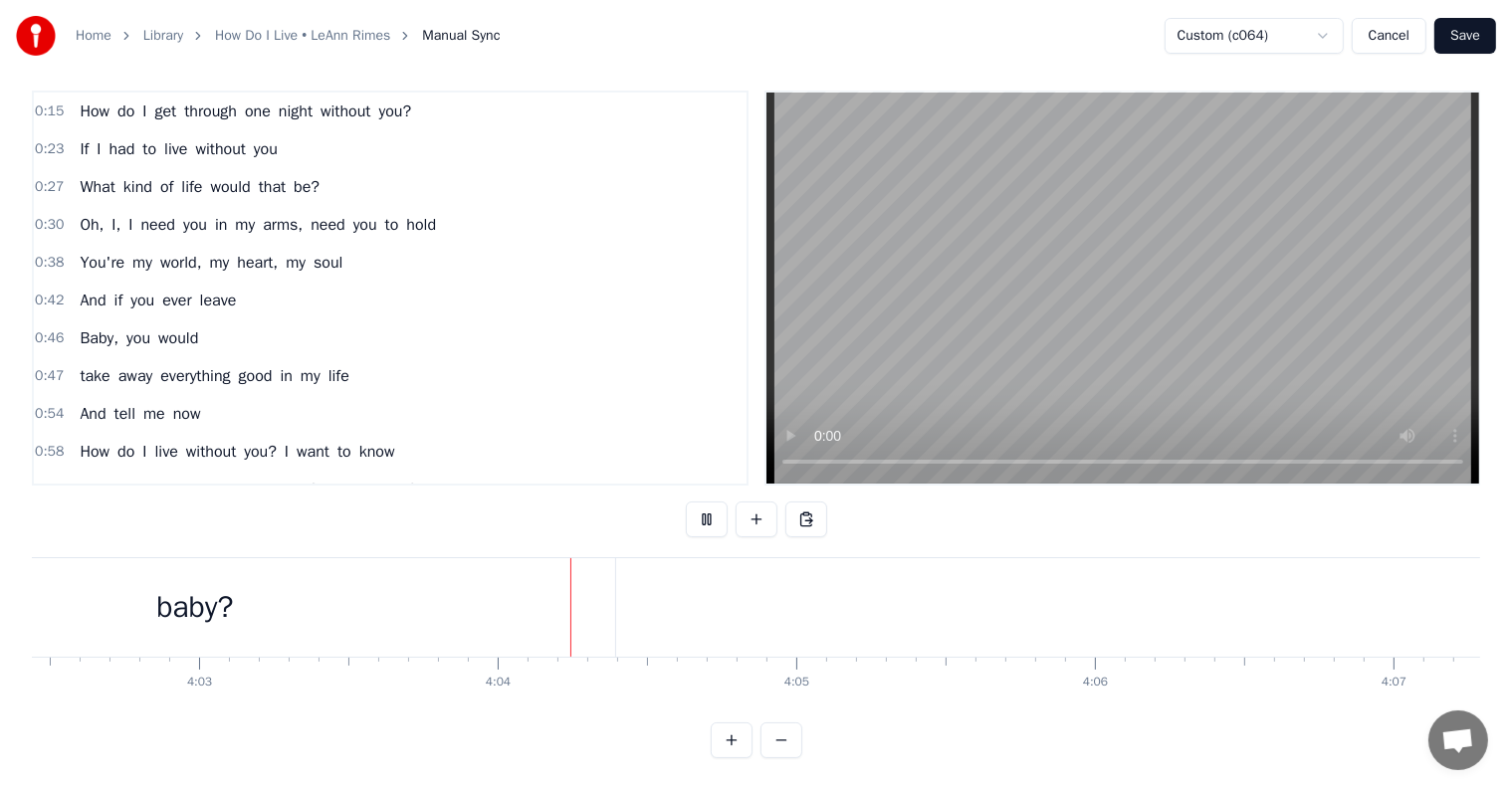 click on "Save" at bounding box center (1465, 36) 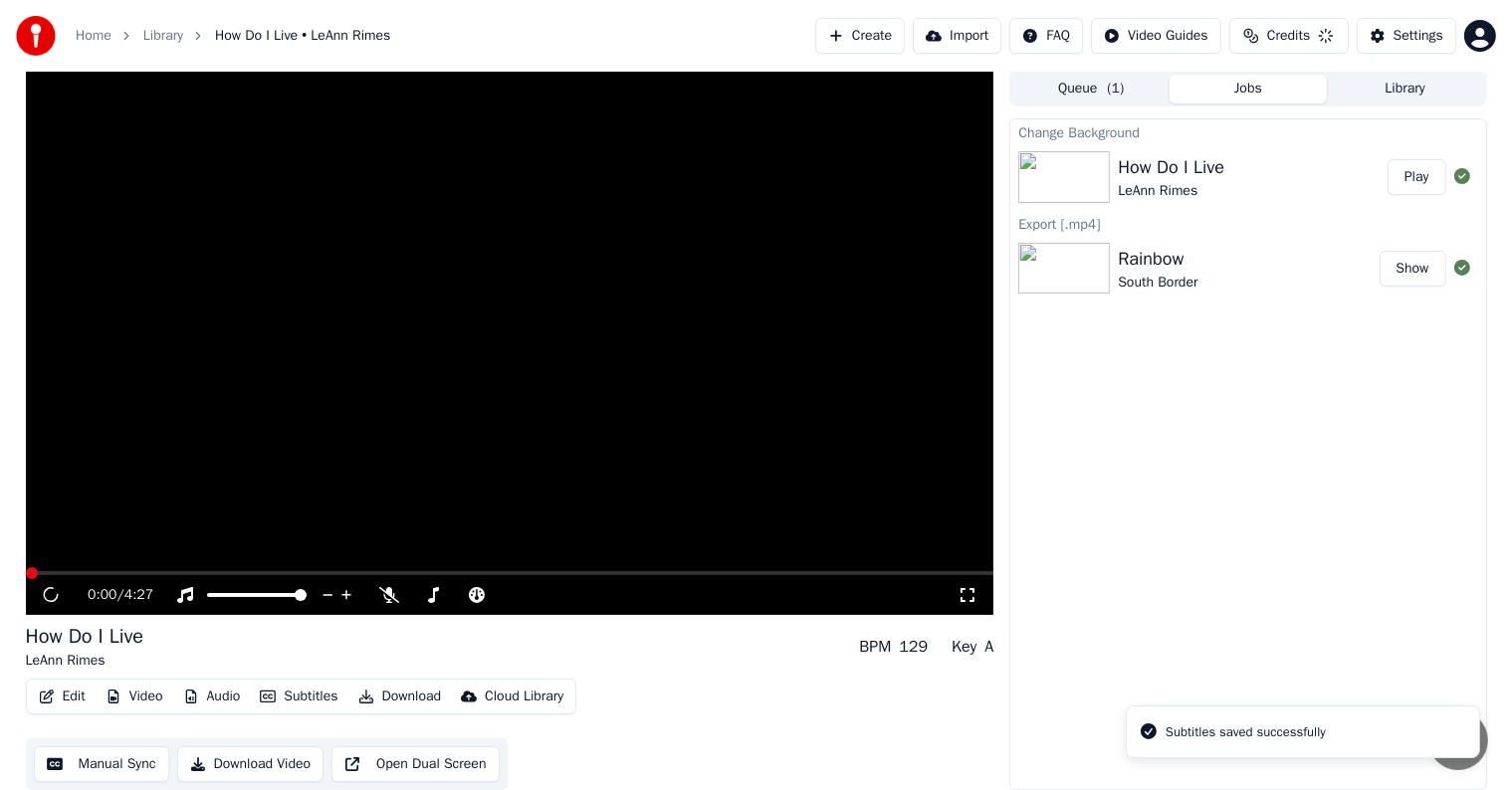 scroll, scrollTop: 1, scrollLeft: 0, axis: vertical 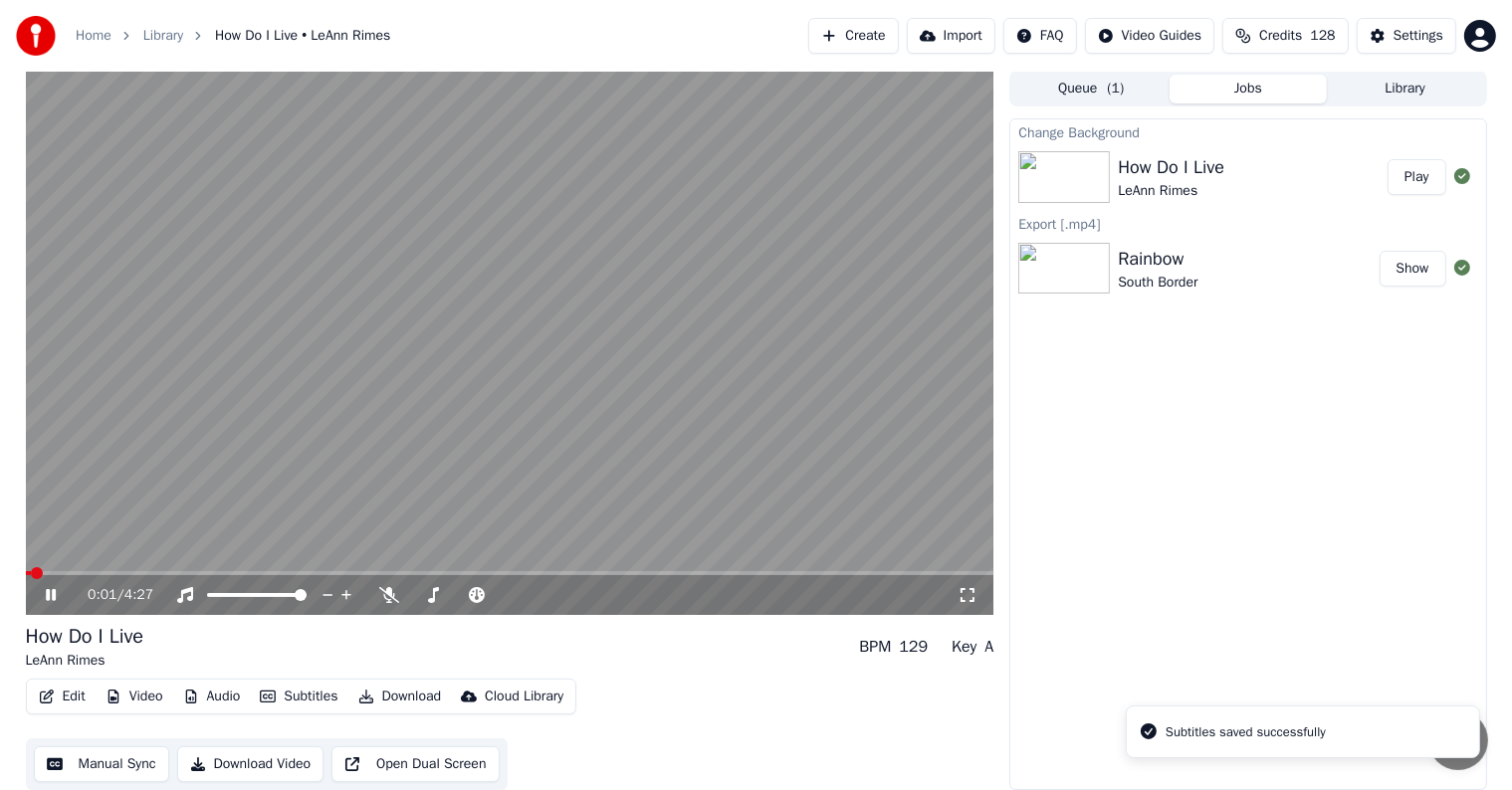 click 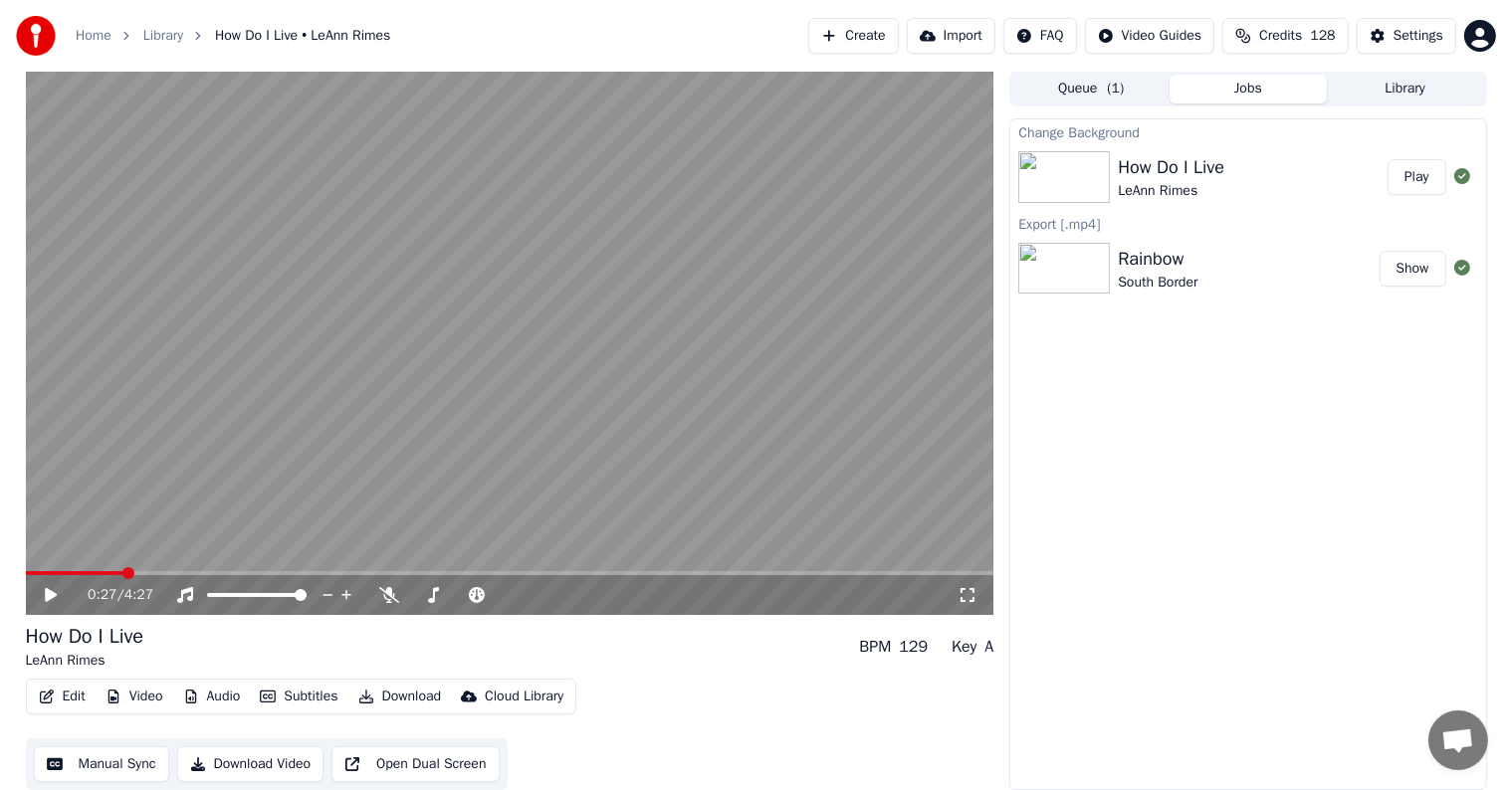 click at bounding box center (510, 573) 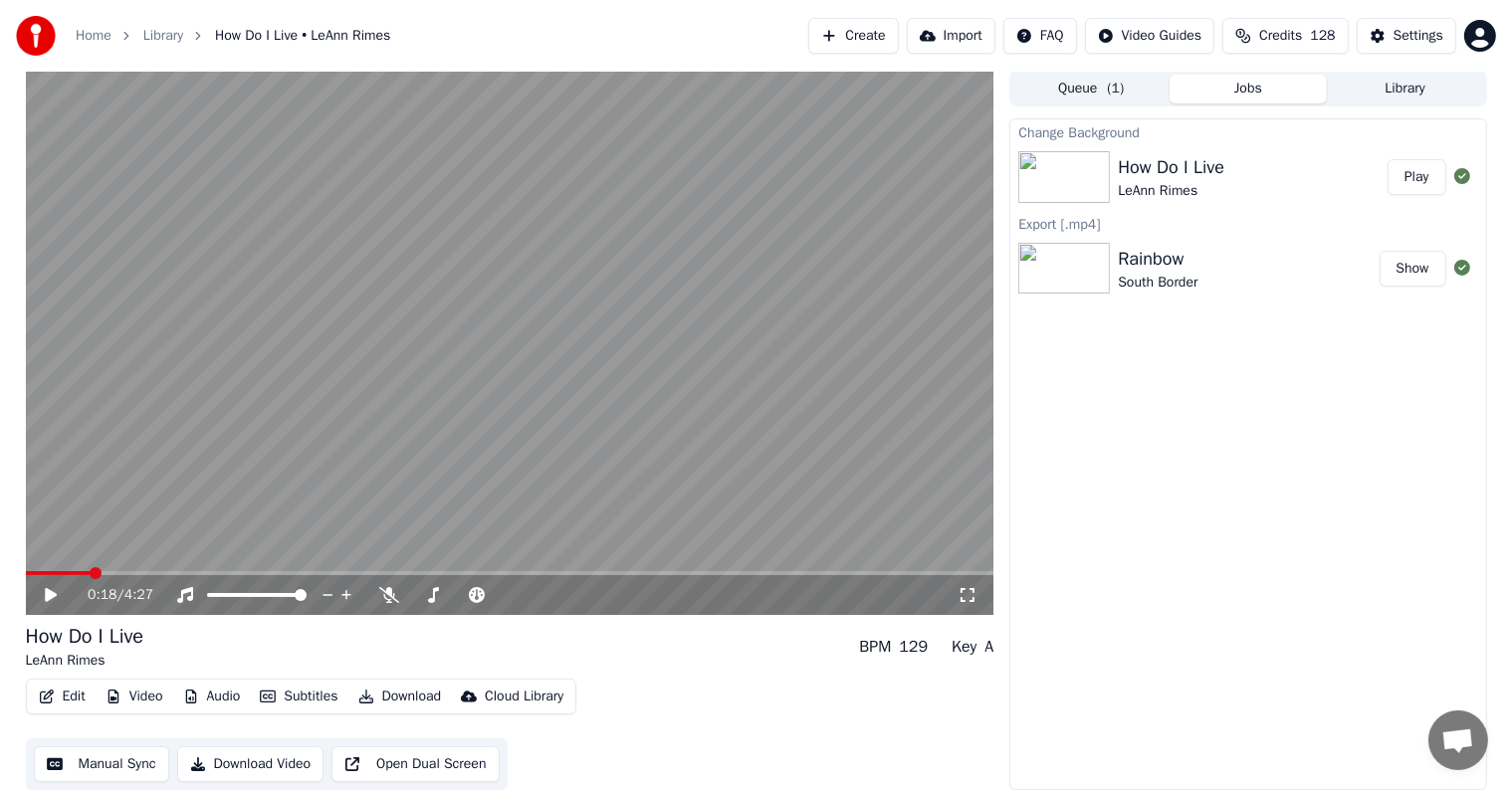 click at bounding box center (59, 573) 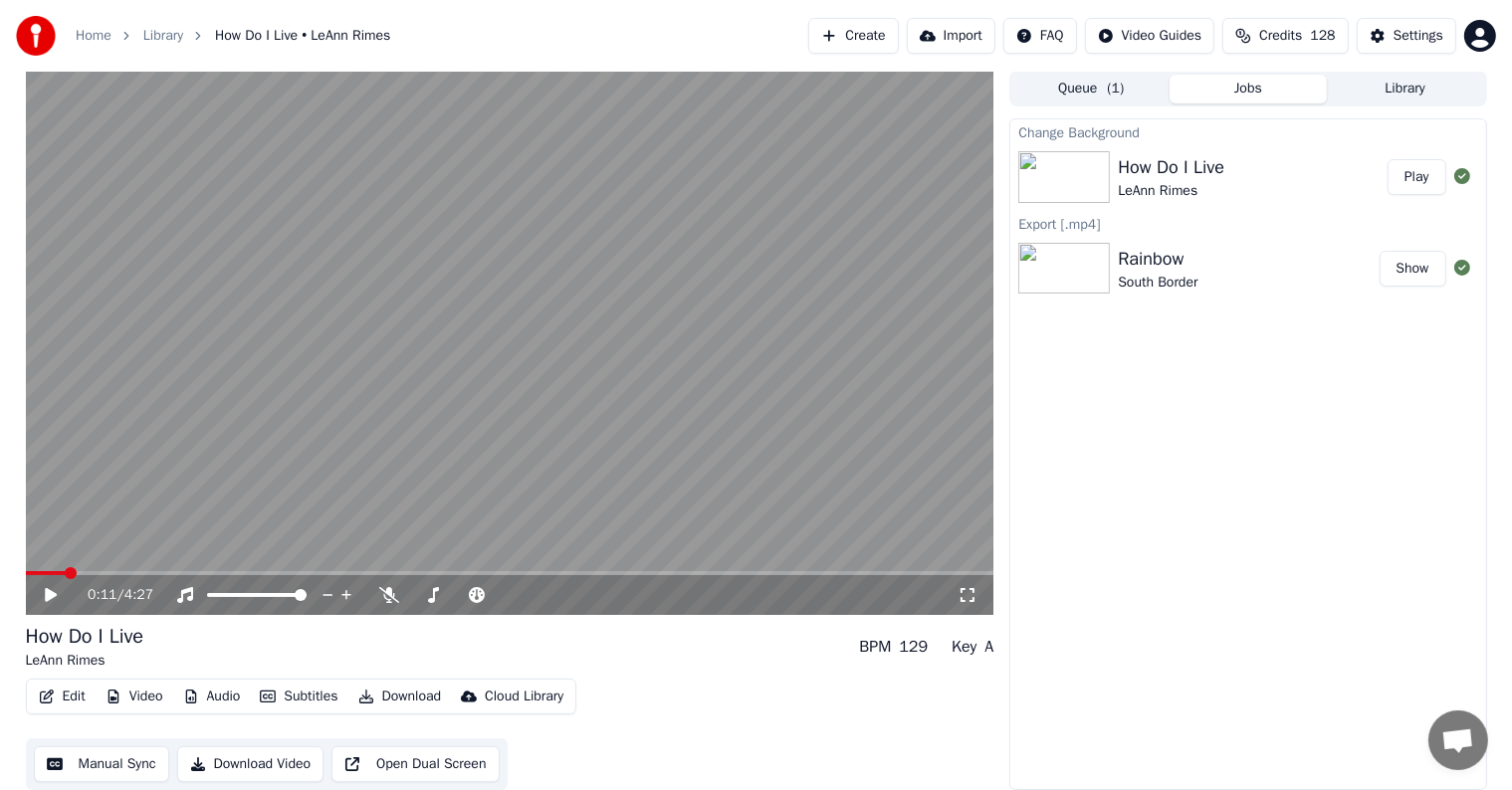 click at bounding box center (46, 573) 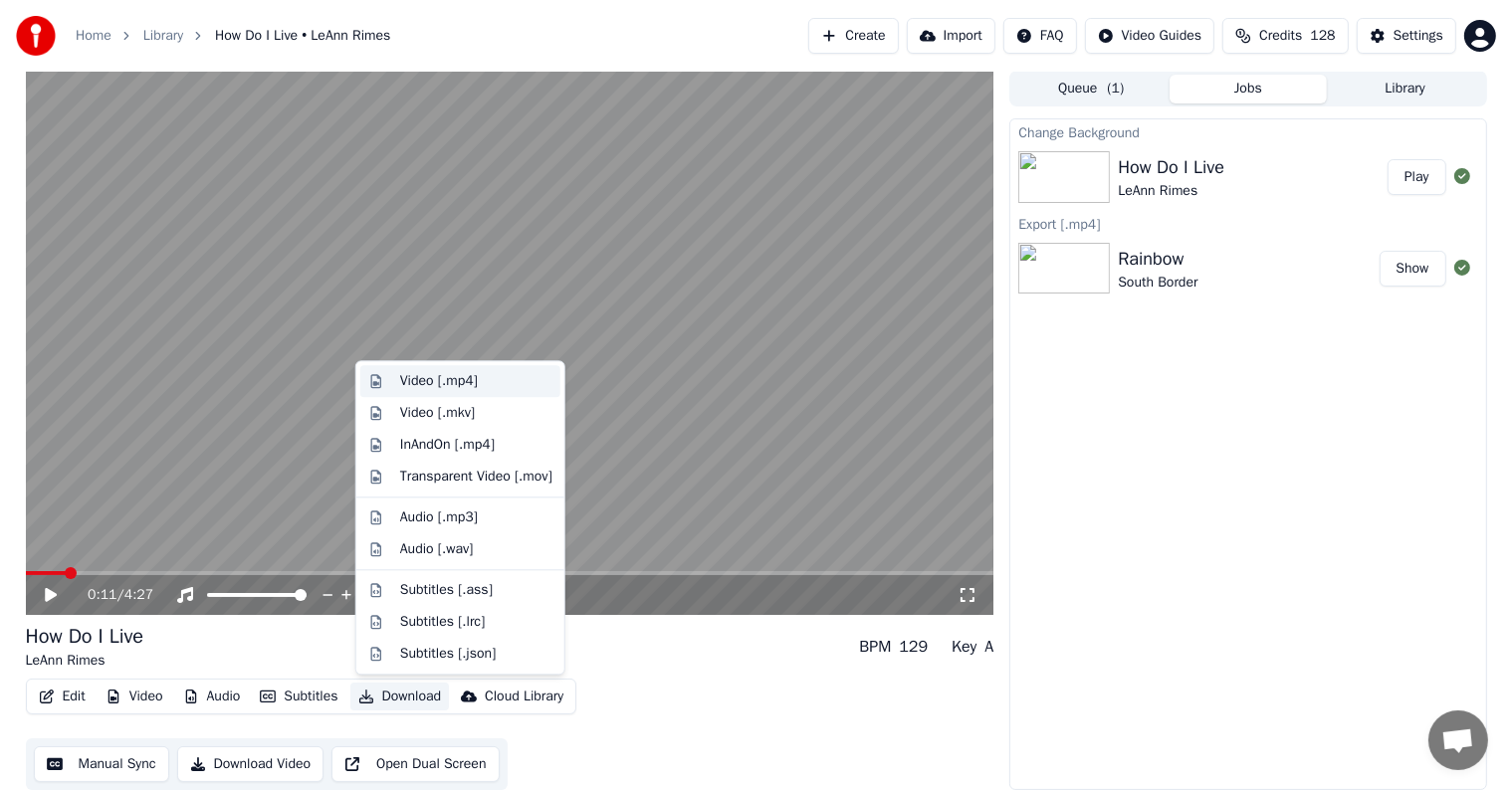 click on "Video [.mp4]" at bounding box center [439, 381] 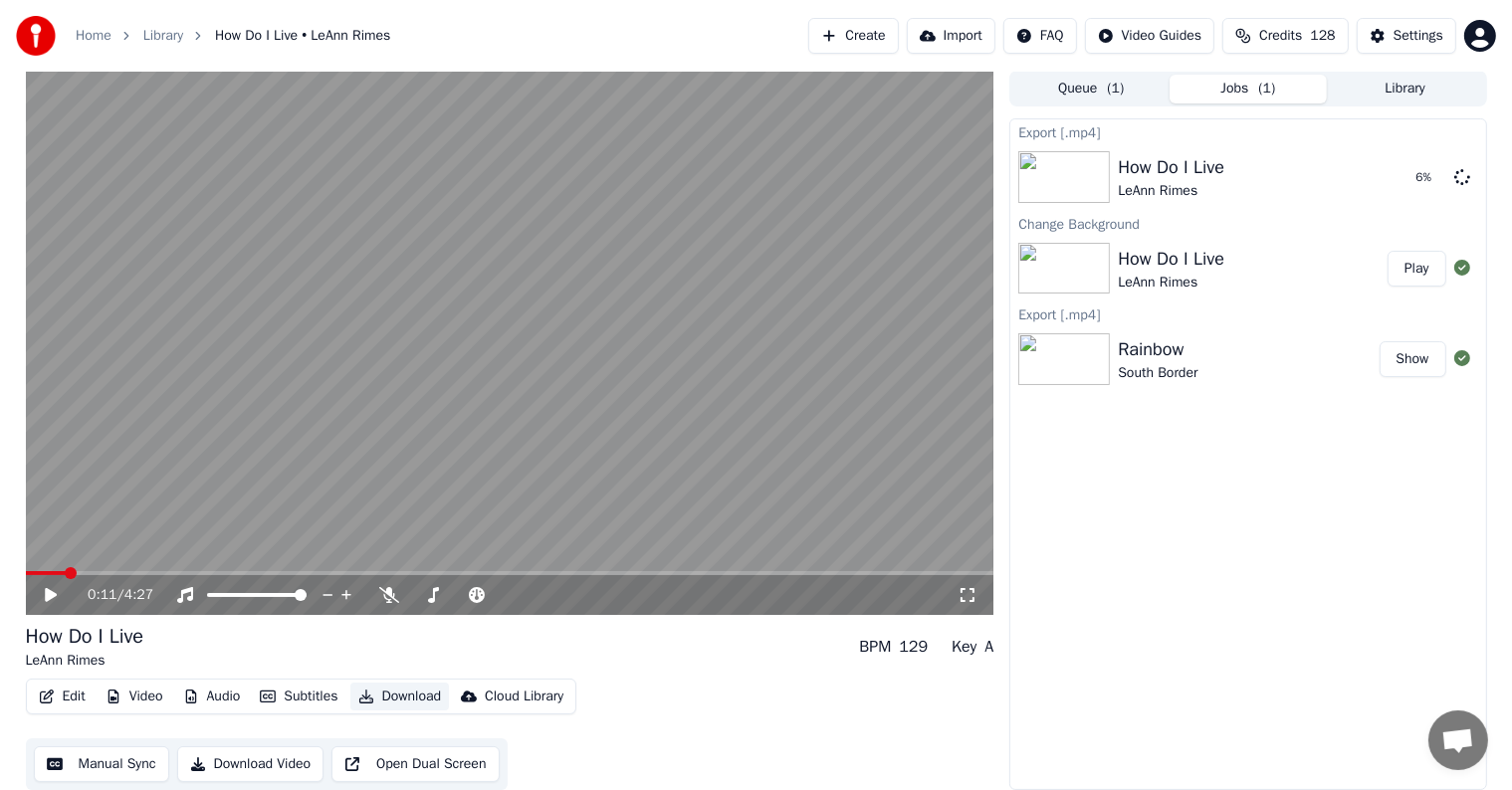 type 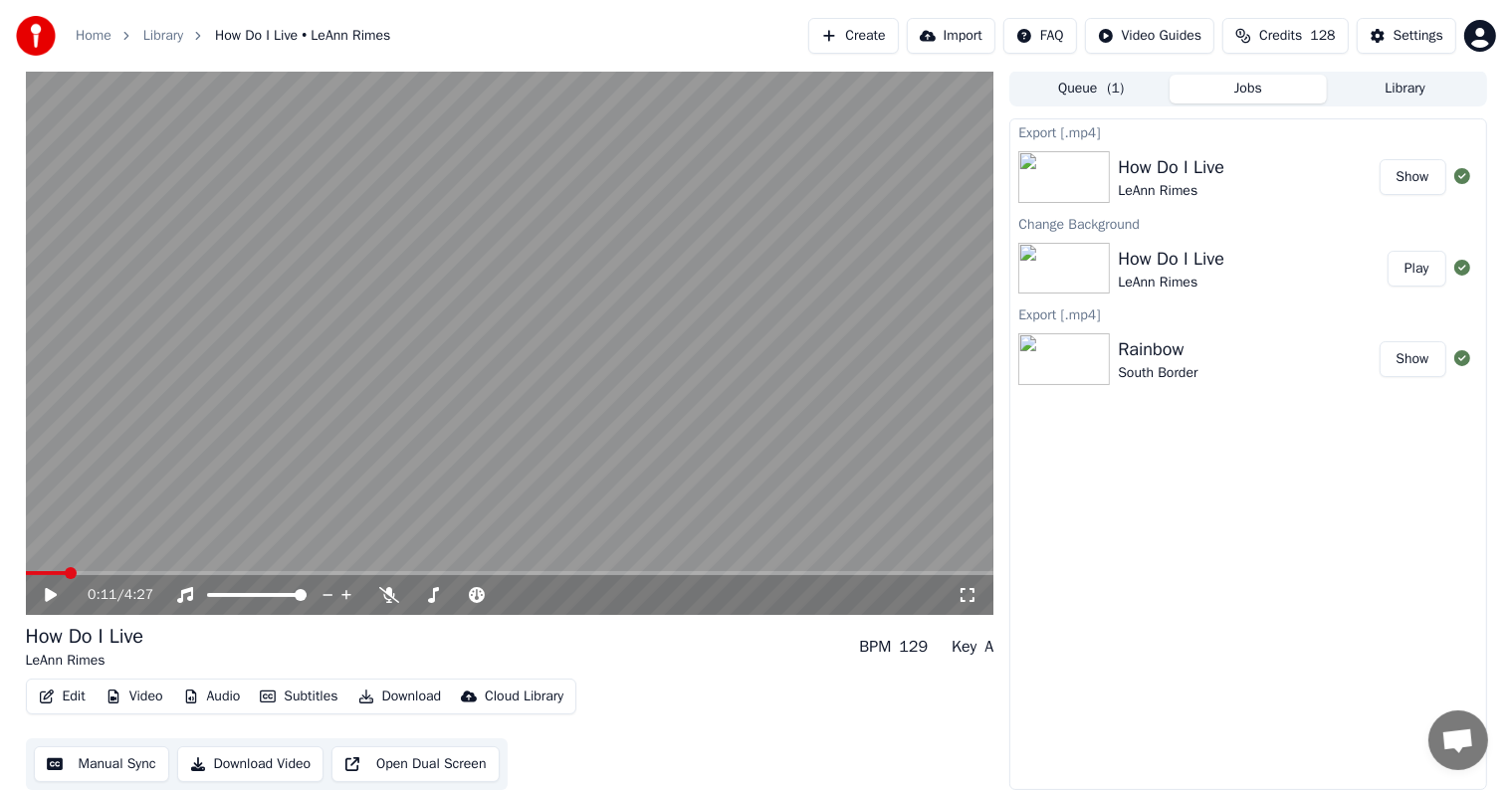 click on "Library" at bounding box center (1405, 89) 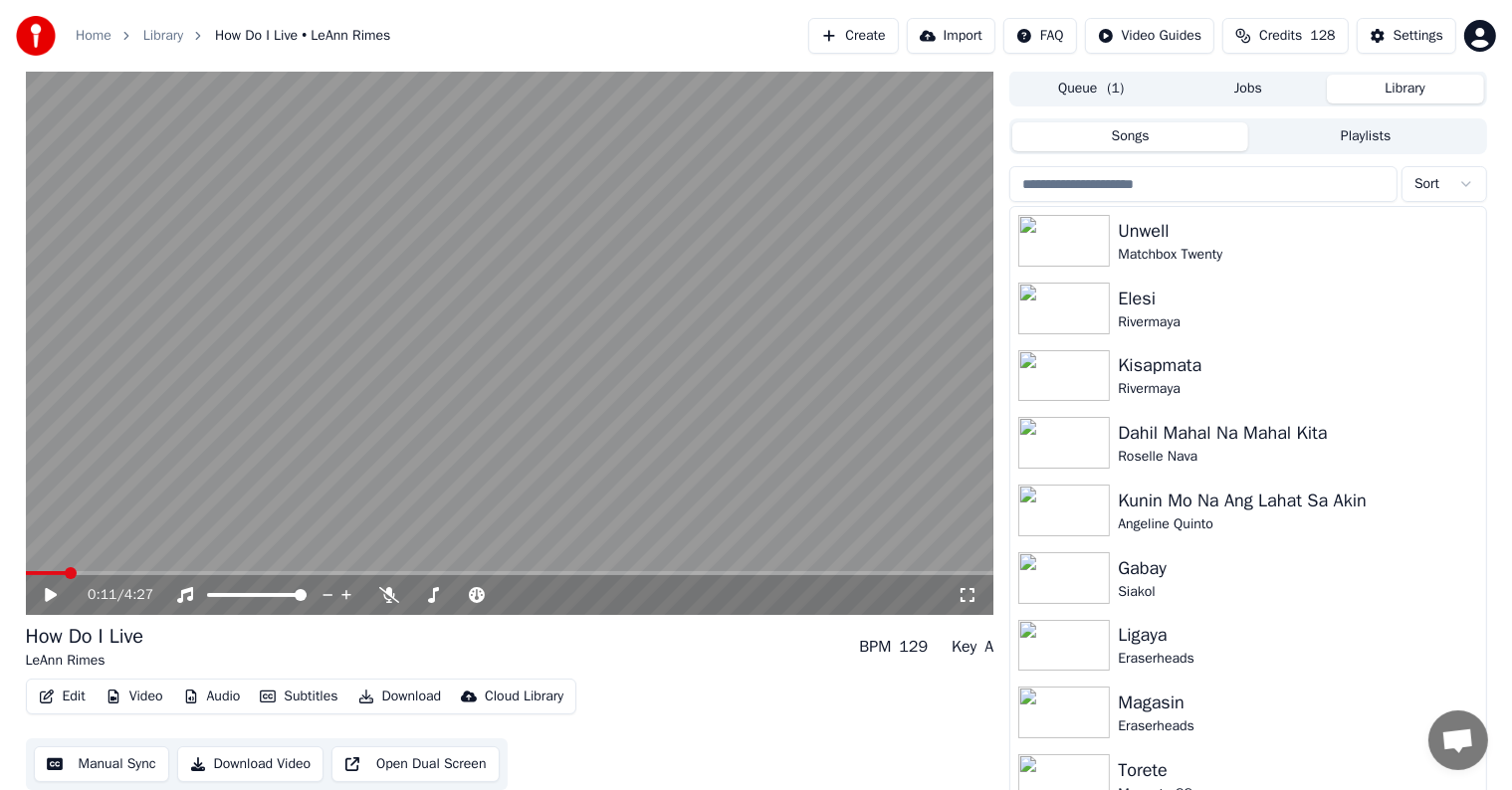 click at bounding box center (1203, 184) 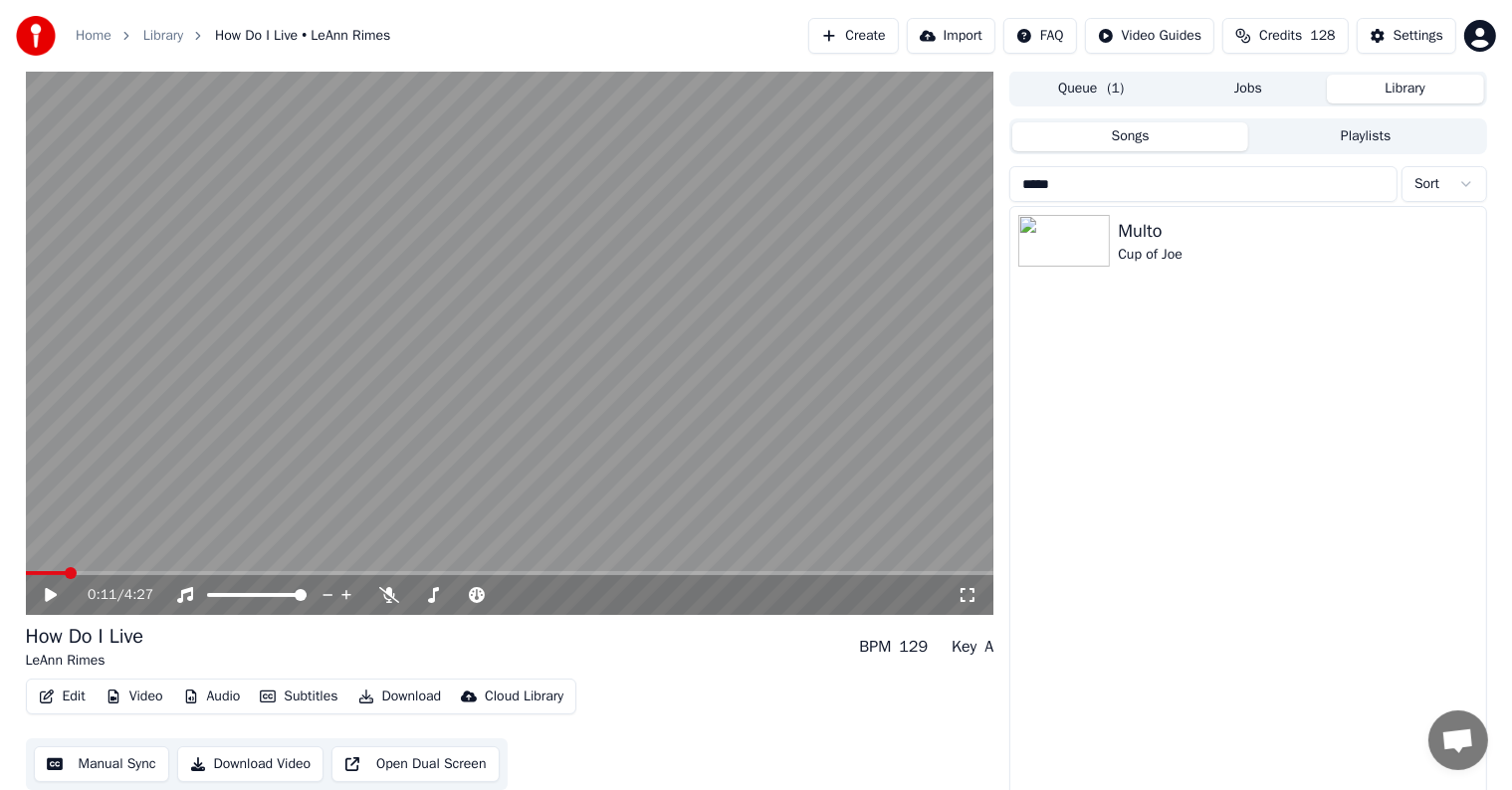 type on "*****" 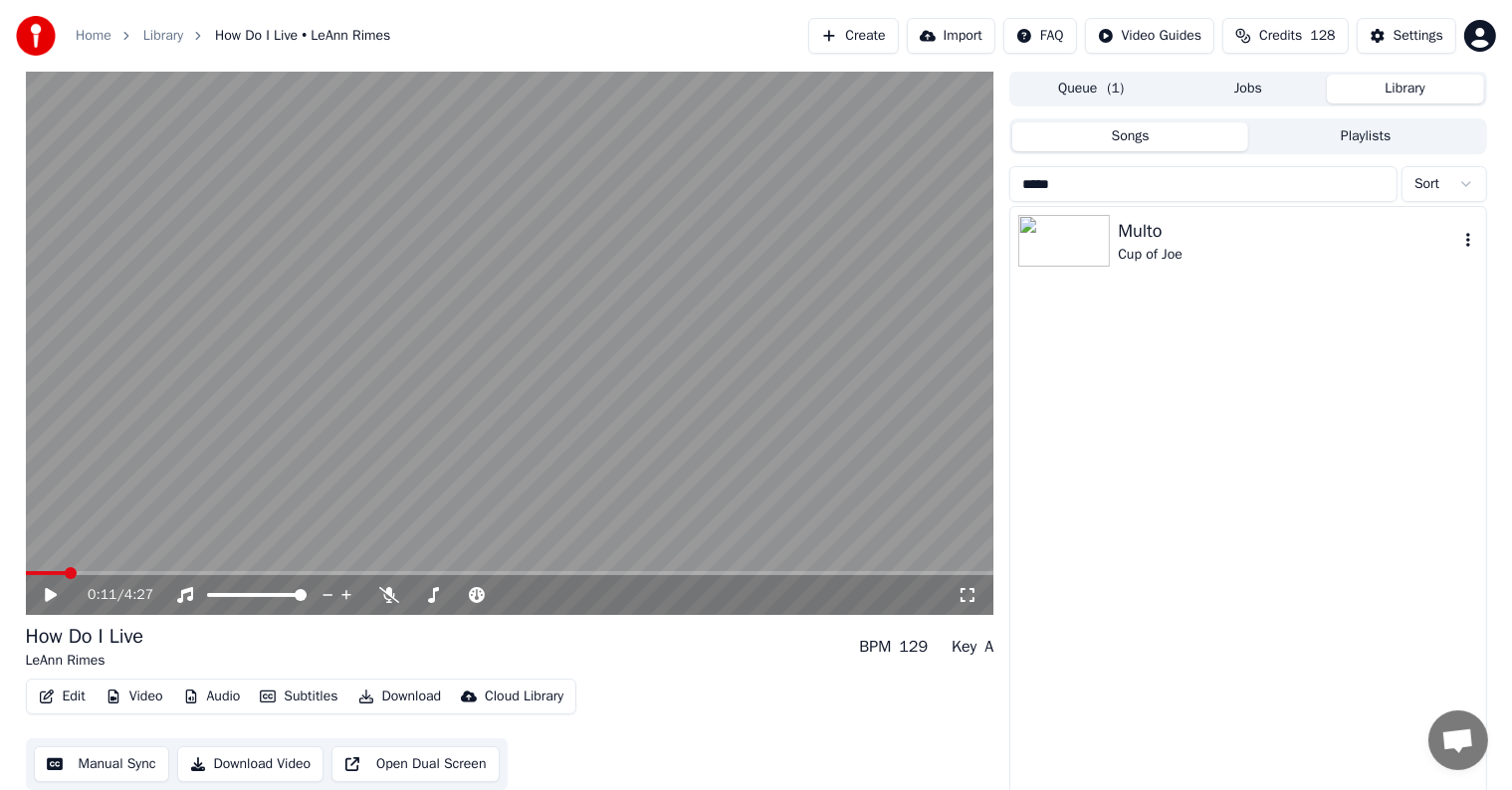 click on "Multo" at bounding box center (1287, 231) 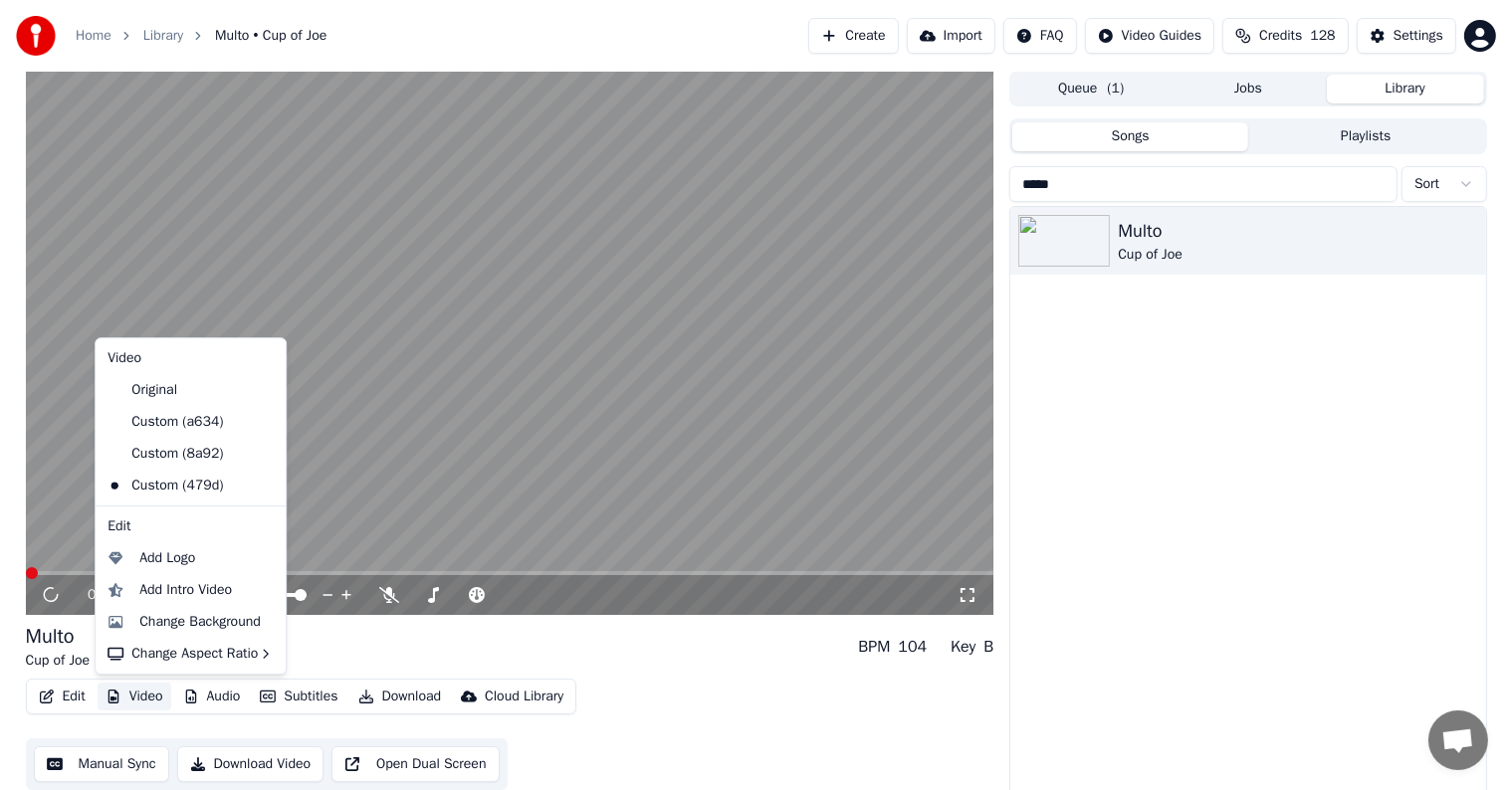 click on "Video" at bounding box center (134, 696) 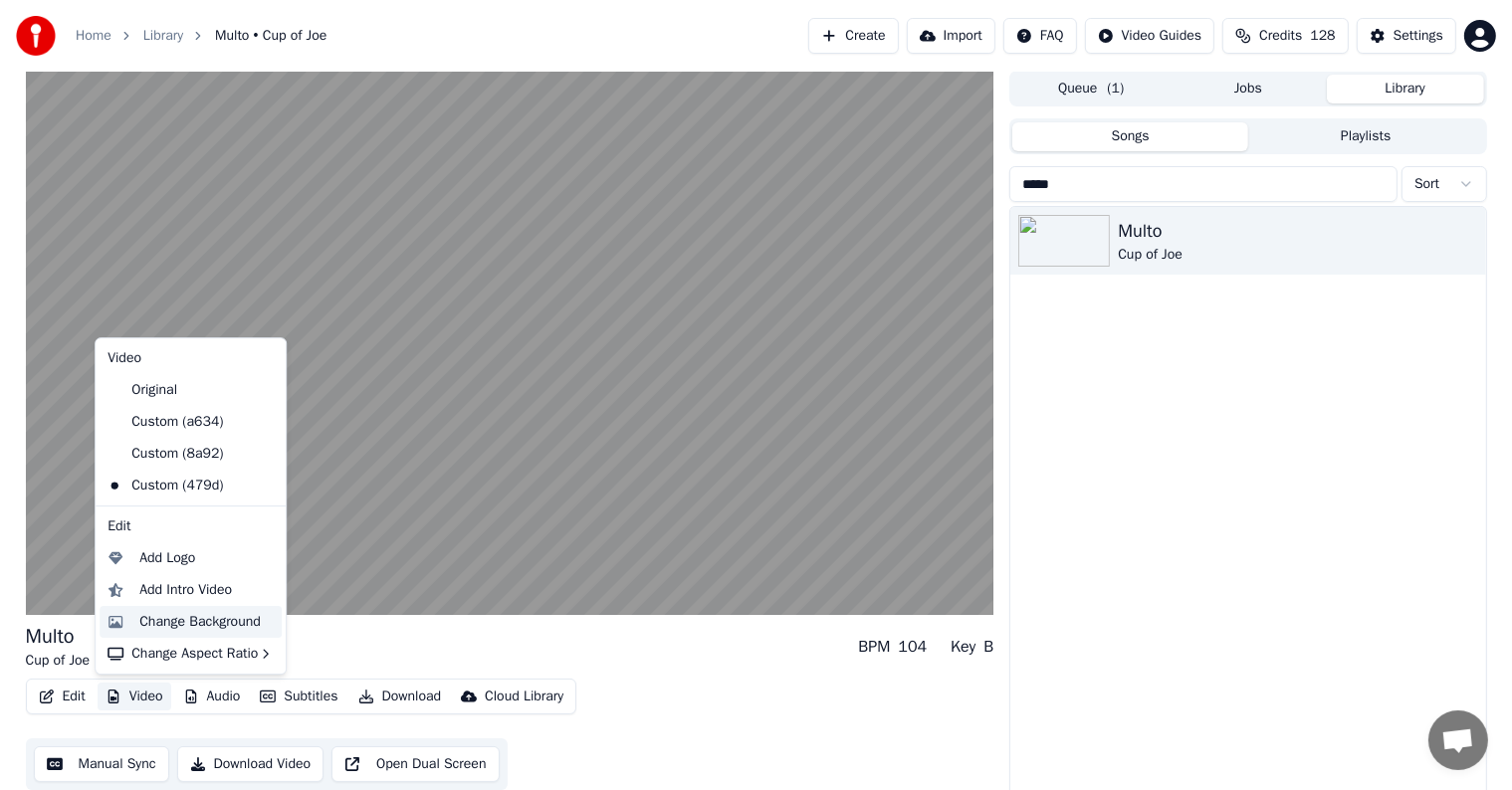 click on "Change Background" at bounding box center (200, 622) 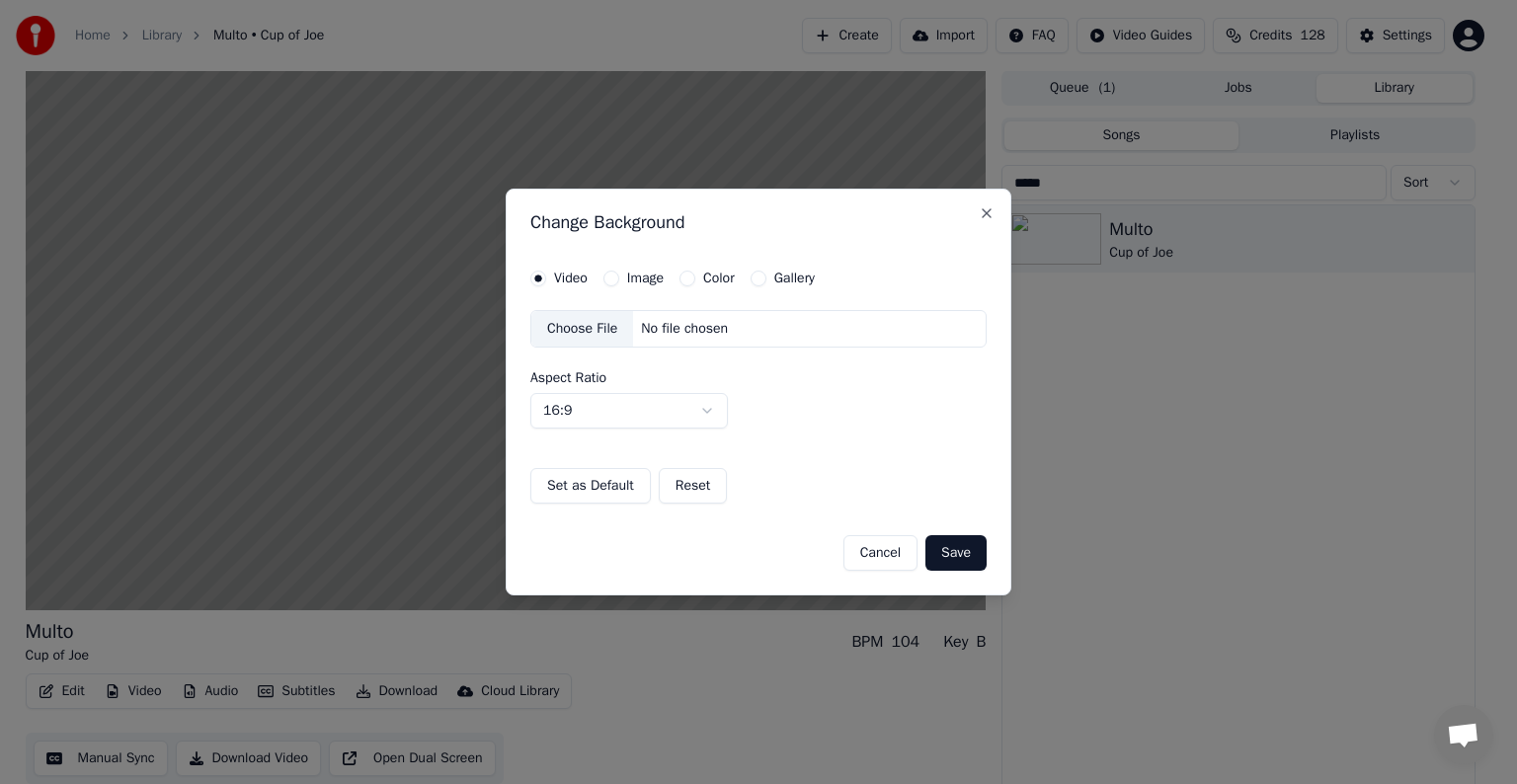 click on "Image" at bounding box center (611, 278) 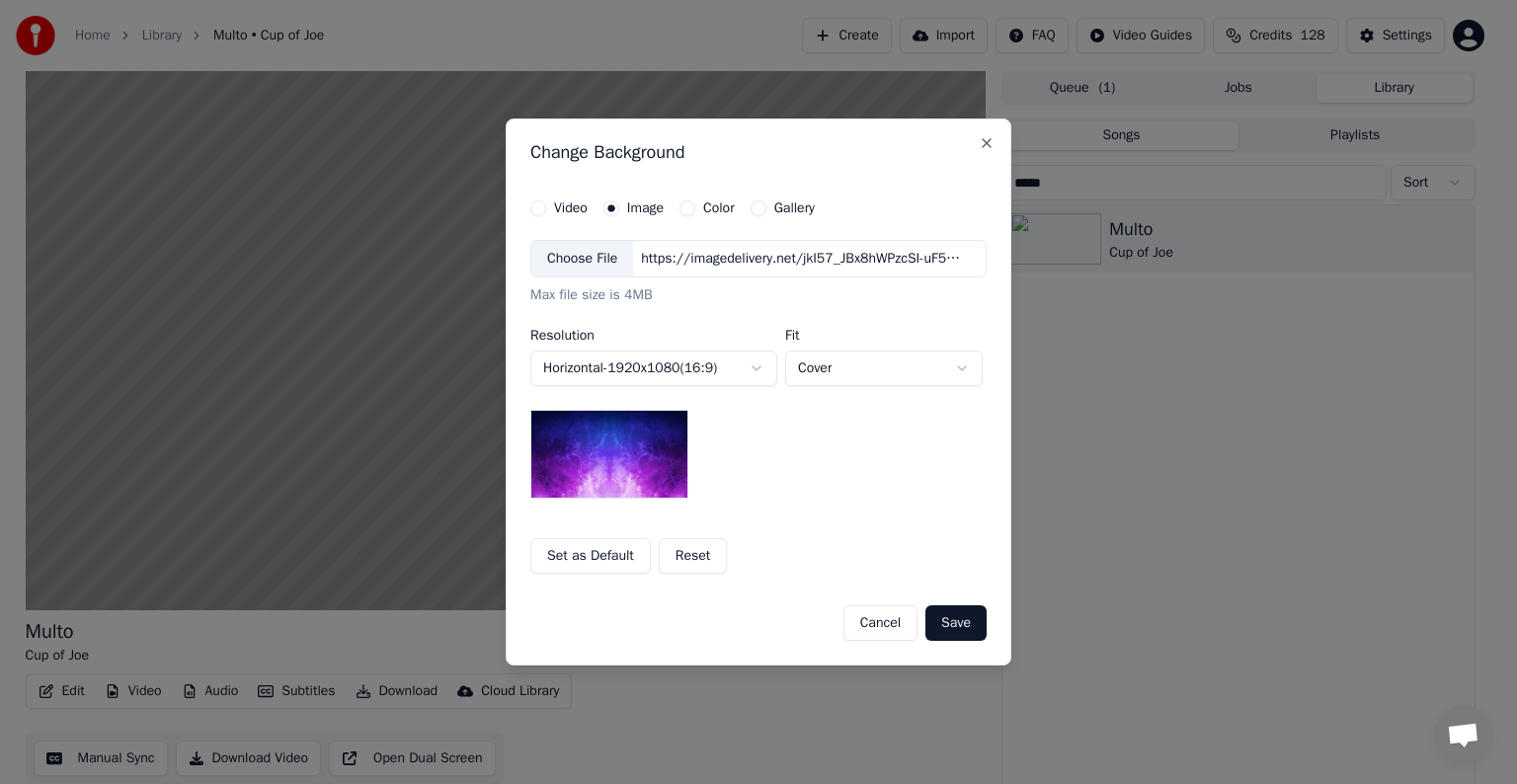 click on "Choose File" at bounding box center [582, 259] 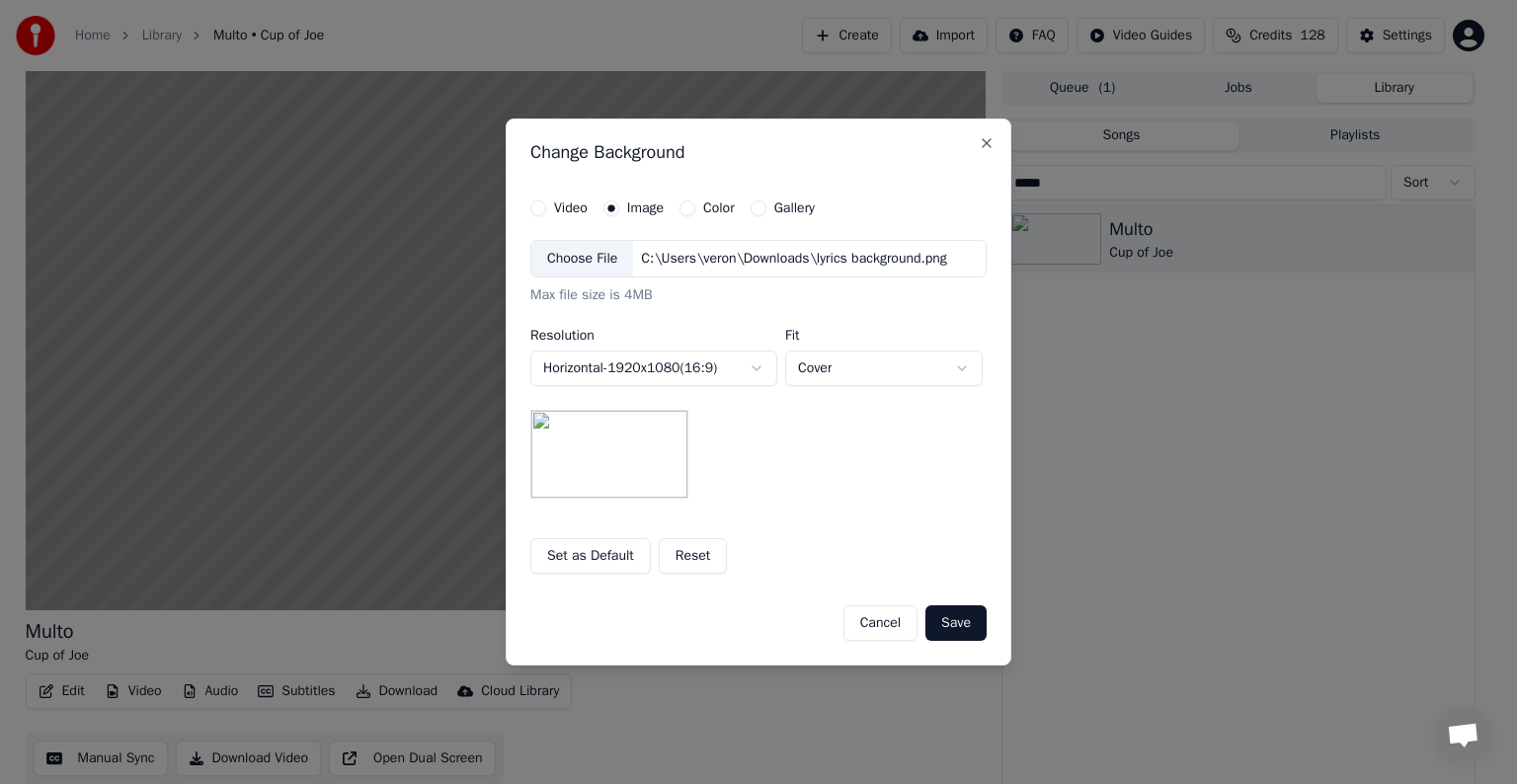 click on "Save" at bounding box center [956, 623] 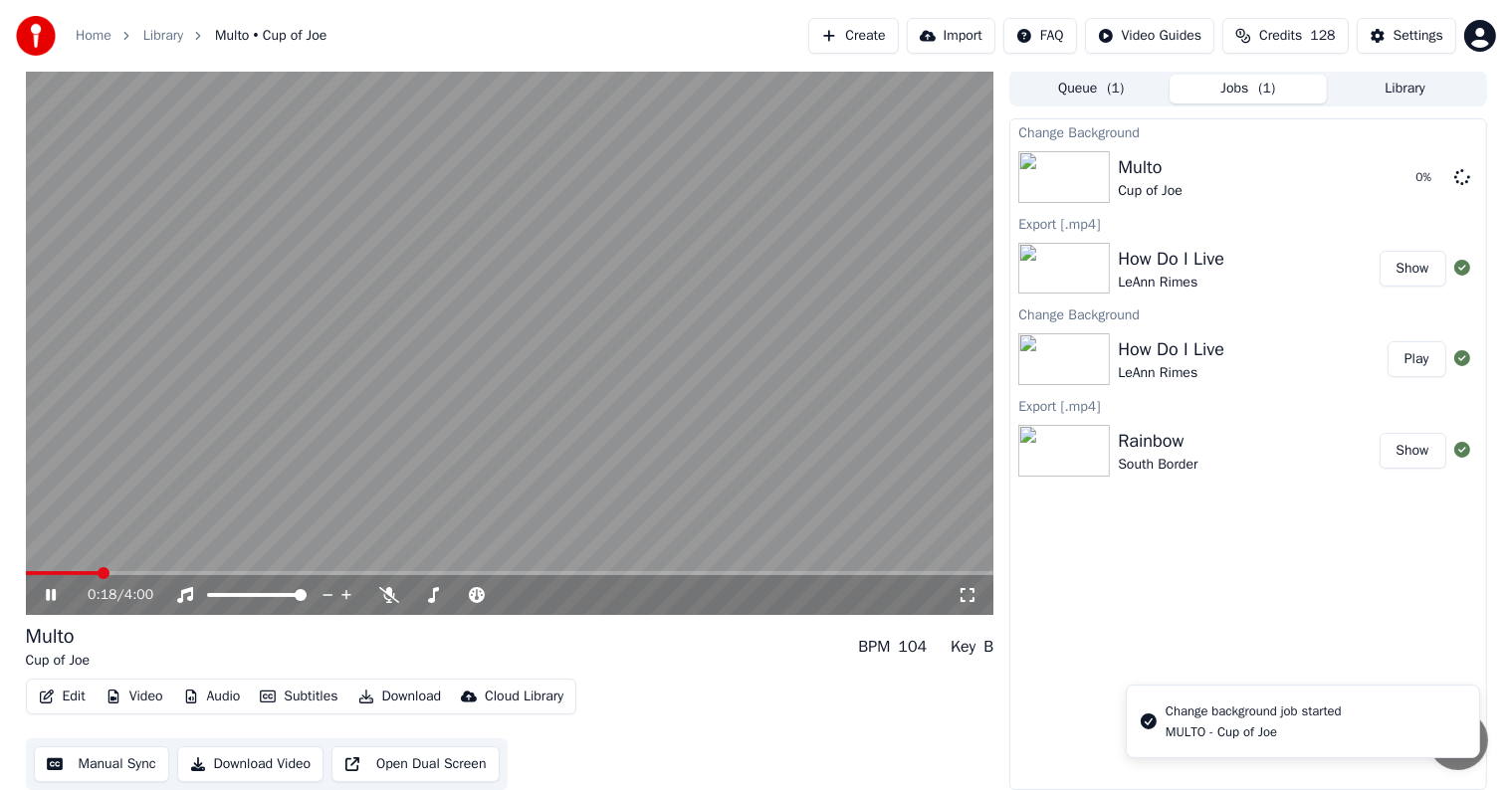 click 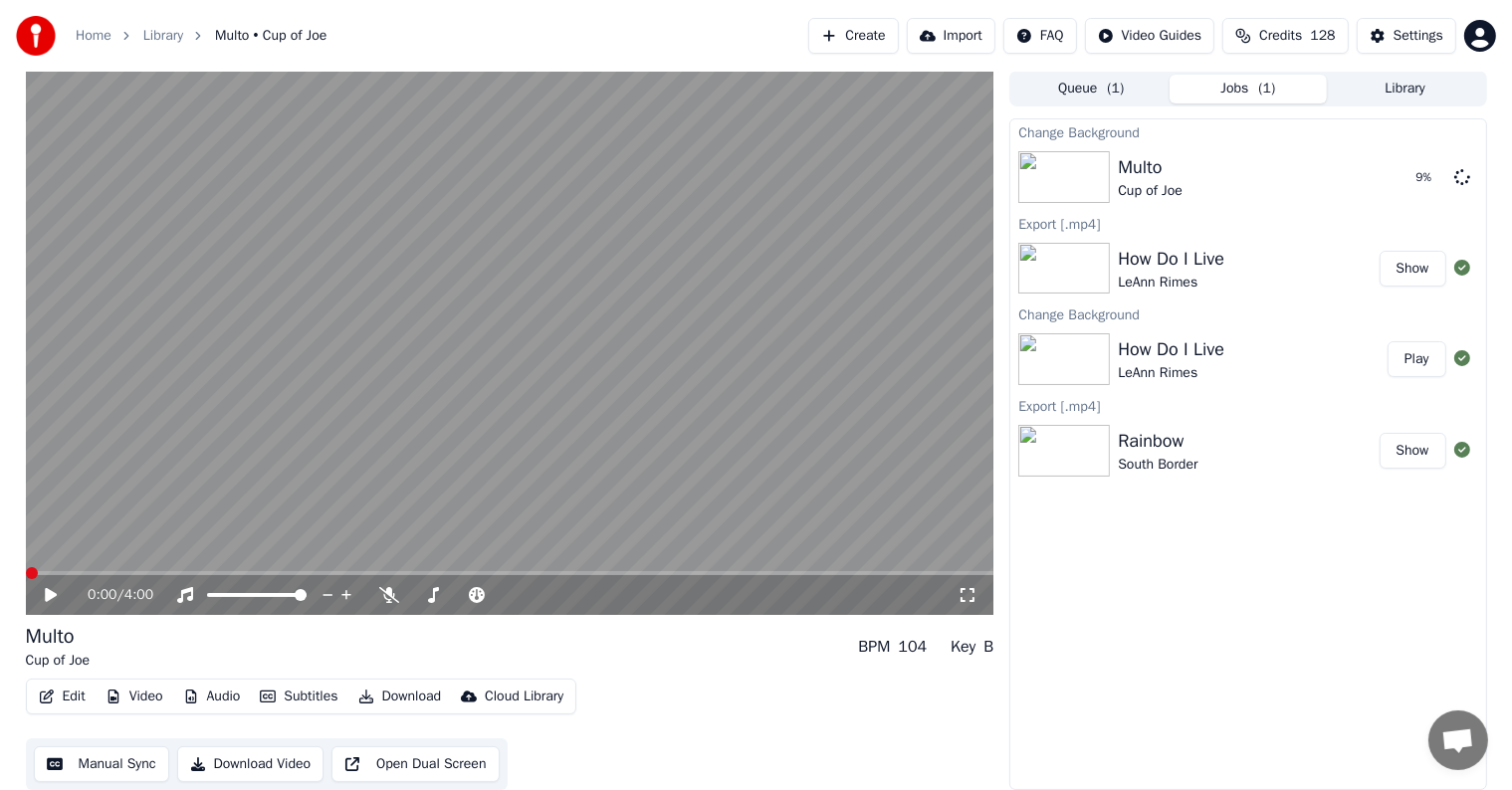click at bounding box center (32, 573) 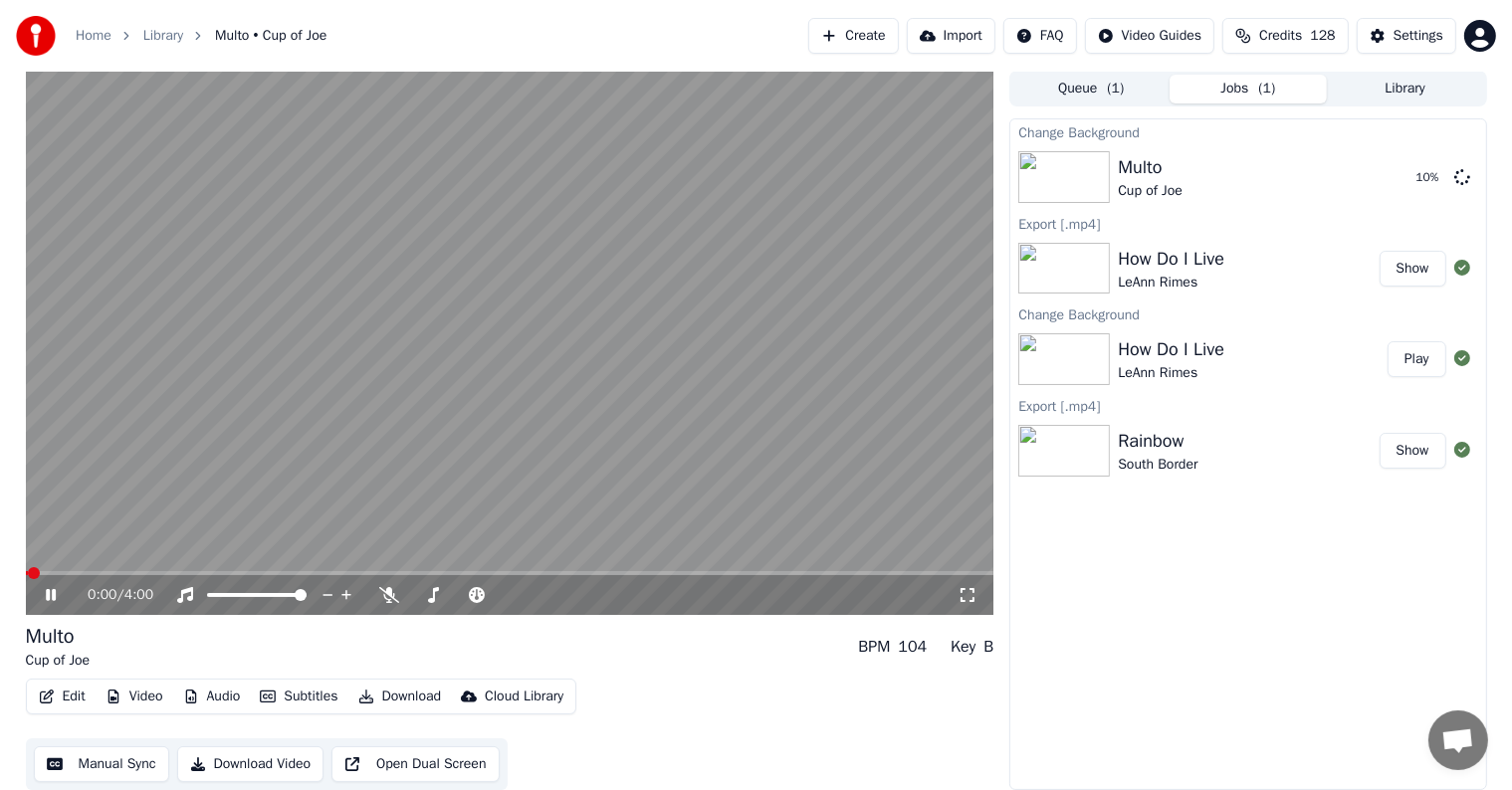 click 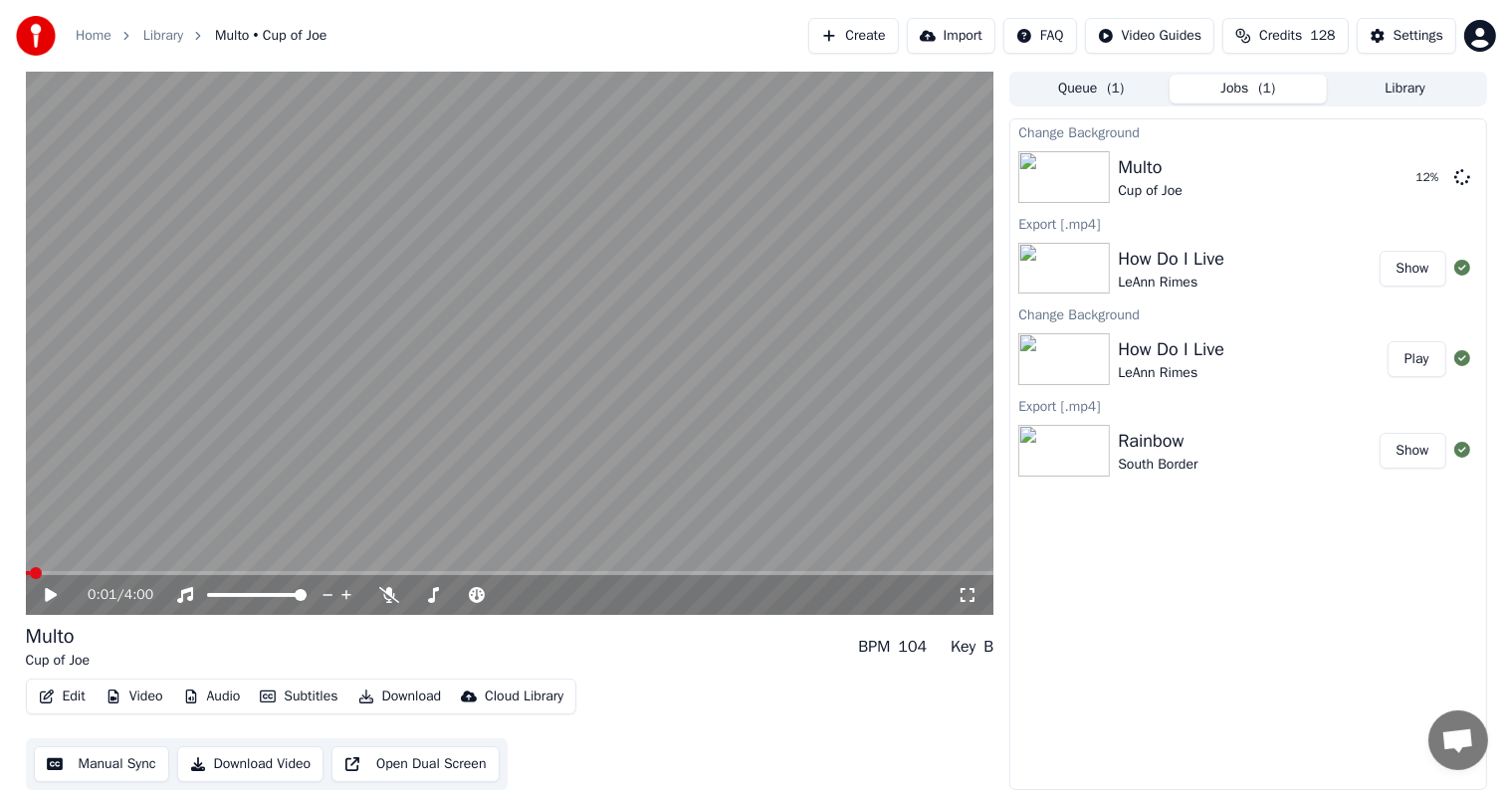 click on "Settings" at bounding box center (1406, 36) 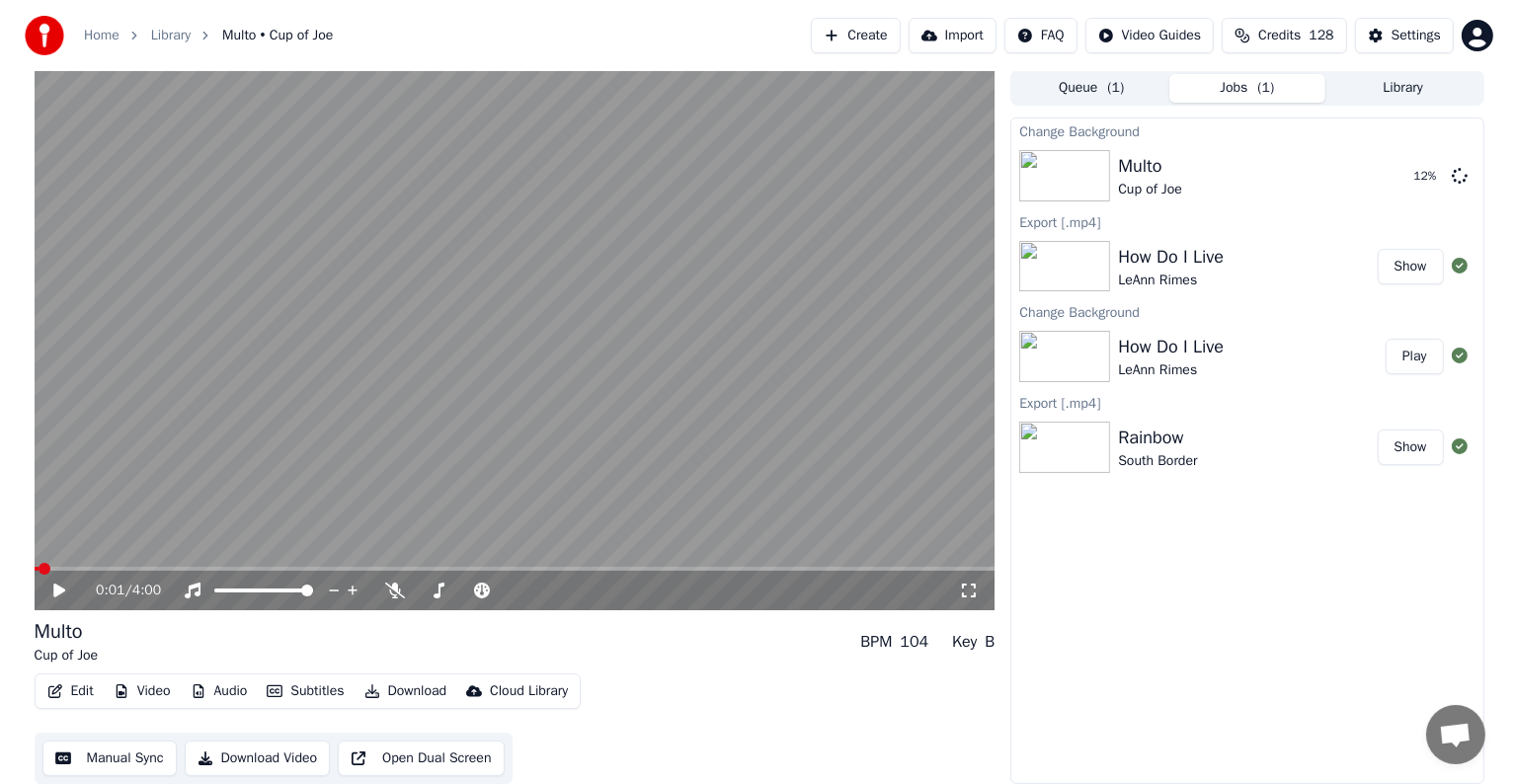 scroll, scrollTop: 0, scrollLeft: 0, axis: both 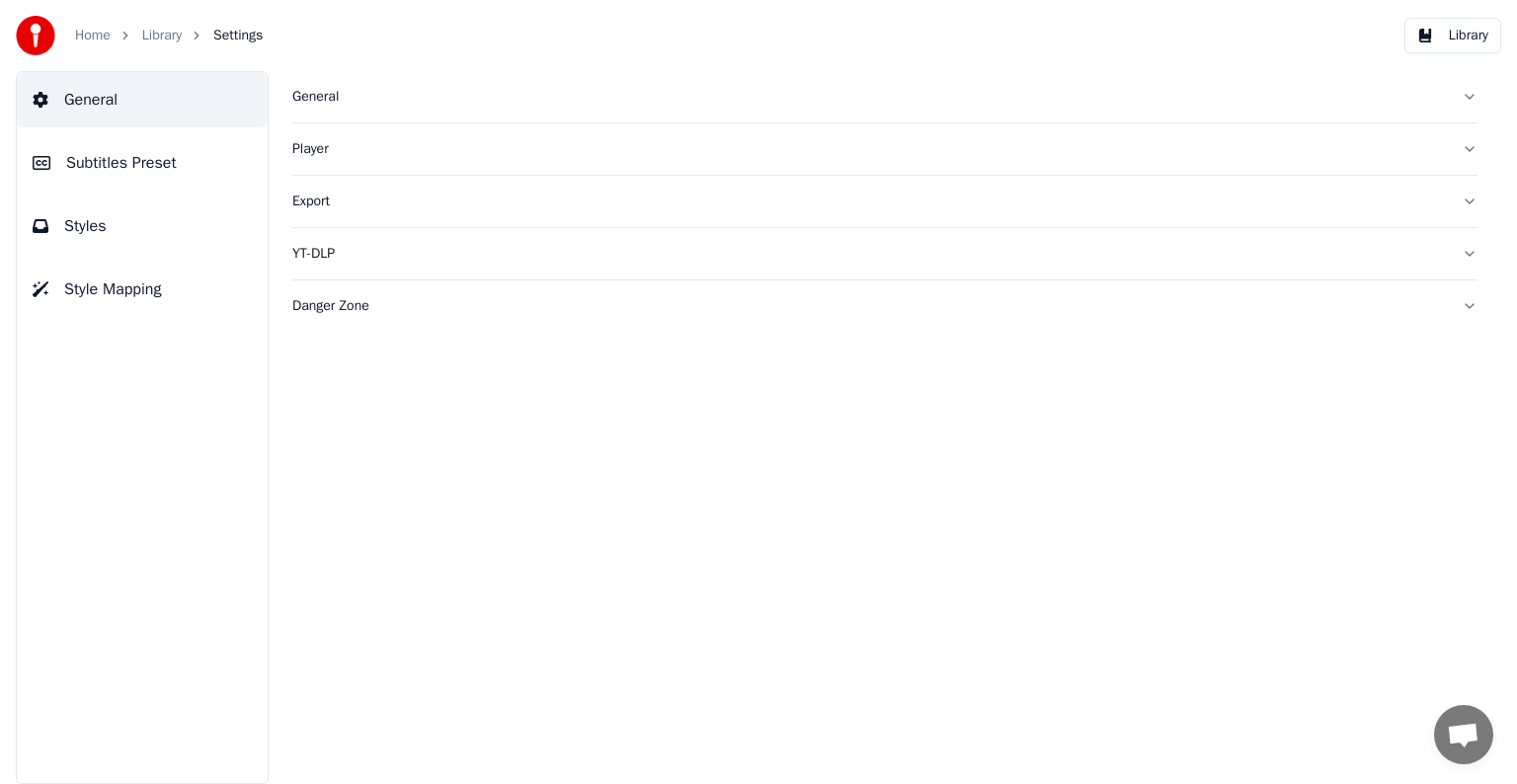 click on "Subtitles Preset" at bounding box center [121, 163] 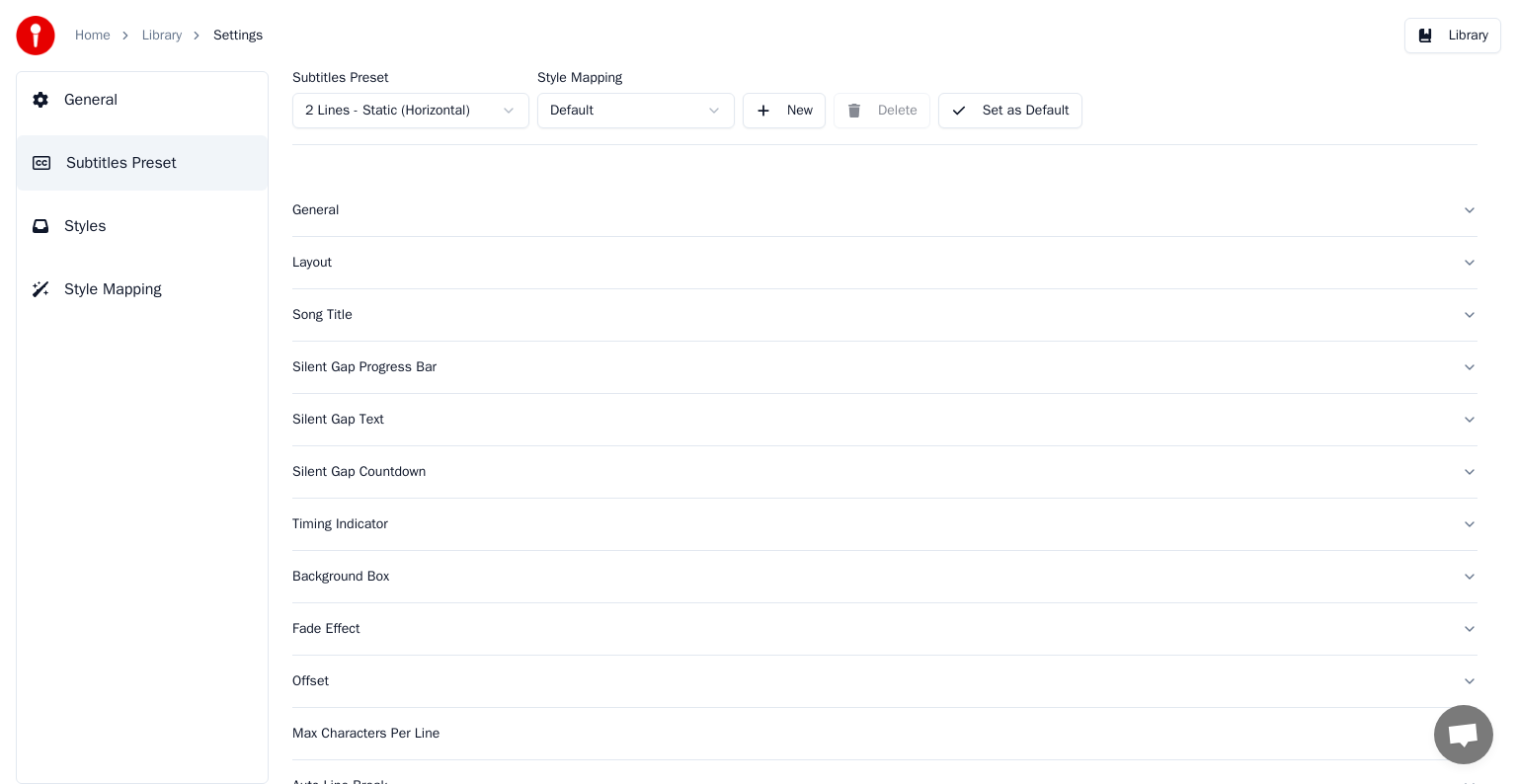click on "Home Library Settings Library General Subtitles Preset Styles Style Mapping Subtitles Preset 2 Lines - Static (Horizontal) Style Mapping Default New Delete Set as Default General Layout Song Title Silent Gap Progress Bar Silent Gap Text Silent Gap Countdown Timing Indicator Background Box Fade Effect Offset Max Characters Per Line Auto Line Break Advanced Settings Chat Adam from Youka Desktop More channels Continue on Email Offline. You were inactive for some time. Send a message to reconnect to the chat. Youka Desktop Hello! How can I help you? Sunday, 20 July Hi! I'ts me again. The lyrics are not appearing. Even editing to add lyrics again, it's not appearing. I already spent 22 credits for this please check 7/20/2025 Monday, 21 July Adam Hey, credits should refunded automatically in case of failure, please let me check 7/21/2025 yeah but credits are used again in adding the lyrics in the song that supposed to be good in the first place 7/21/2025 Read Adam I added 22 more credits to your account. 7/21/2025" at bounding box center [758, 392] 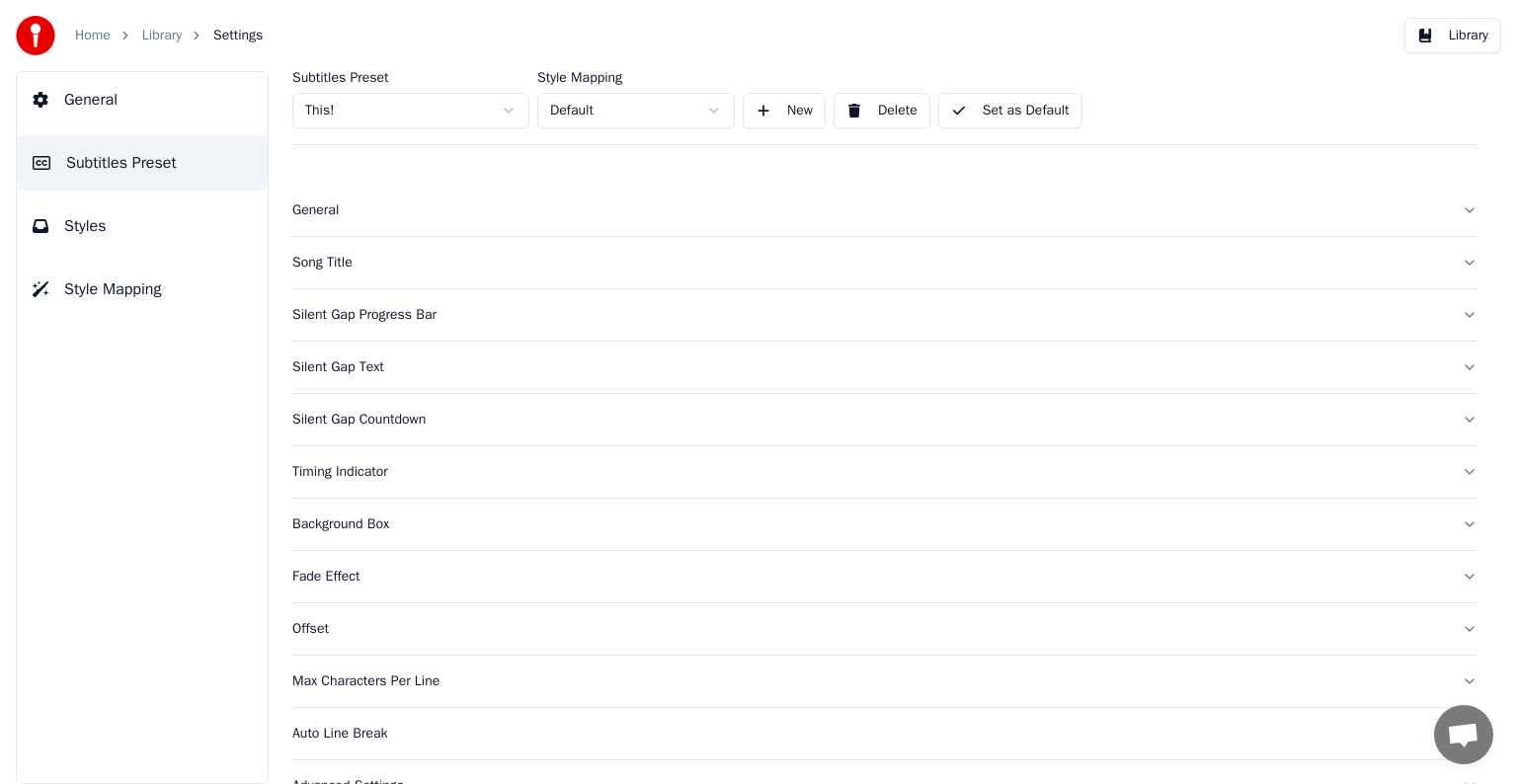 click on "Song Title" at bounding box center [869, 263] 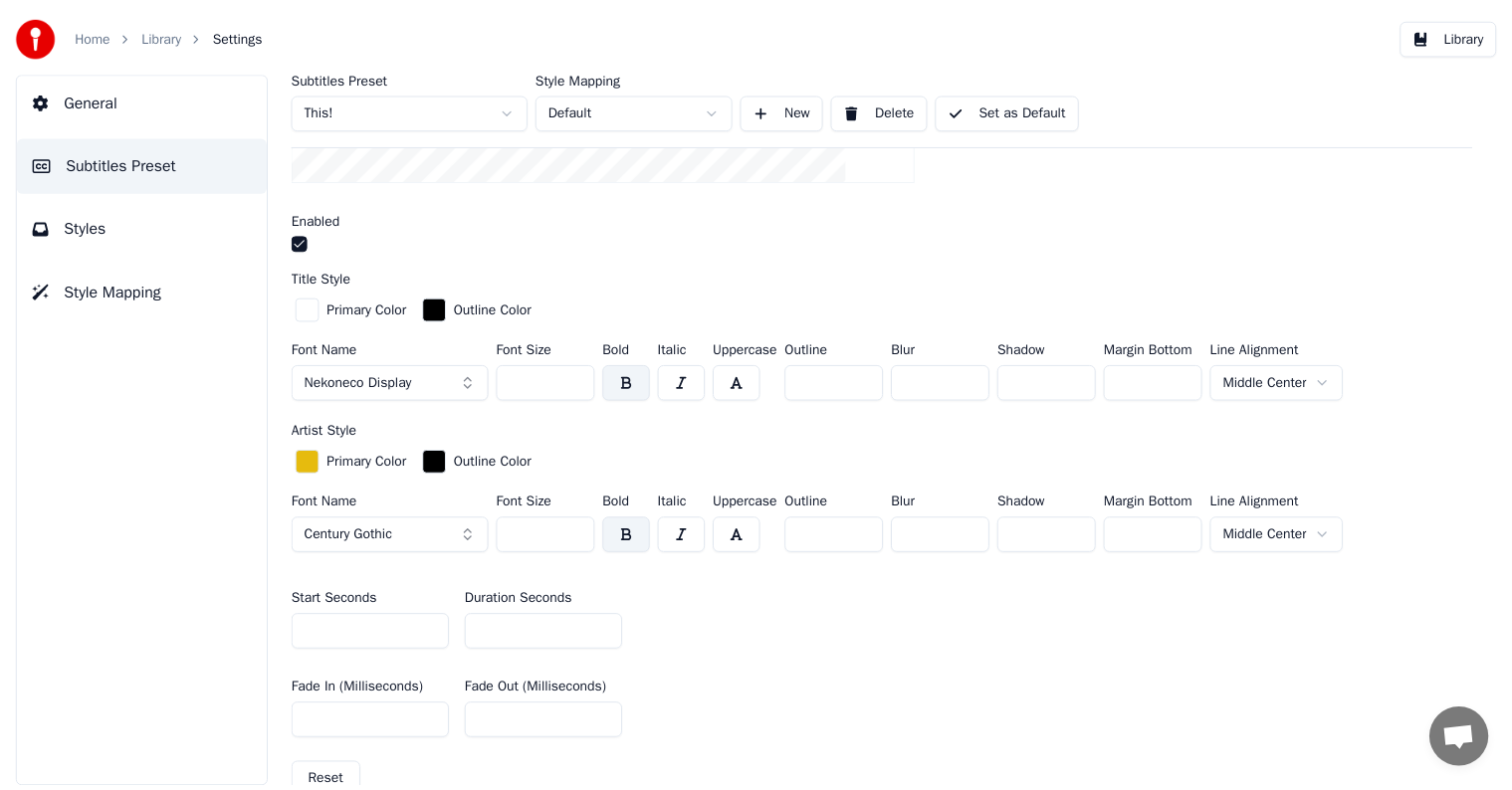 scroll, scrollTop: 497, scrollLeft: 0, axis: vertical 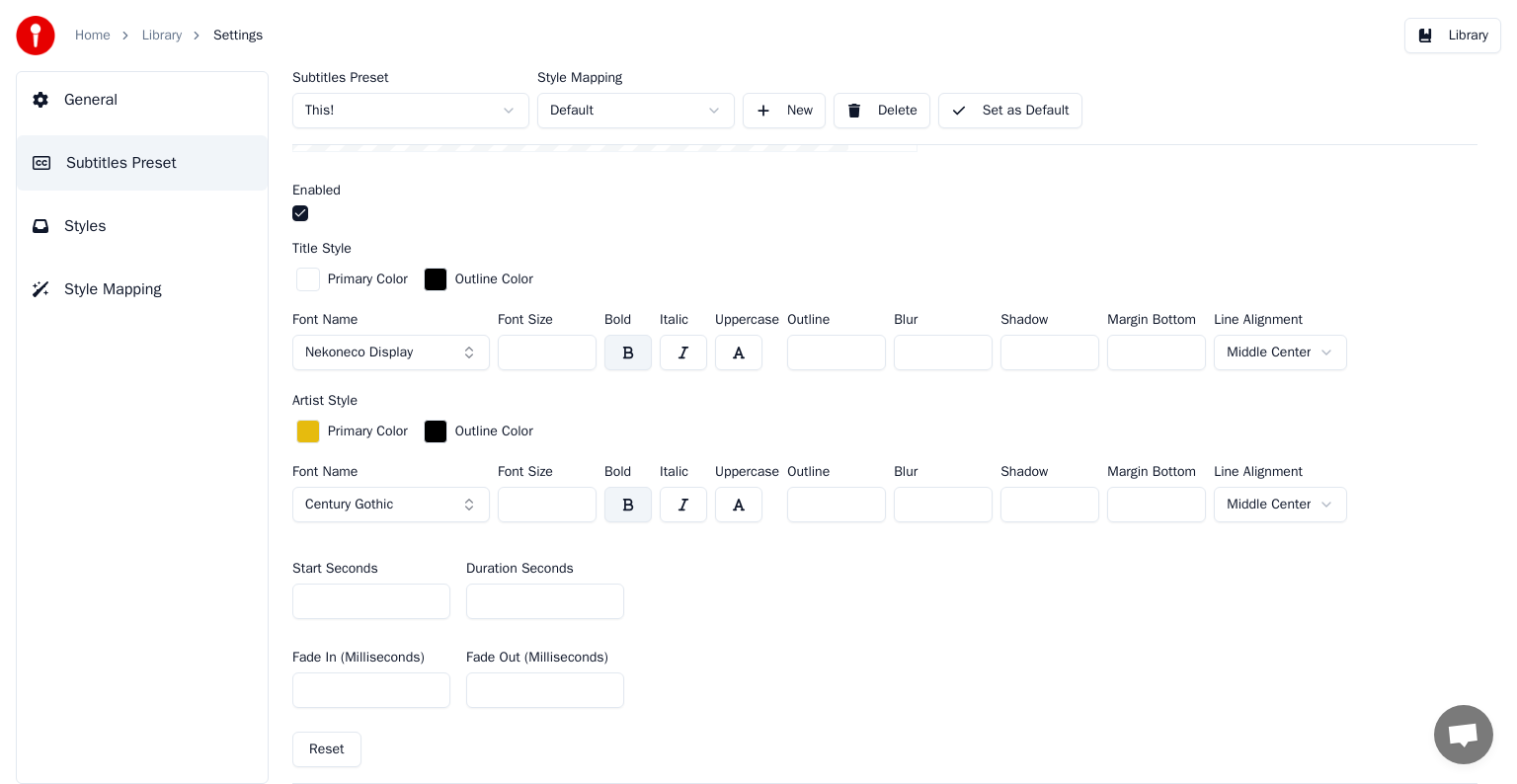 drag, startPoint x: 516, startPoint y: 348, endPoint x: 535, endPoint y: 354, distance: 19.924859 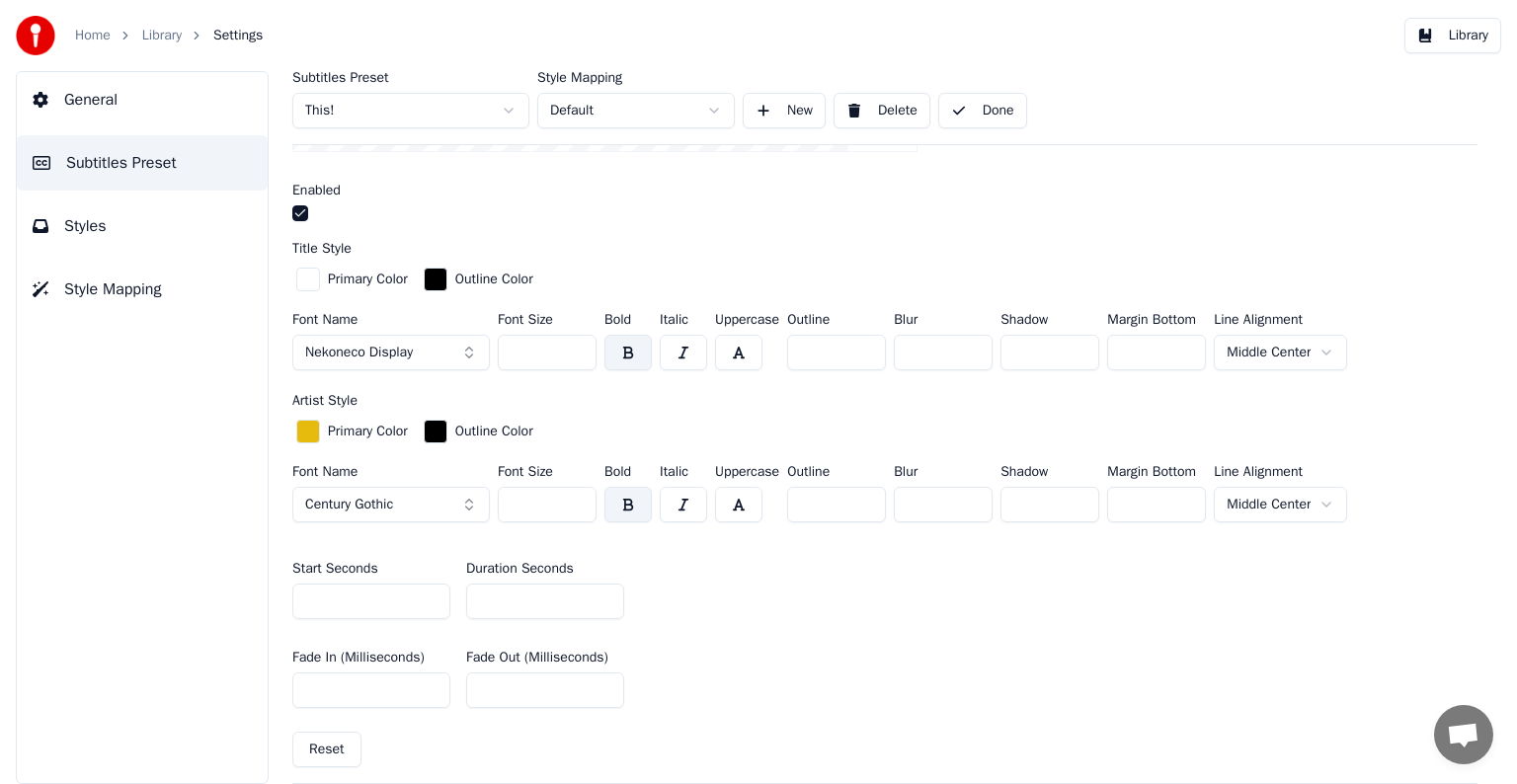 click on "Library" at bounding box center [162, 36] 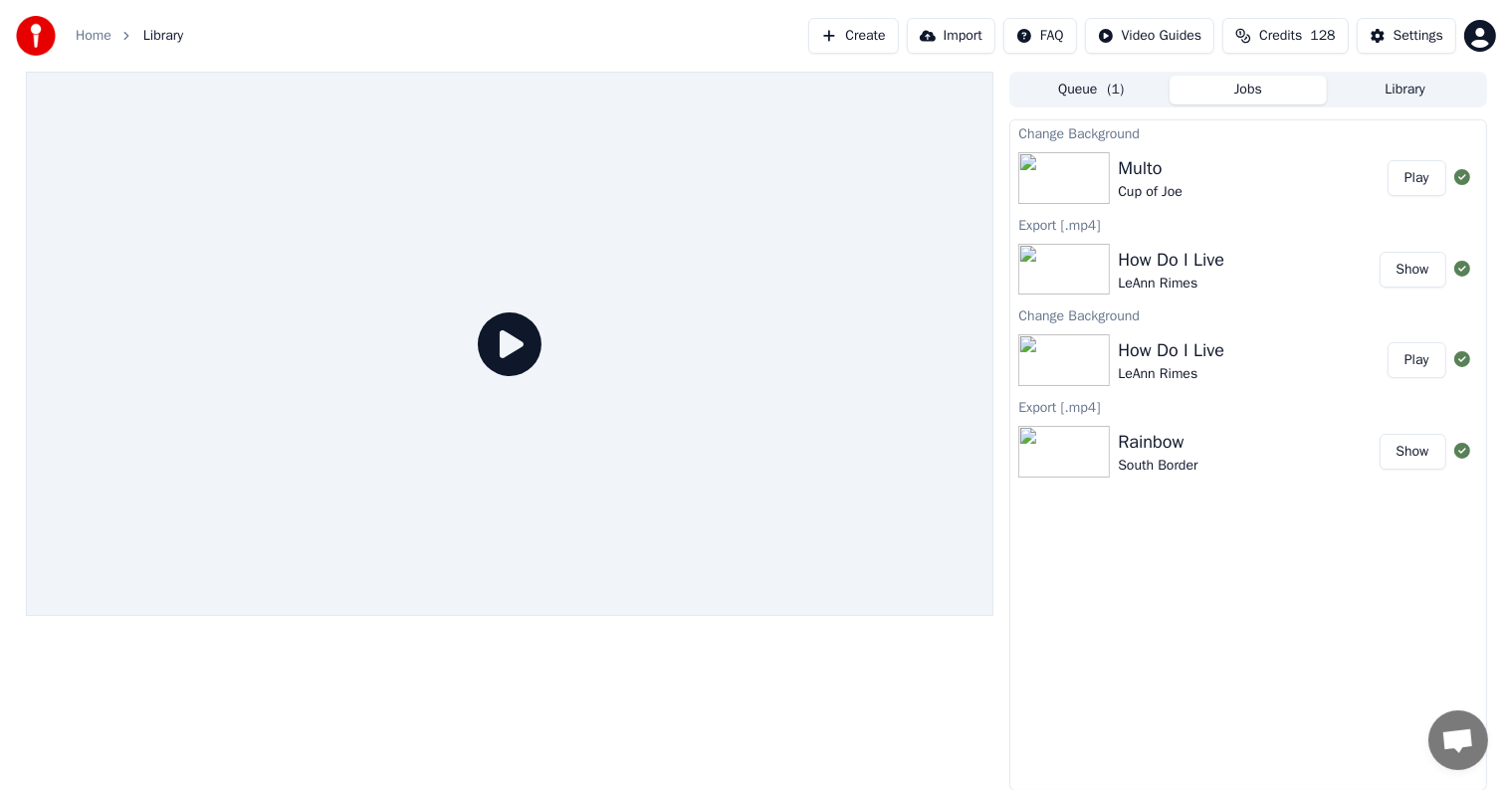click on "Play" at bounding box center (1416, 178) 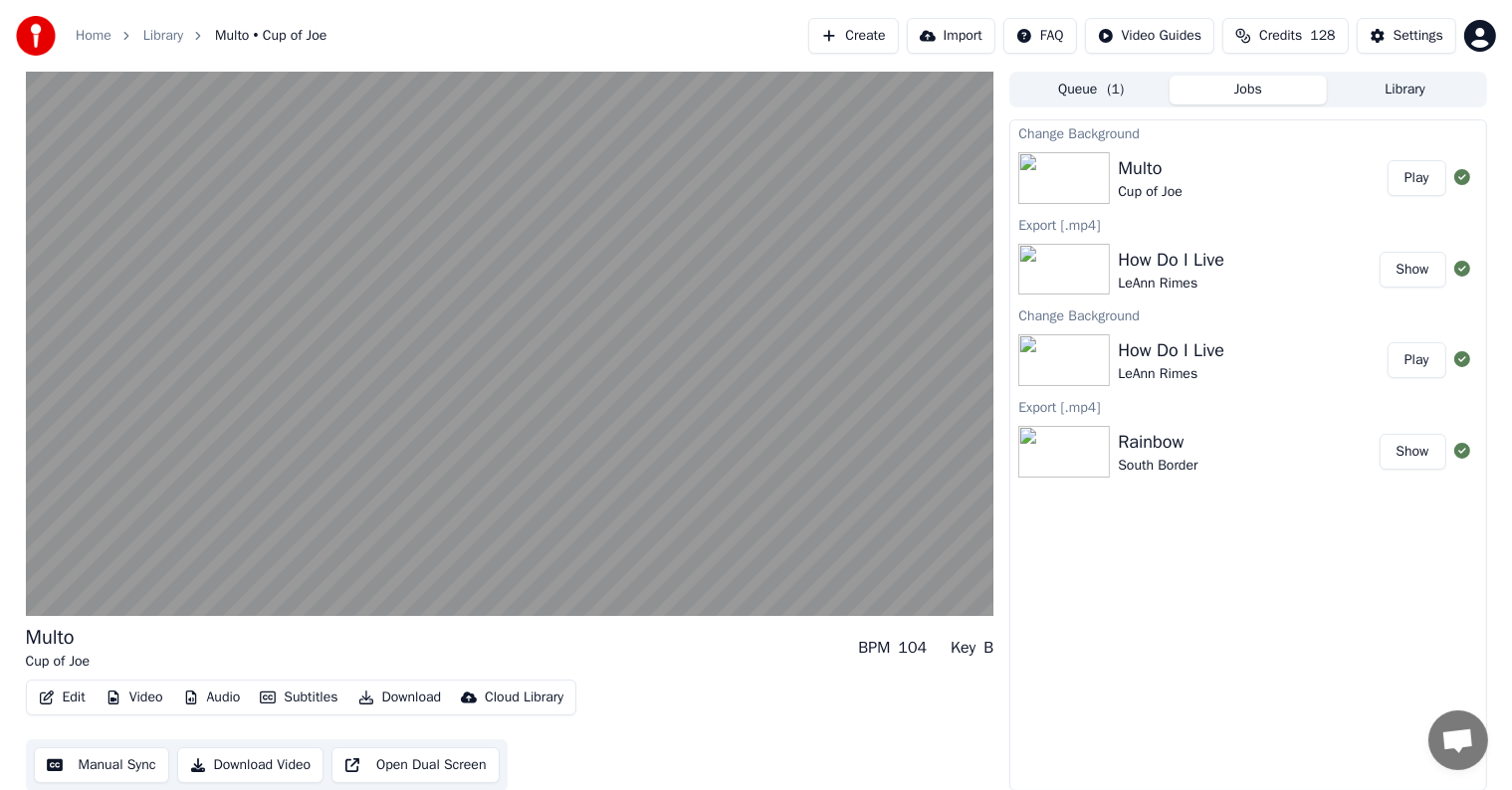 click on "Manual Sync" at bounding box center [102, 765] 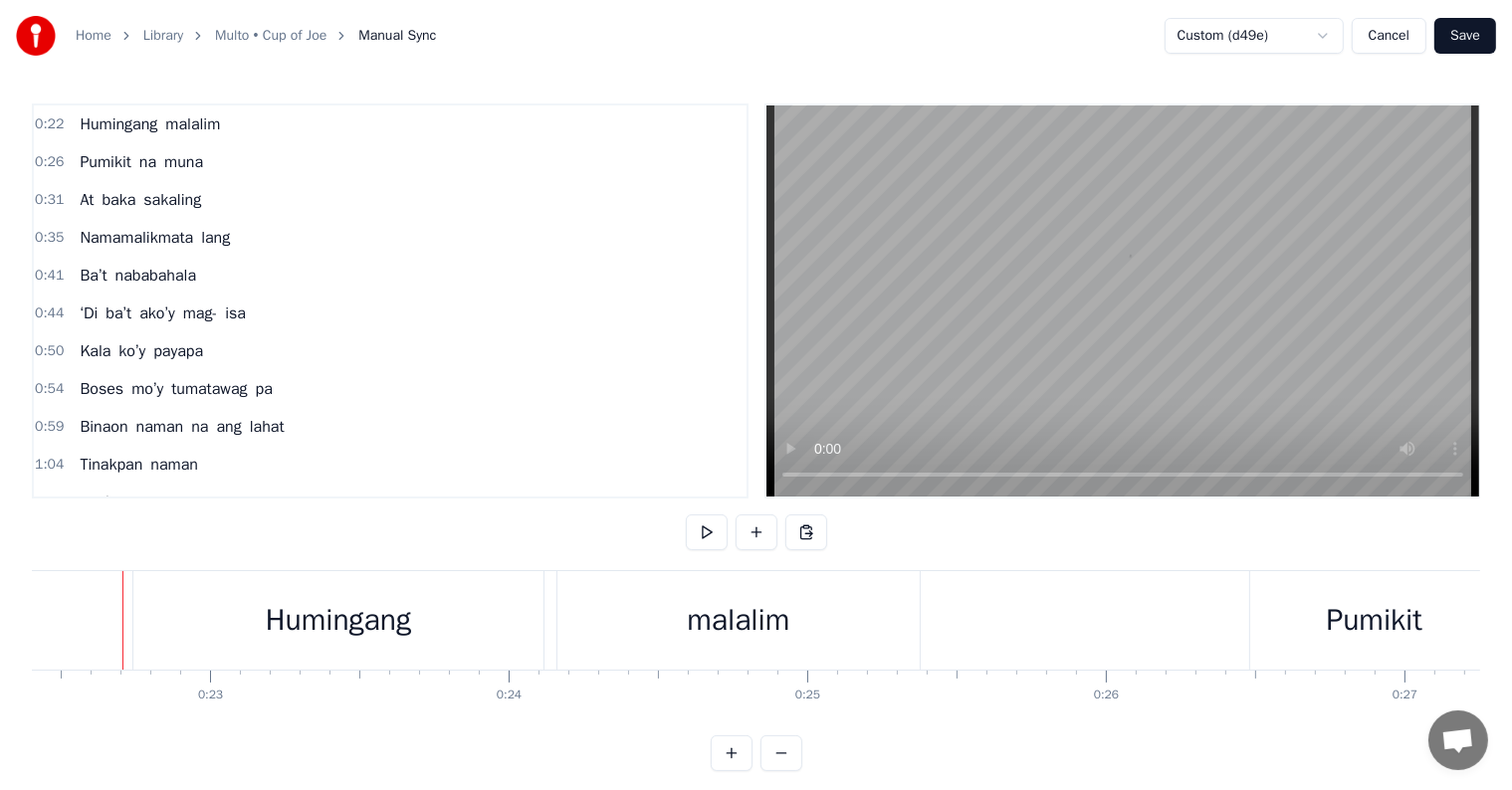 scroll, scrollTop: 0, scrollLeft: 6680, axis: horizontal 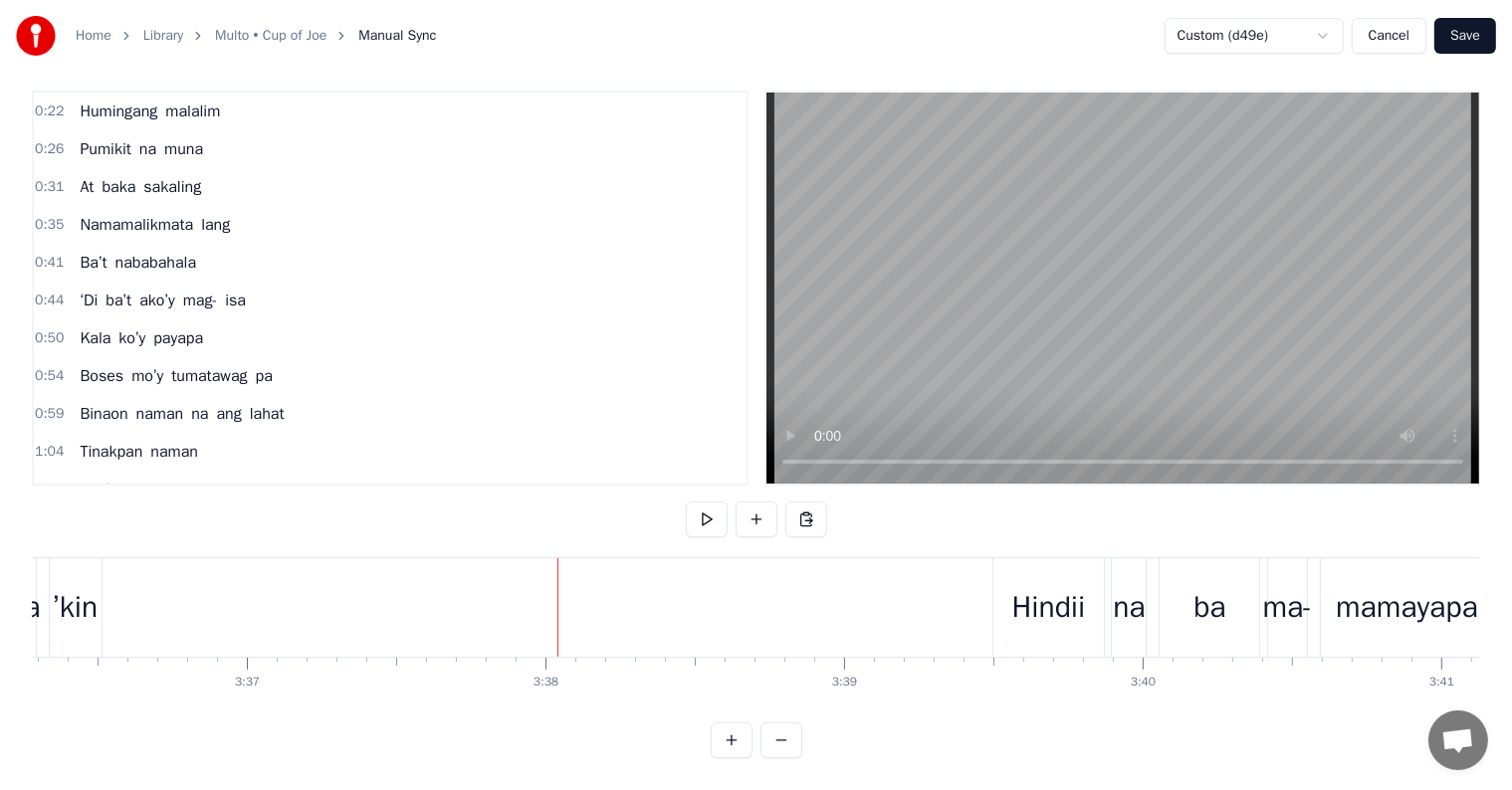 click on "’kin" at bounding box center [75, 607] 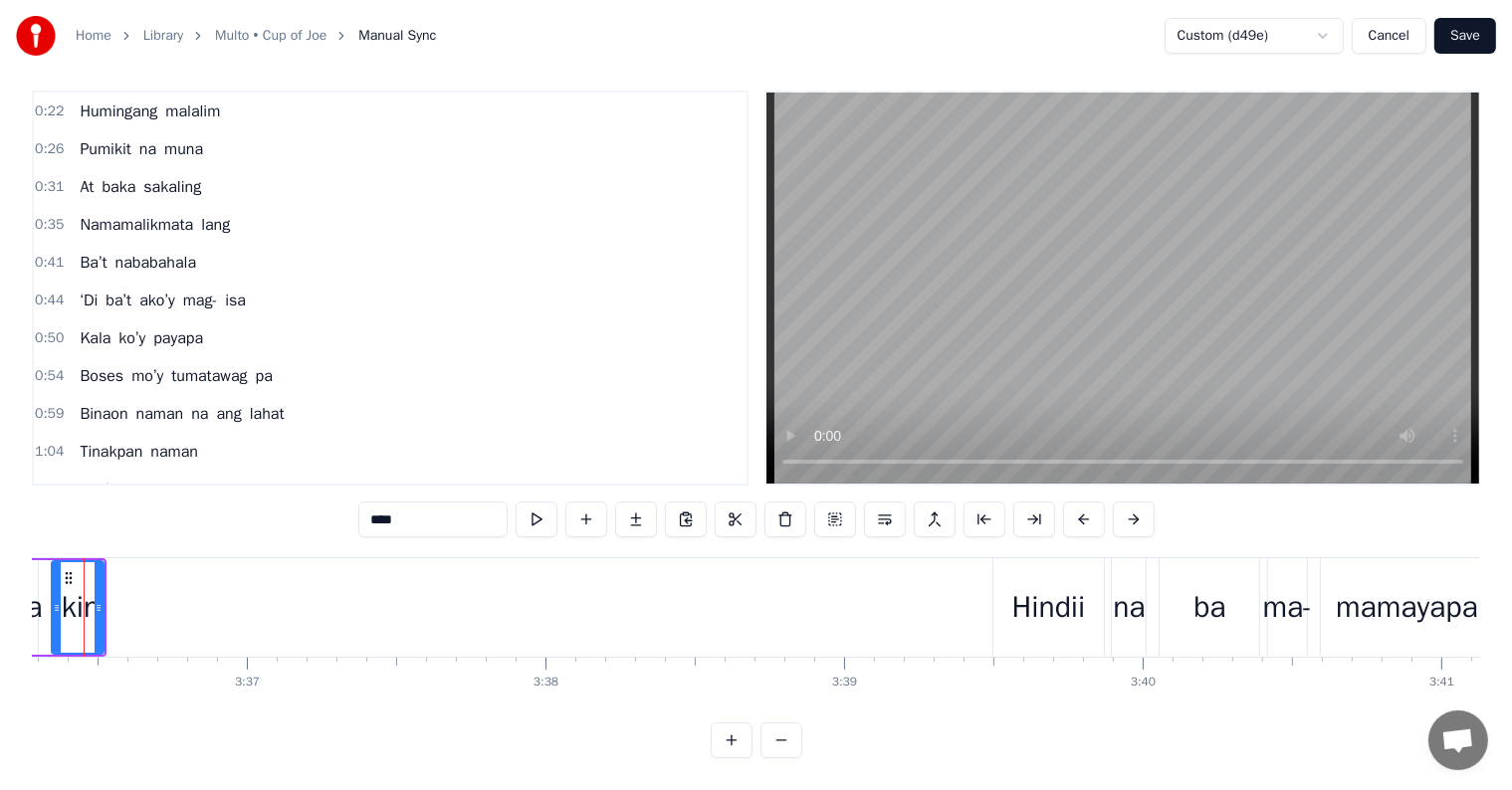 scroll, scrollTop: 0, scrollLeft: 0, axis: both 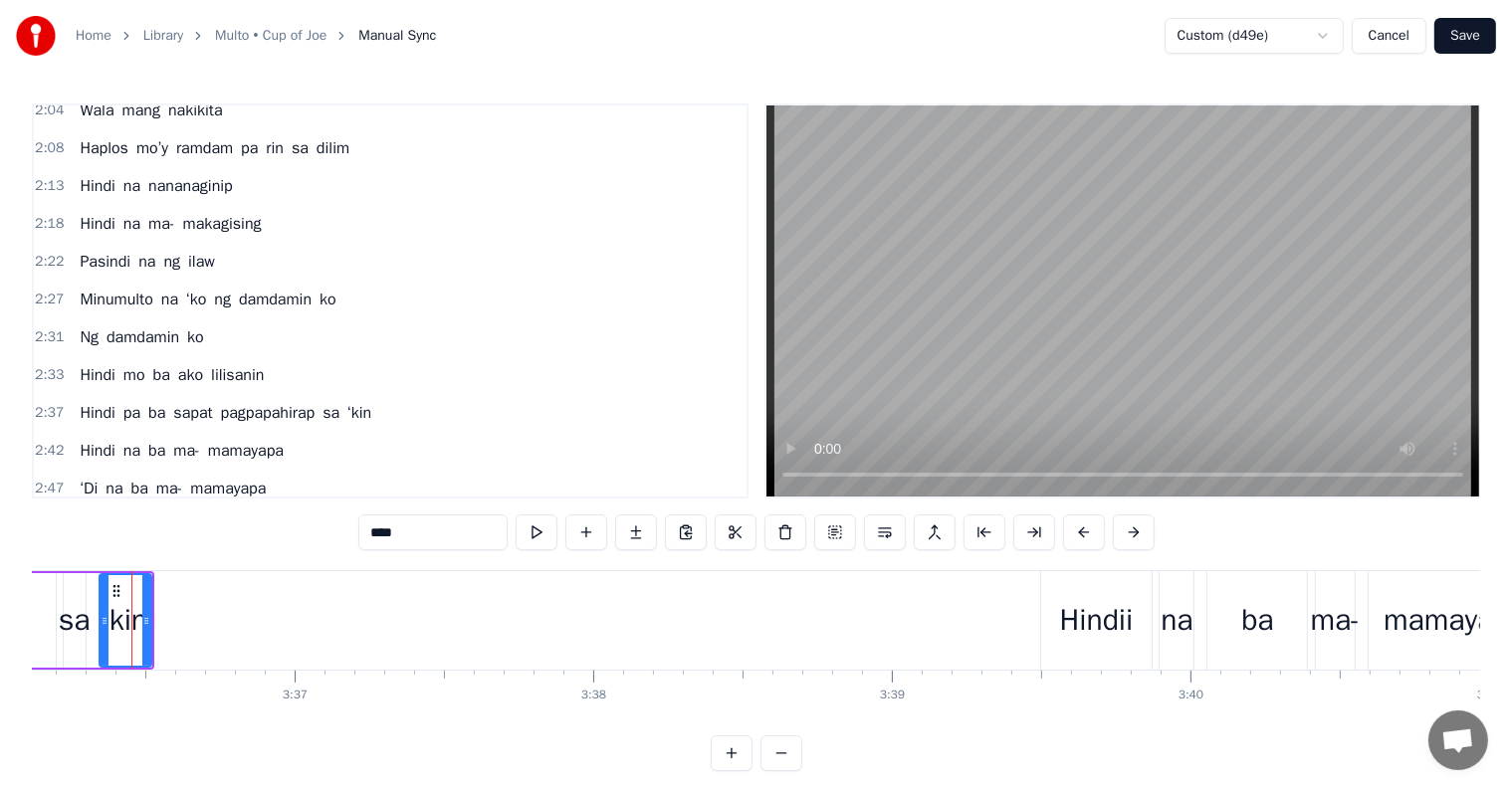 click on "Humingang malalim Pumikit na muna At baka sakaling Namamalikmata lang Ba’t nababahala ‘Di ba’t ako’y mag- isa Kala ko’y payapa Boses mo’y tumatawag pa Binaon naman na ang lahat Tinakpan naman na ‘king sugat Ngunit ba’t ba andito pa rin Hirap na ‘kong intindihin Tanging panalangin Lubayan na sana Dahil sa bawat tingin Mukha mo’y nakikita Kahit sa’n man mapunta ay Anino mo’y kumakapit sa ‘king kamay Ako ay dahan- dahang Nililibing nang buhay pa Hindi na makalaya Dinadalaw mo ‘ko bawat gabi Wala mang nakikita Haplos mo’y ramdam pa rin sa dilim Hindi na nananaginip Hindi na ma- makagising Pasindi na ng ilaw Minumulto na ‘ko ng damdamin ko Ng damdamin ko Hindi mo ba ako lilisanin Hindi pa ba sapat pagpapahirap sa ‘kin Hindi na ba ma- mamayapa ‘Di na ba ma- mamayapa Hindi na makalaya Dinadalaw mo ‘ko bawat gabi Wala mang nakikita Haplos mo’y ramdam pa rin sa dilim Hindi na nananaginip Hindi na ma- makagising Pasindi na ng ilaw Minumulto na ‘ko ng damdamin ko Ng damdamin ko" at bounding box center [-28636, 620] 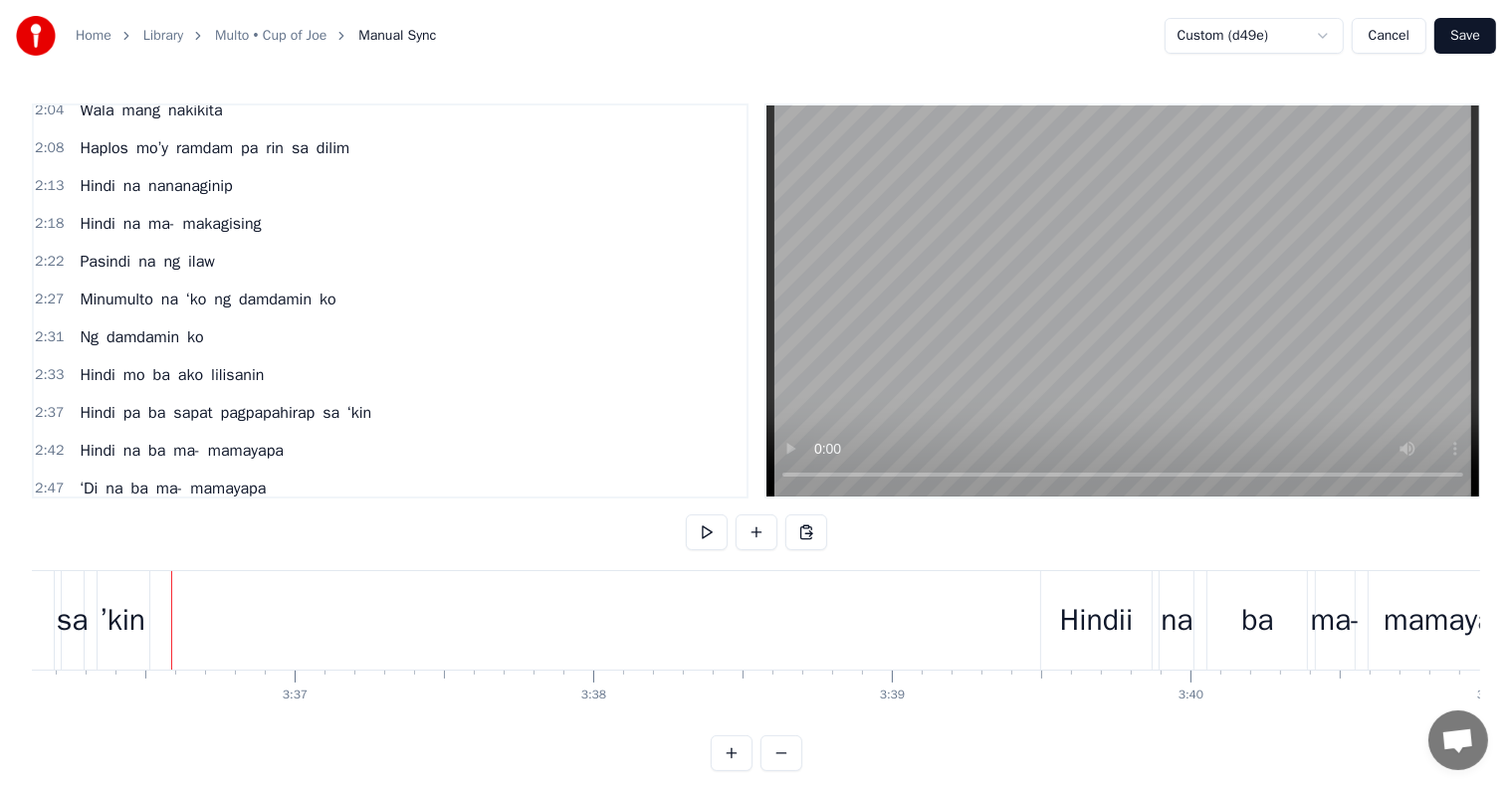click on "’kin" at bounding box center (122, 620) 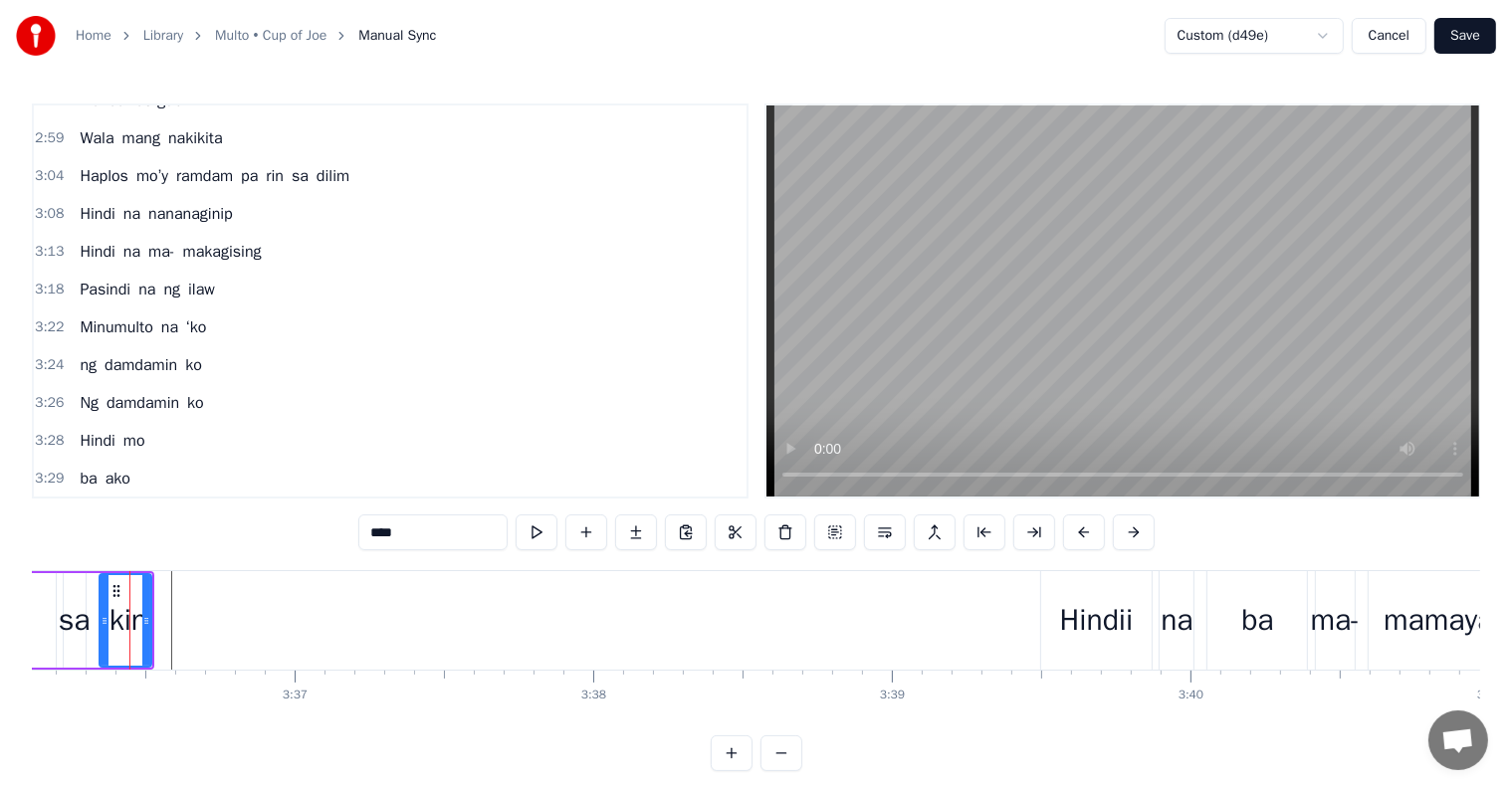 scroll, scrollTop: 1528, scrollLeft: 0, axis: vertical 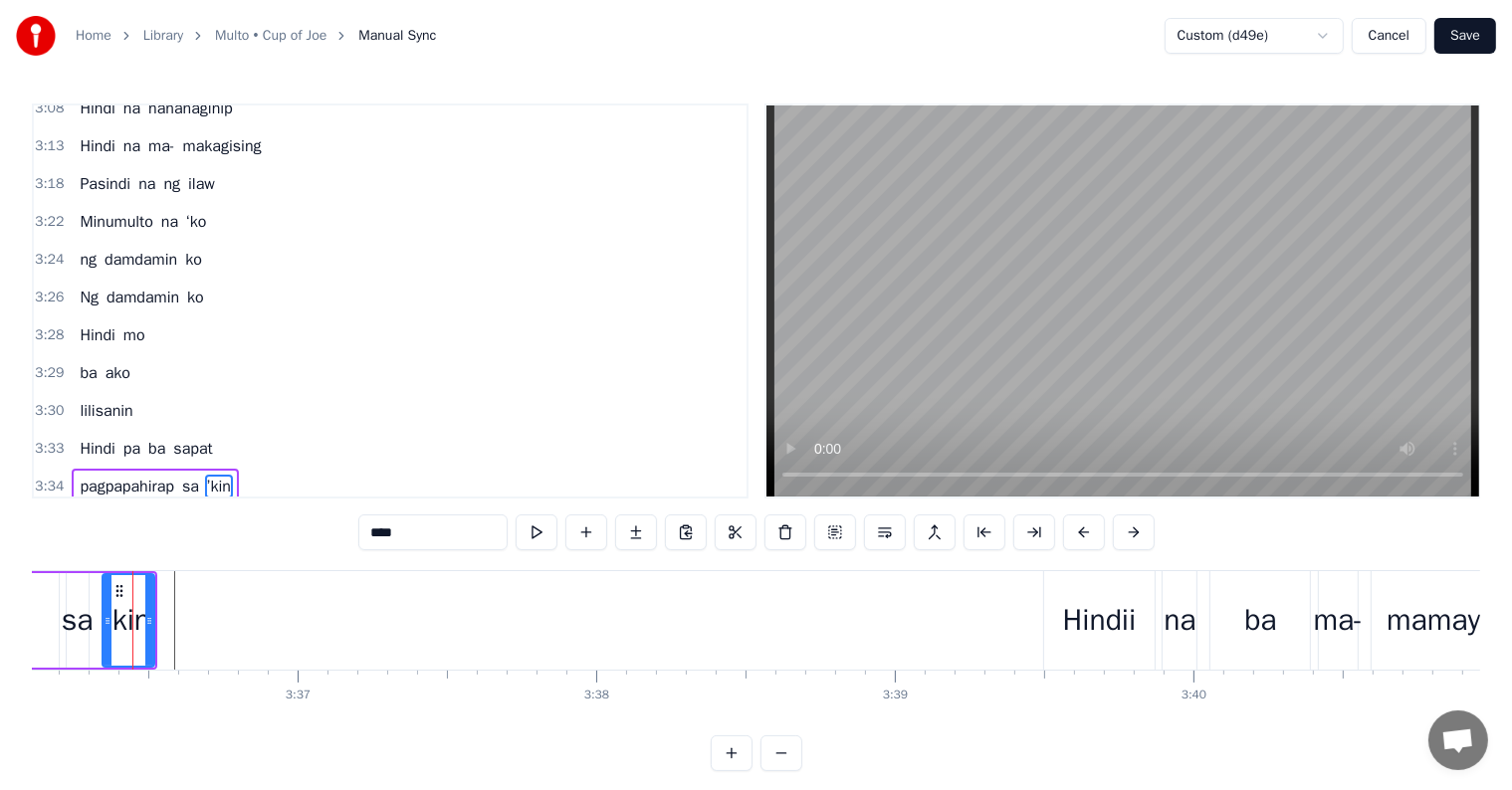 click on "pagpapahirap" at bounding box center [126, 487] 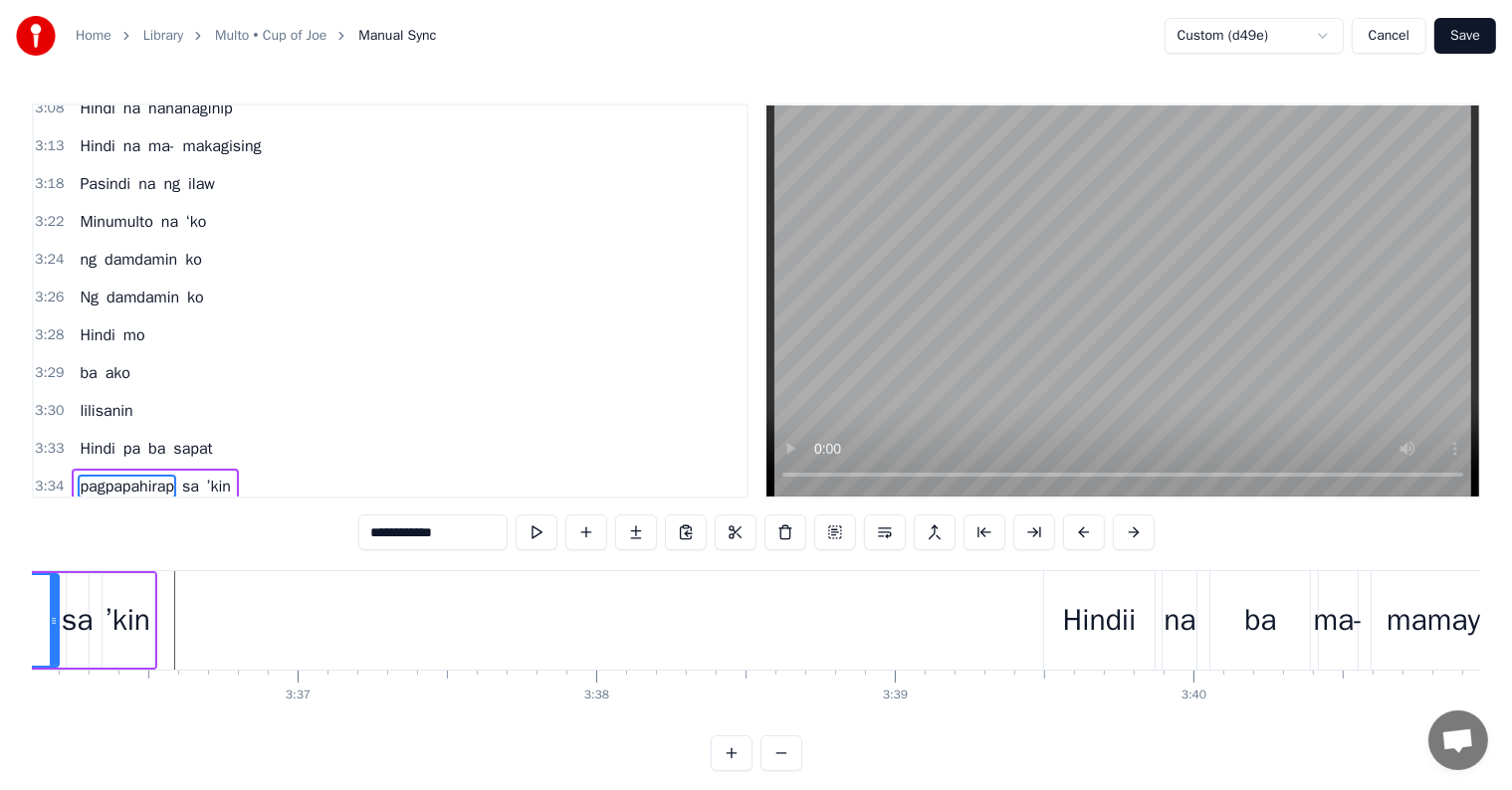 scroll, scrollTop: 1585, scrollLeft: 0, axis: vertical 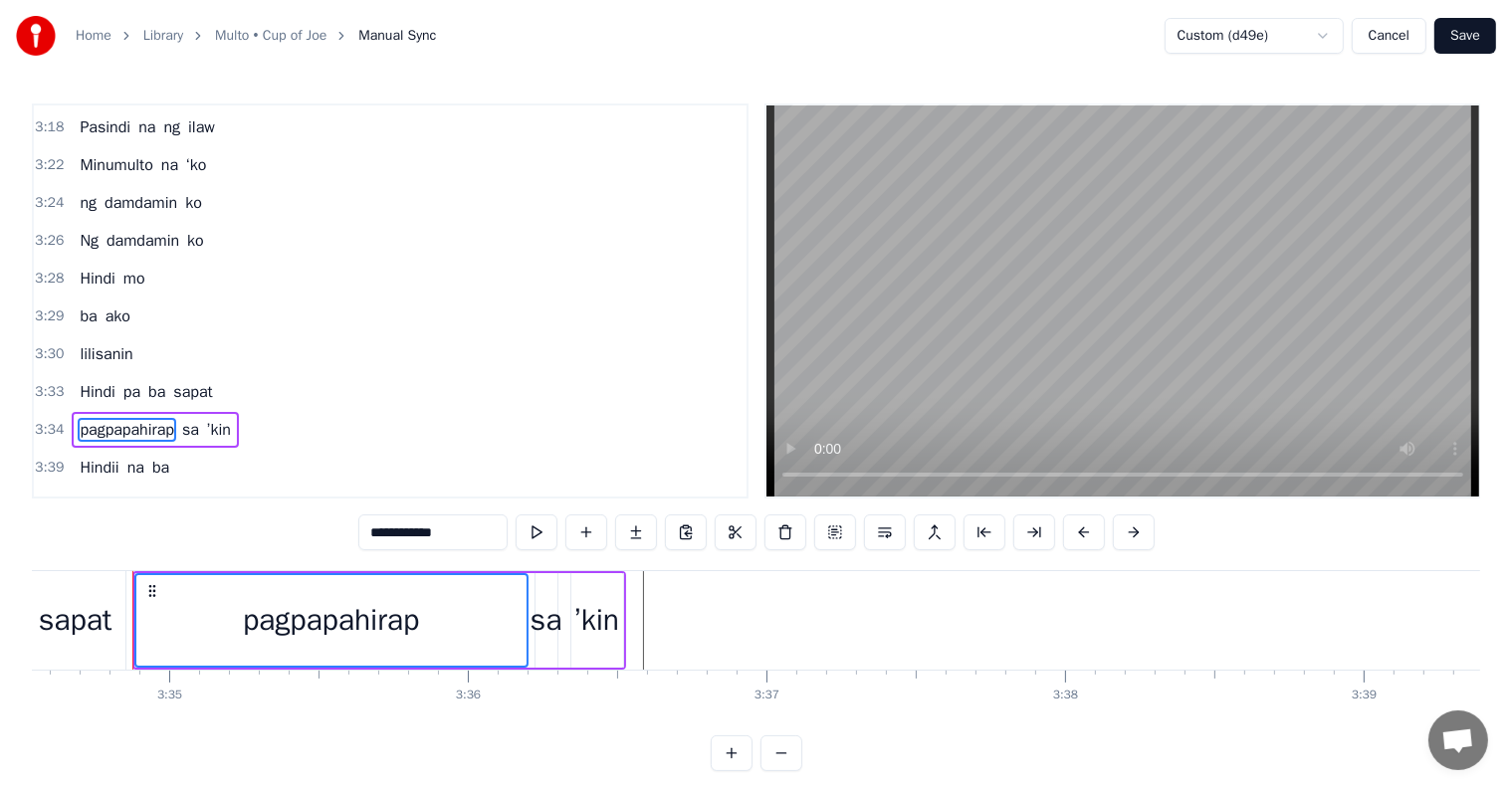 click on "sa" at bounding box center (190, 430) 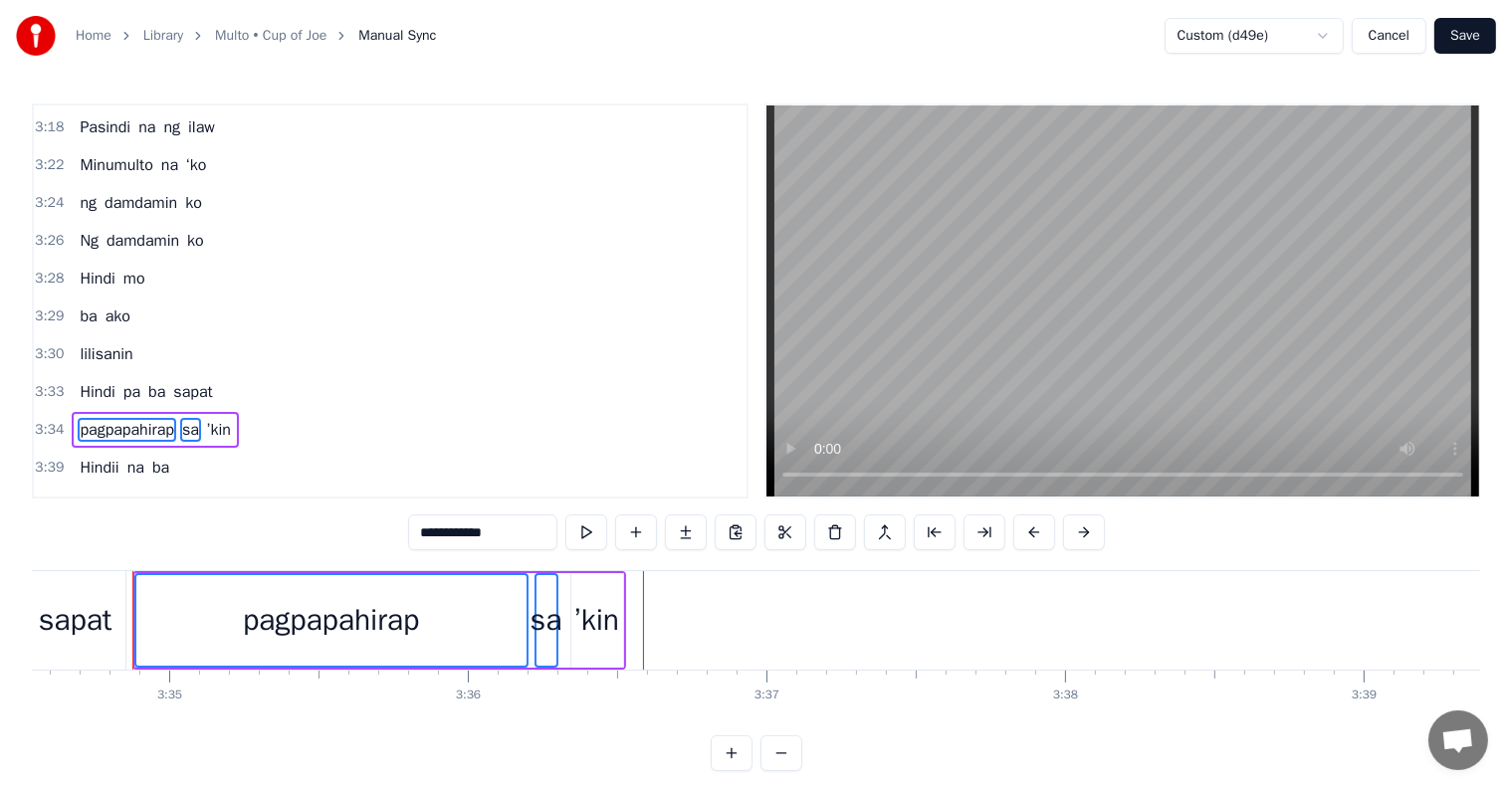 click on "’kin" at bounding box center [219, 430] 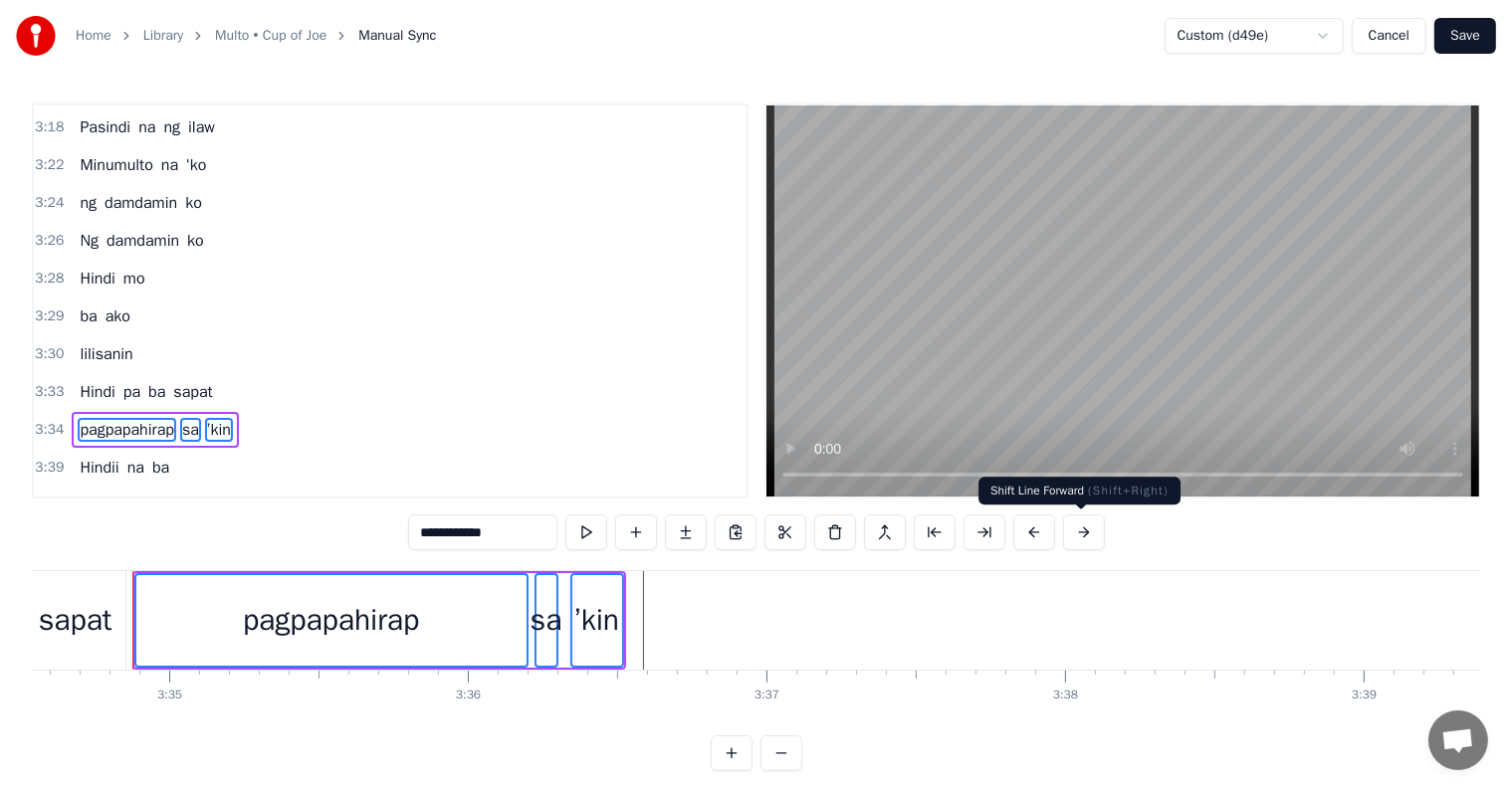 click at bounding box center [1084, 532] 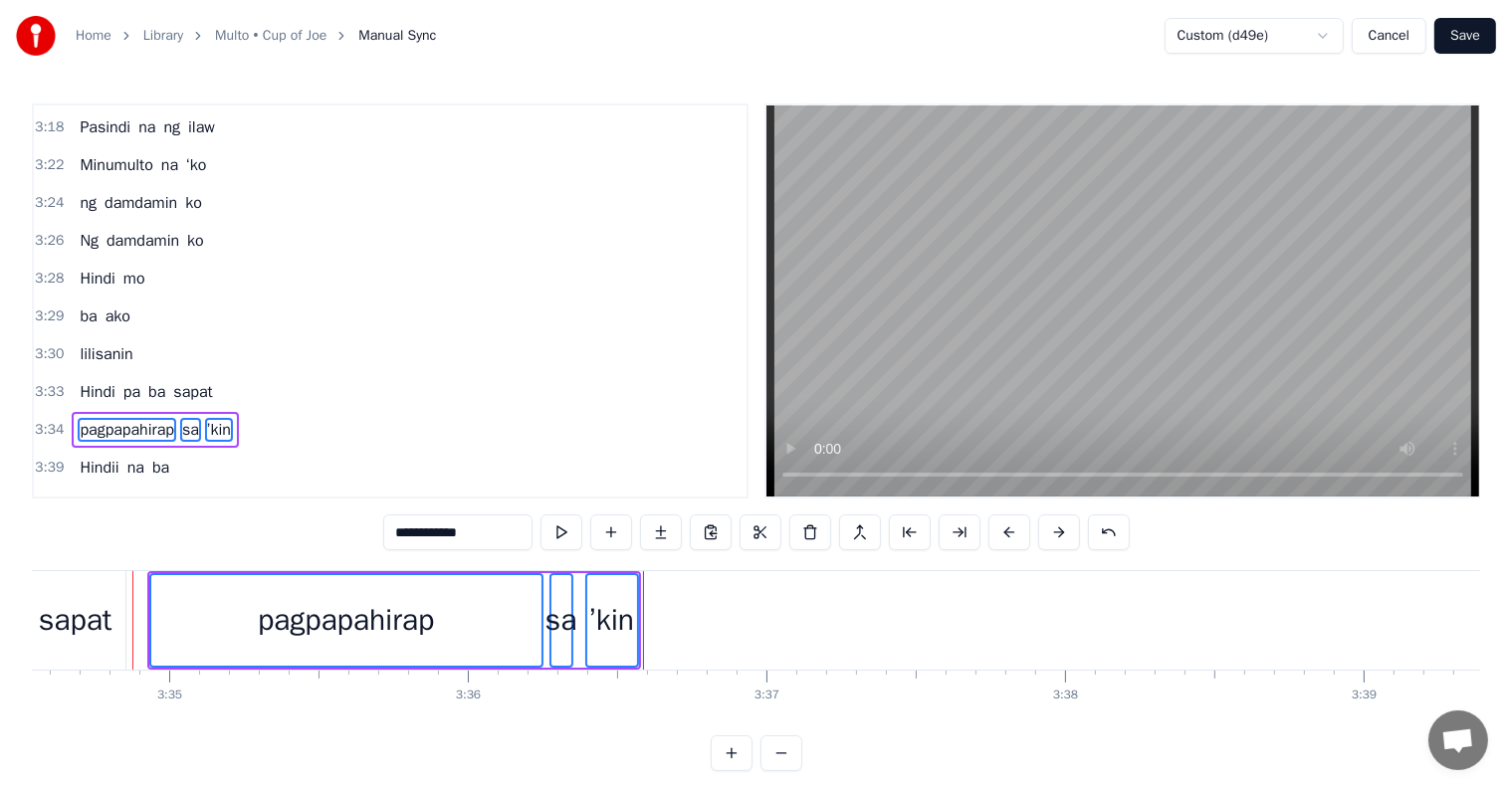 click on "**********" at bounding box center [756, 532] 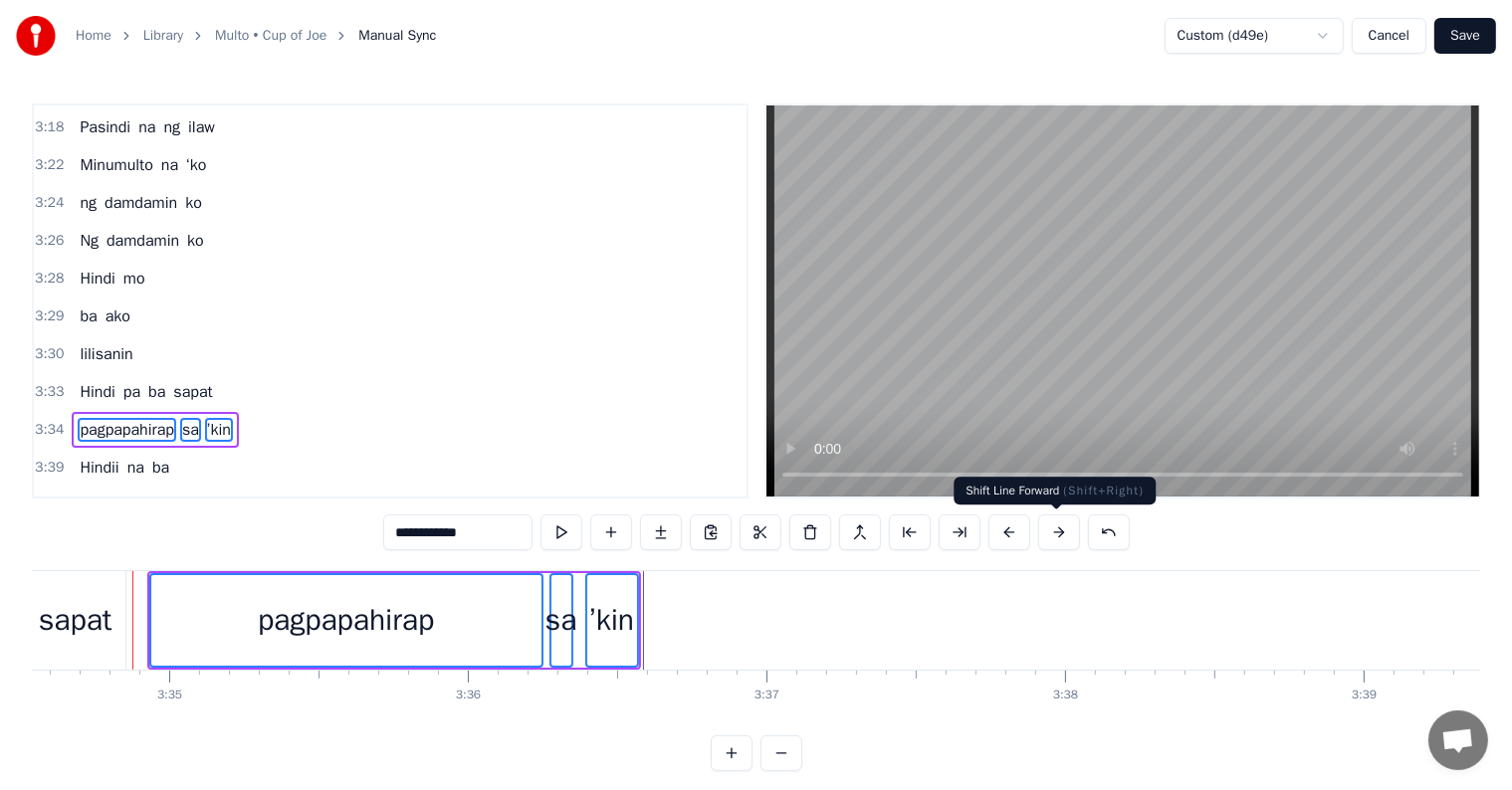click at bounding box center [1059, 532] 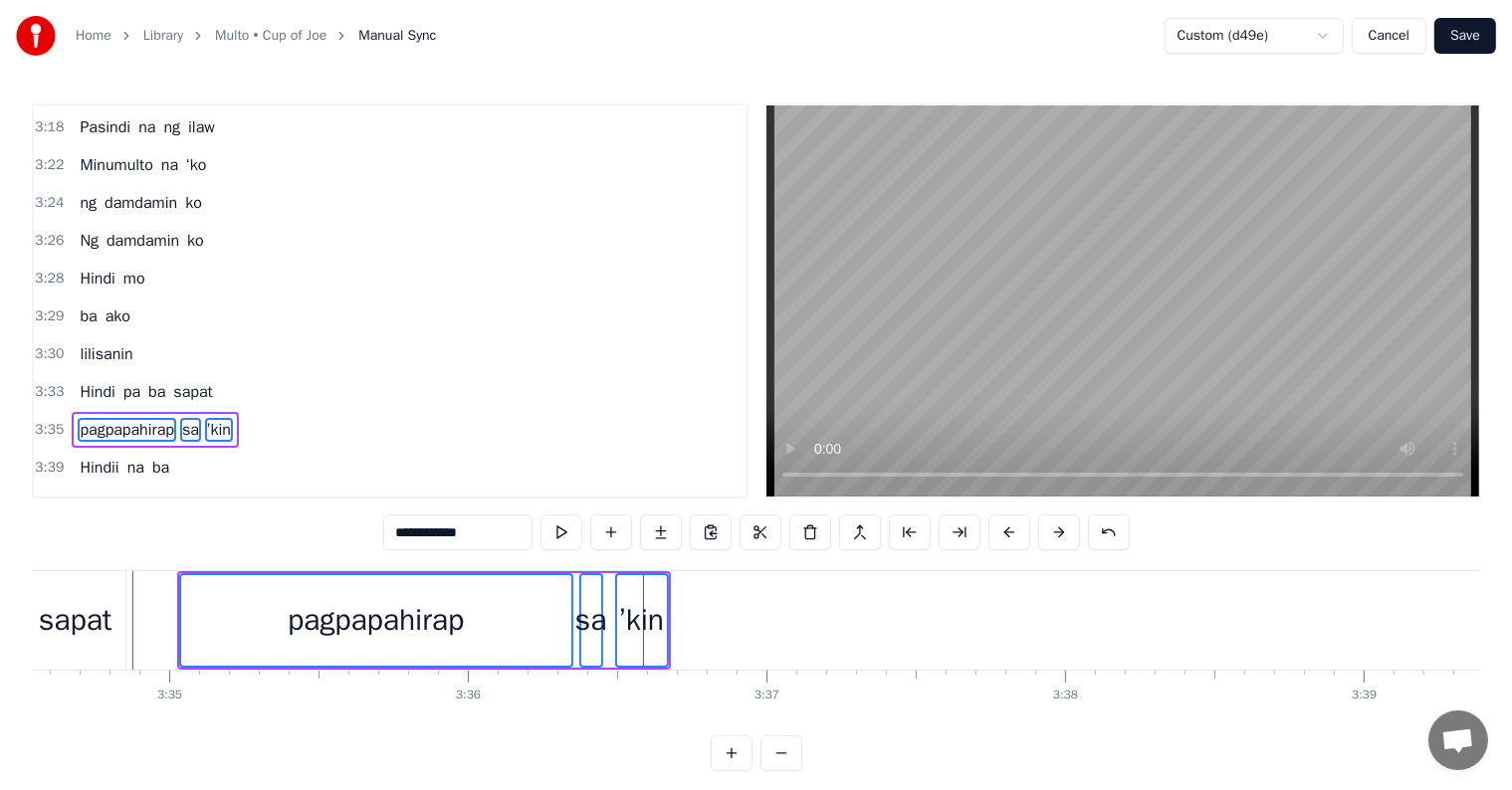 click at bounding box center [1059, 532] 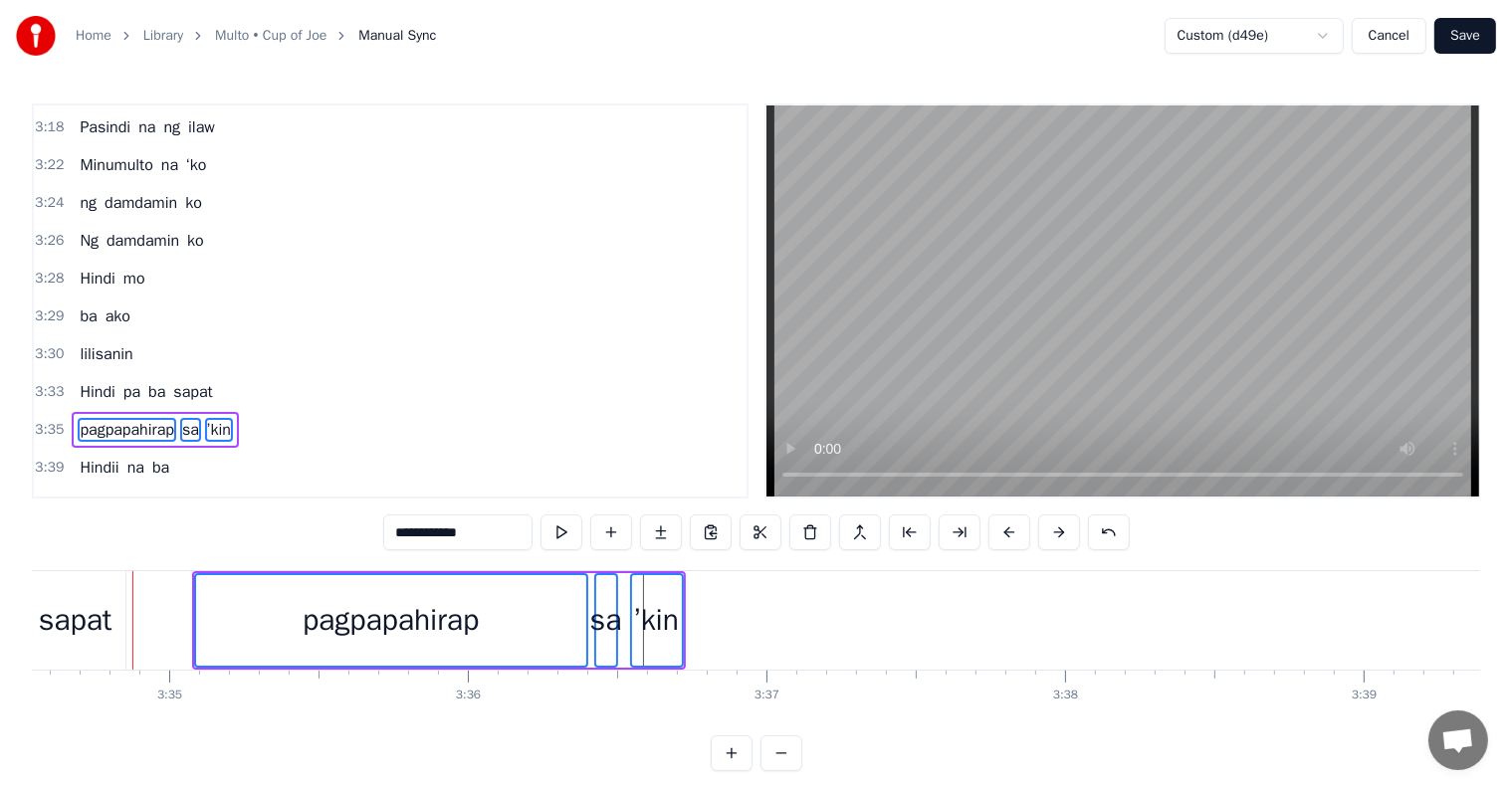 click at bounding box center [1059, 532] 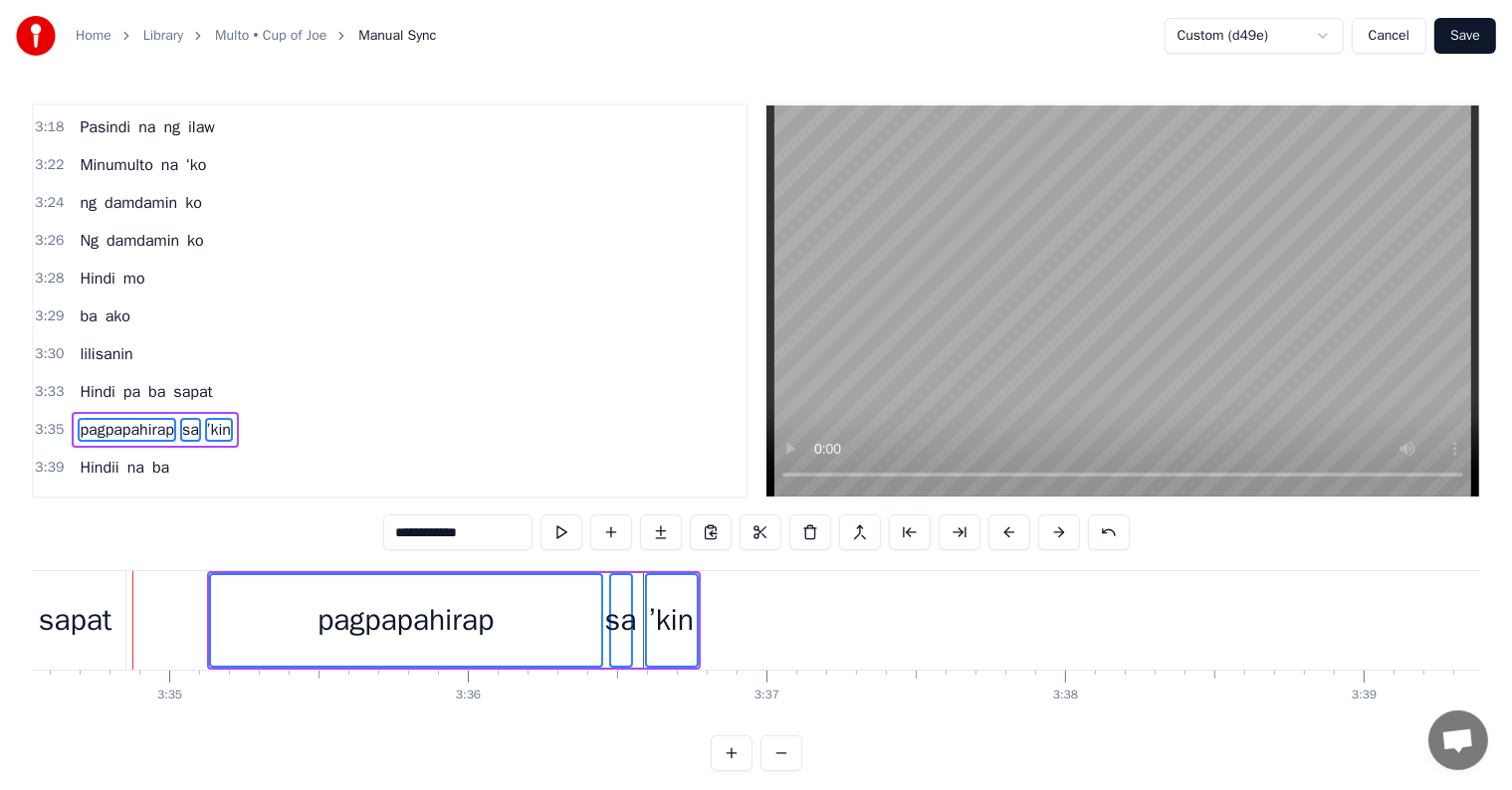 click at bounding box center (1059, 532) 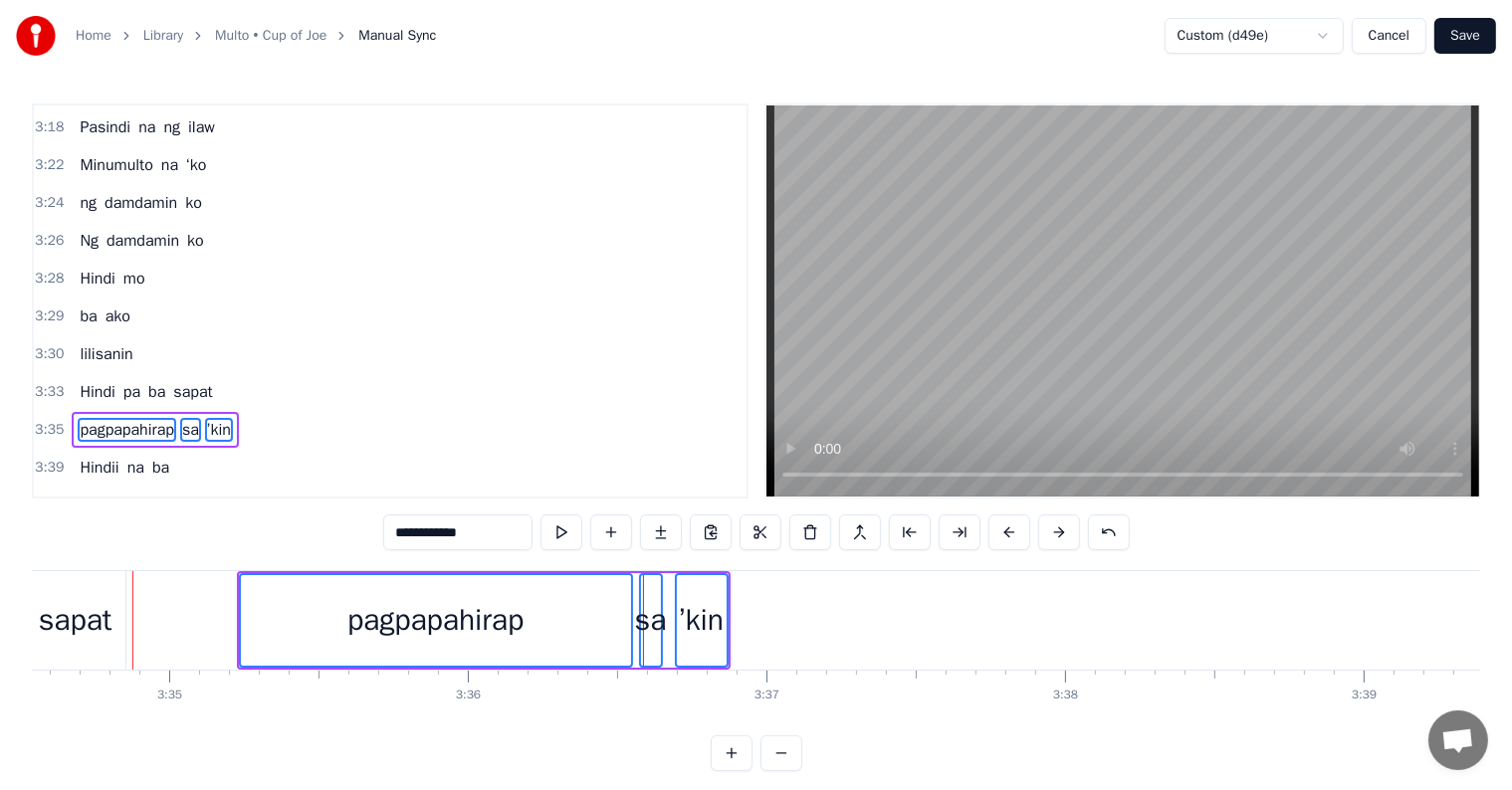 click at bounding box center (1059, 532) 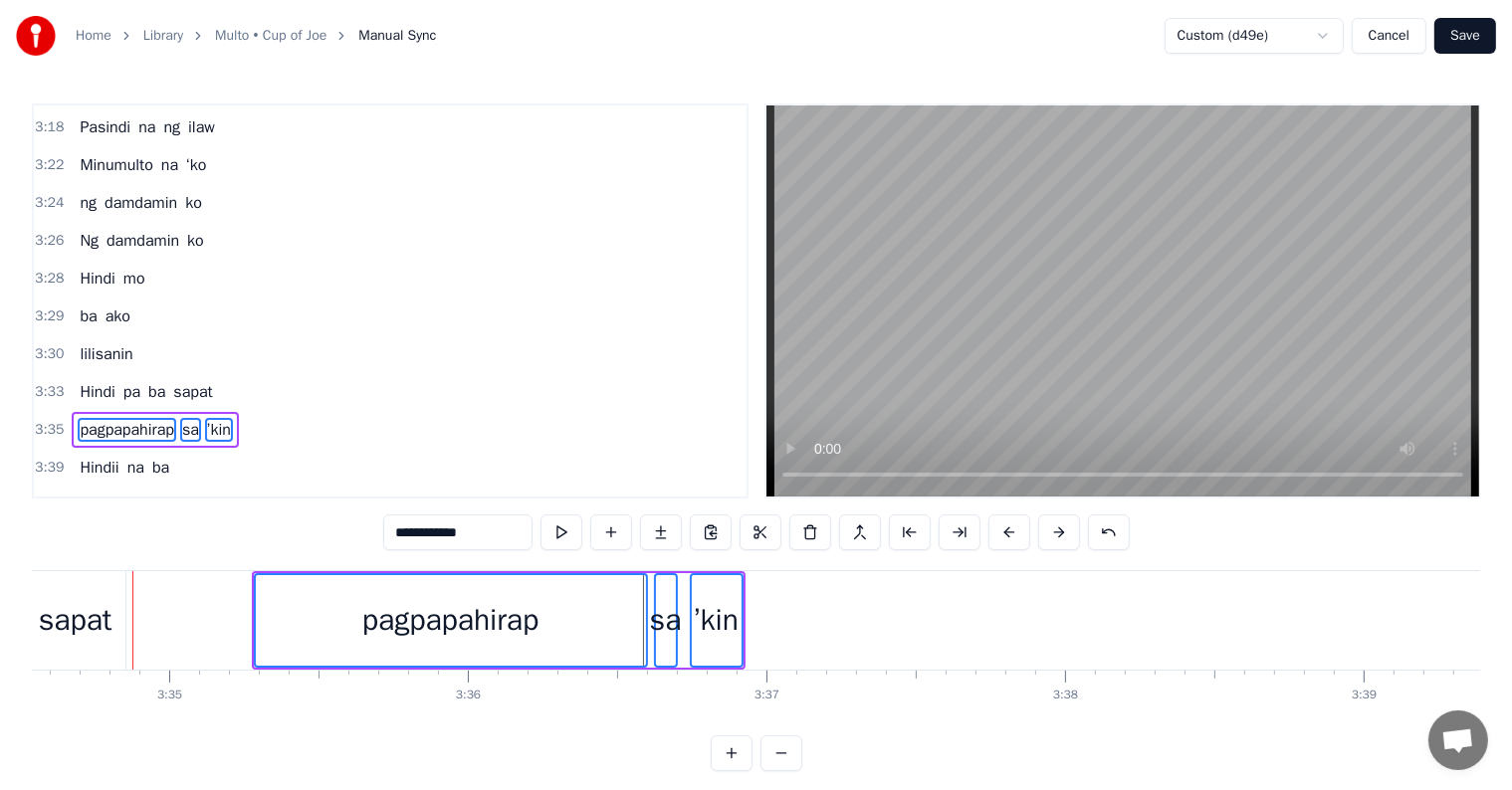 click at bounding box center (1059, 532) 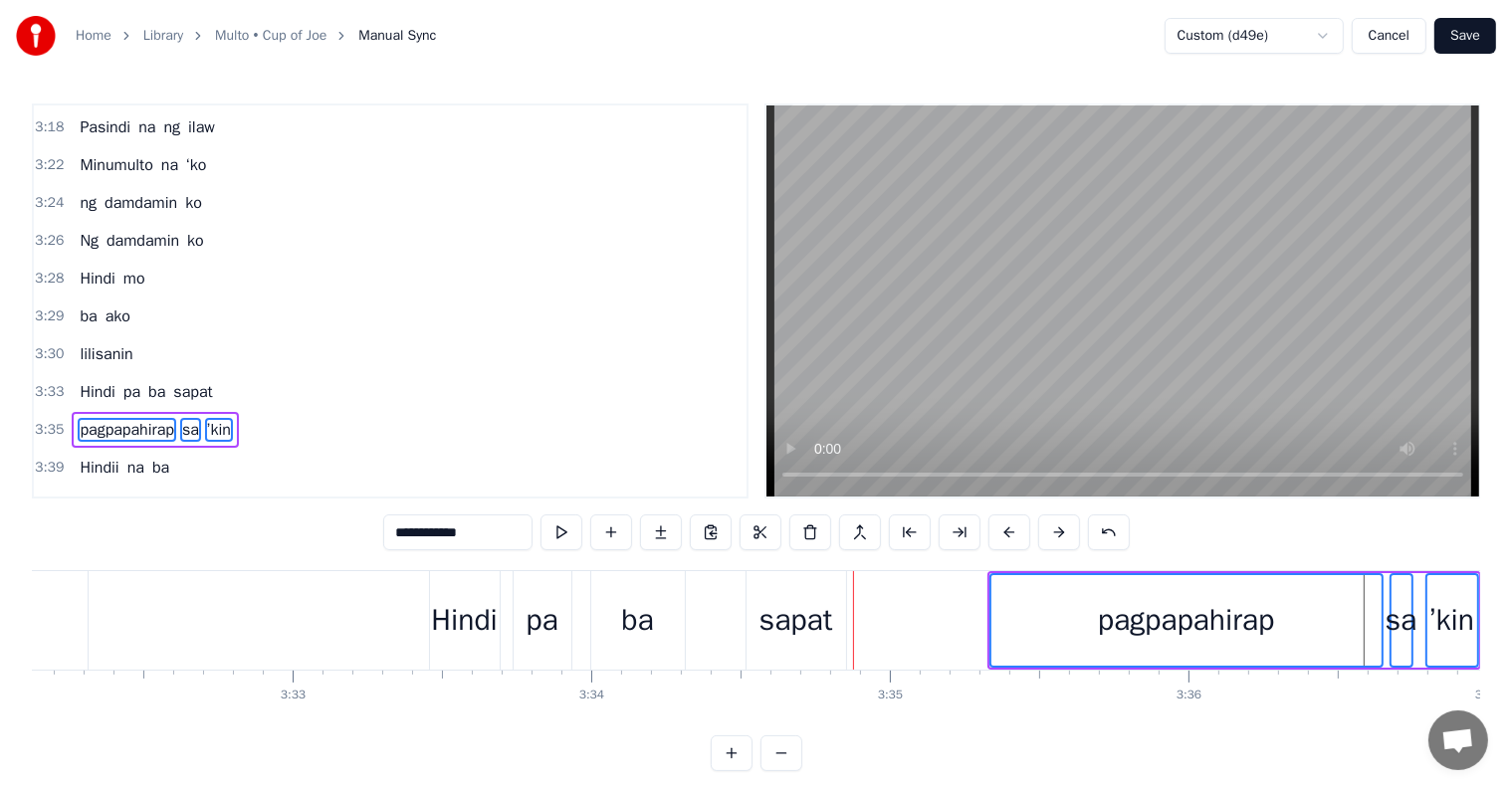 scroll, scrollTop: 0, scrollLeft: 63144, axis: horizontal 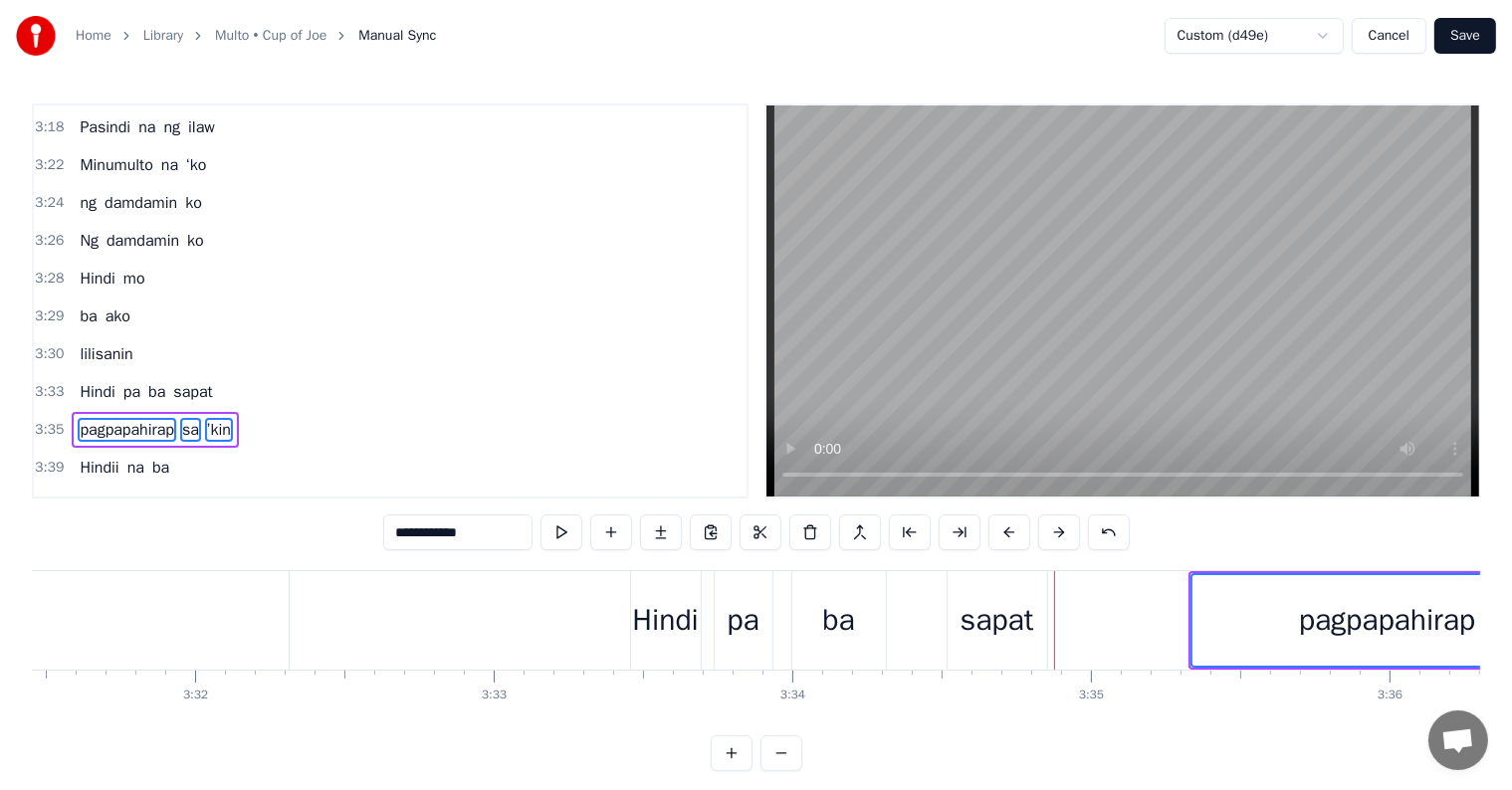 click at bounding box center [-27243, 620] 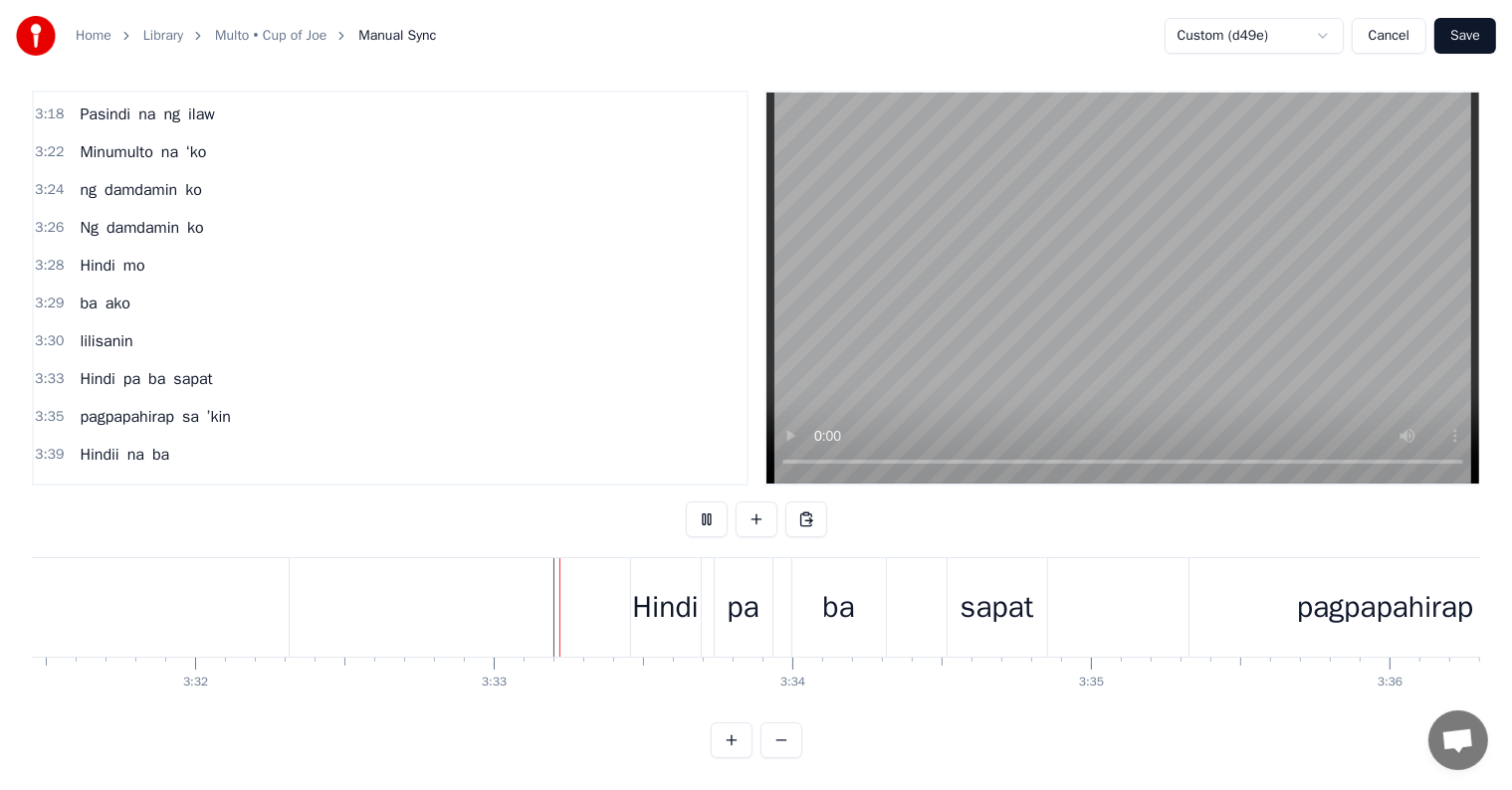 scroll, scrollTop: 30, scrollLeft: 0, axis: vertical 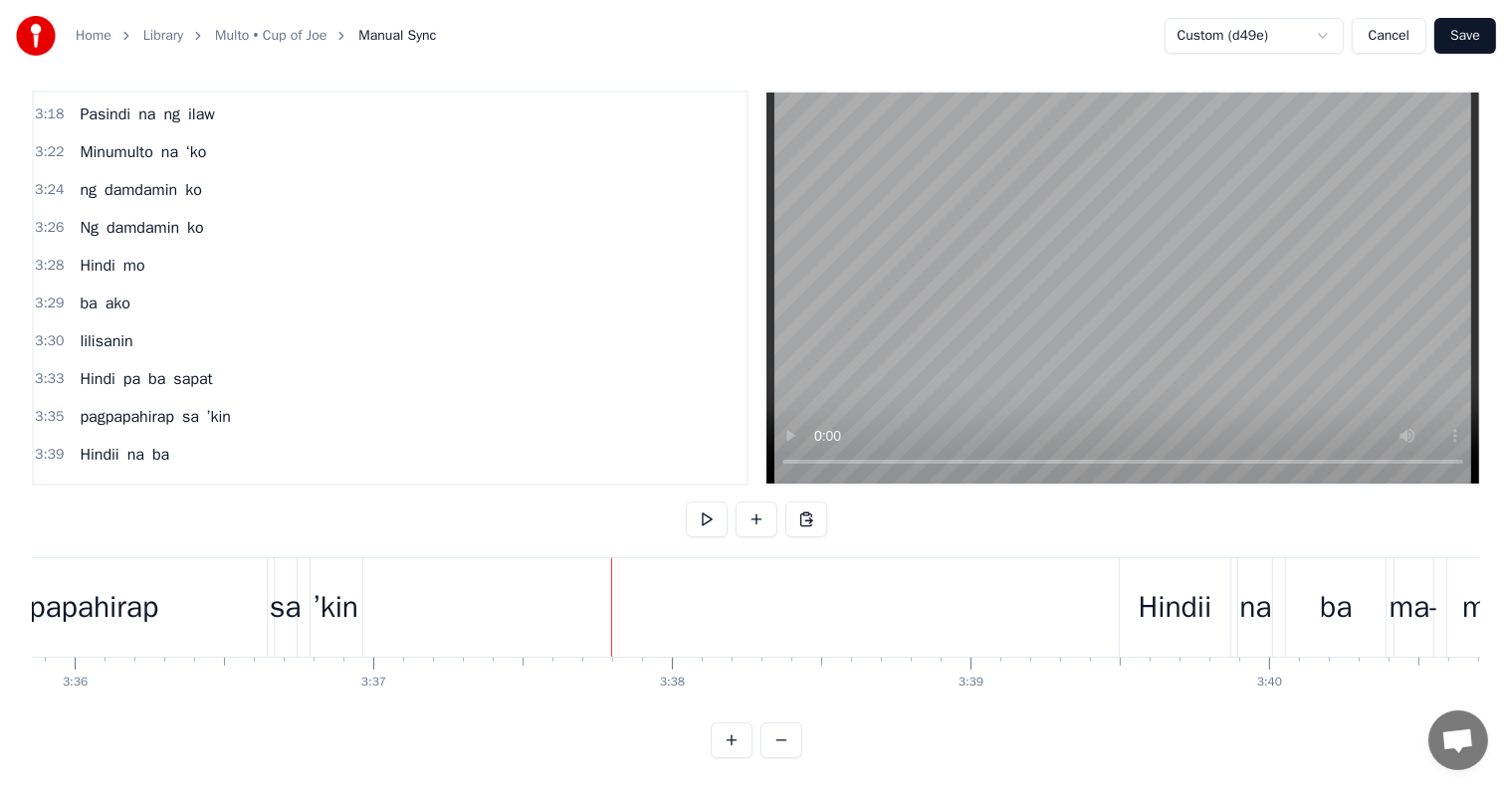 click on "’kin" at bounding box center [335, 607] 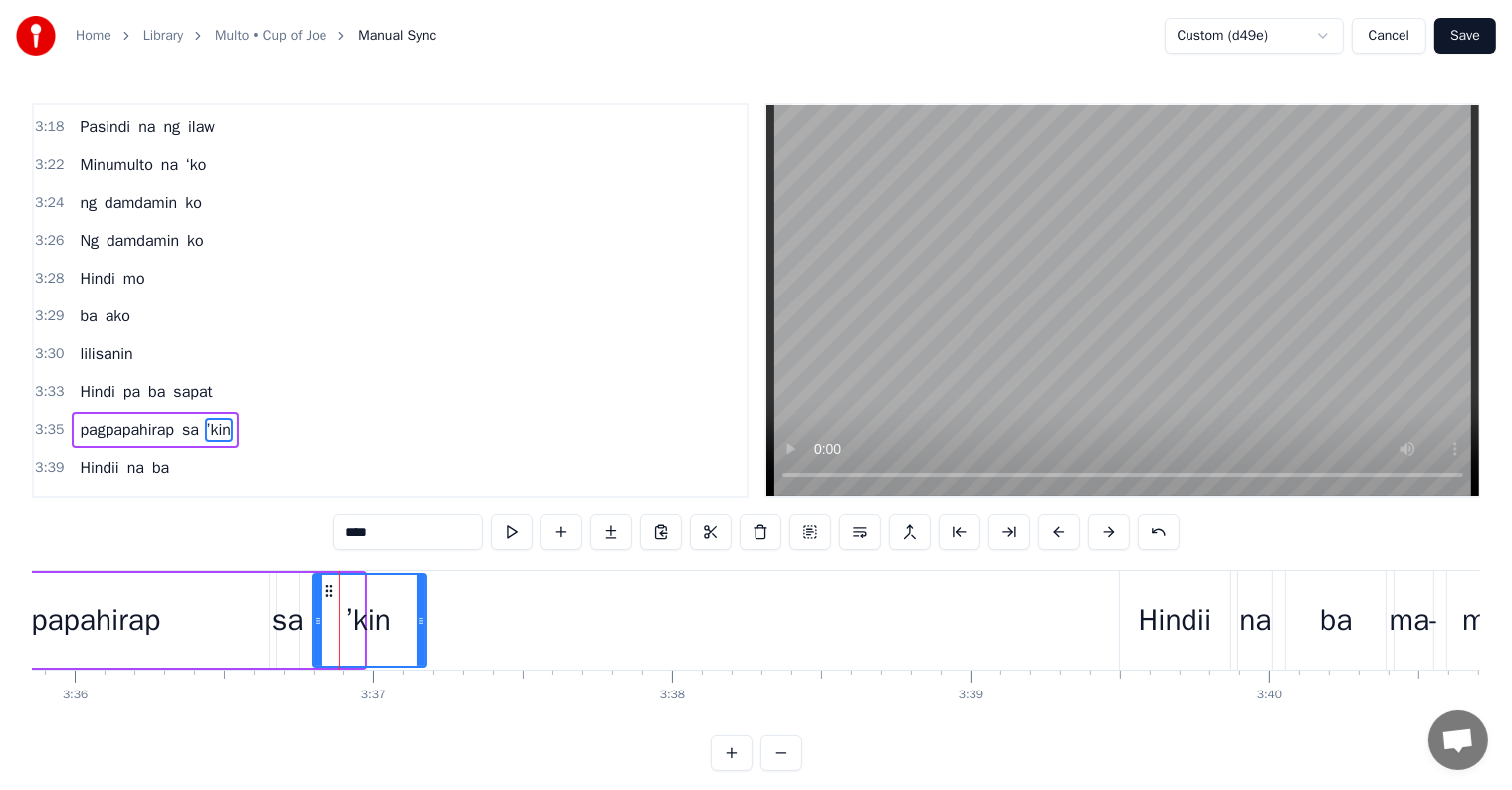 drag, startPoint x: 361, startPoint y: 617, endPoint x: 466, endPoint y: 622, distance: 105.11898 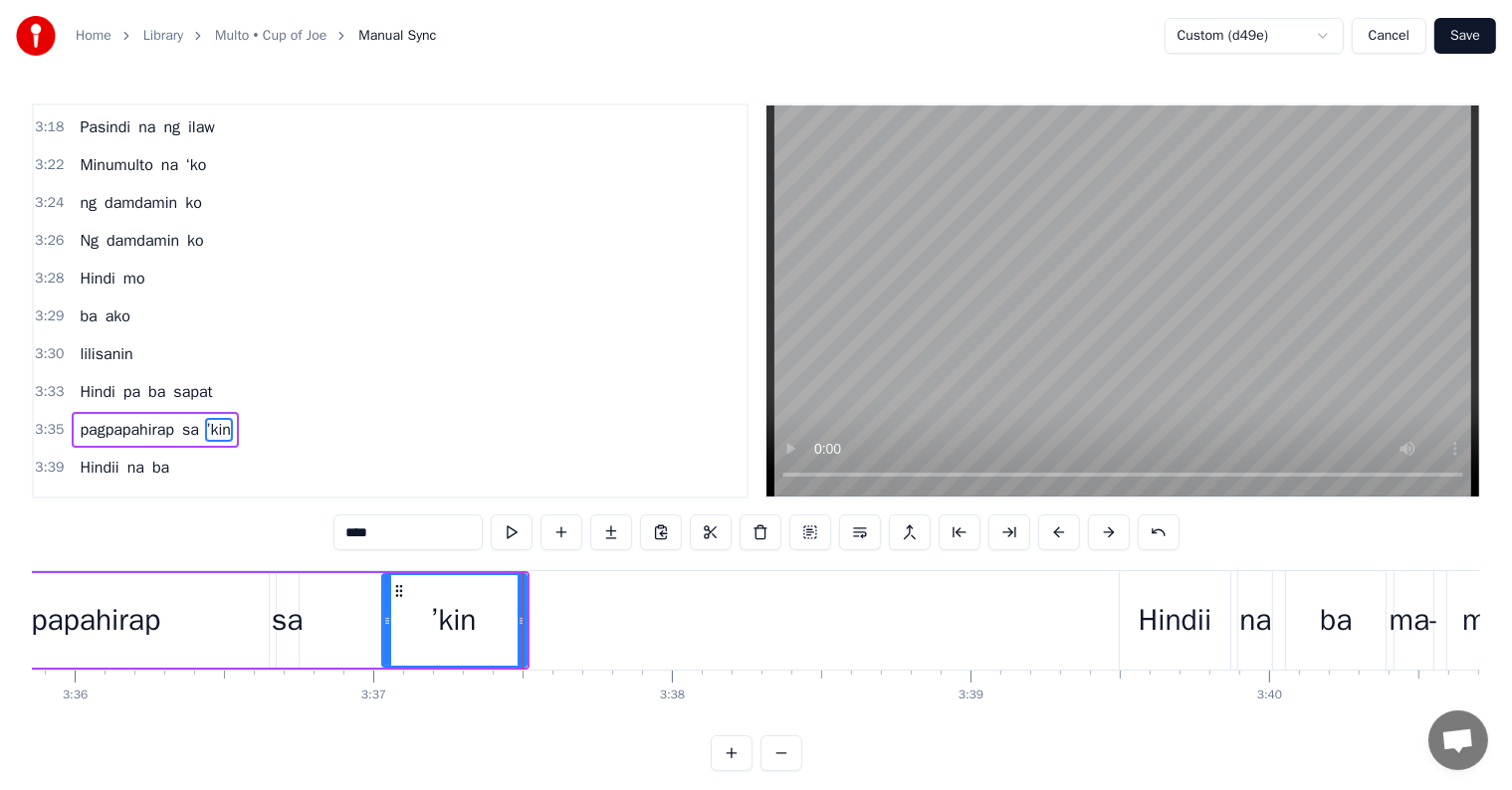 drag, startPoint x: 313, startPoint y: 625, endPoint x: 384, endPoint y: 629, distance: 71.11259 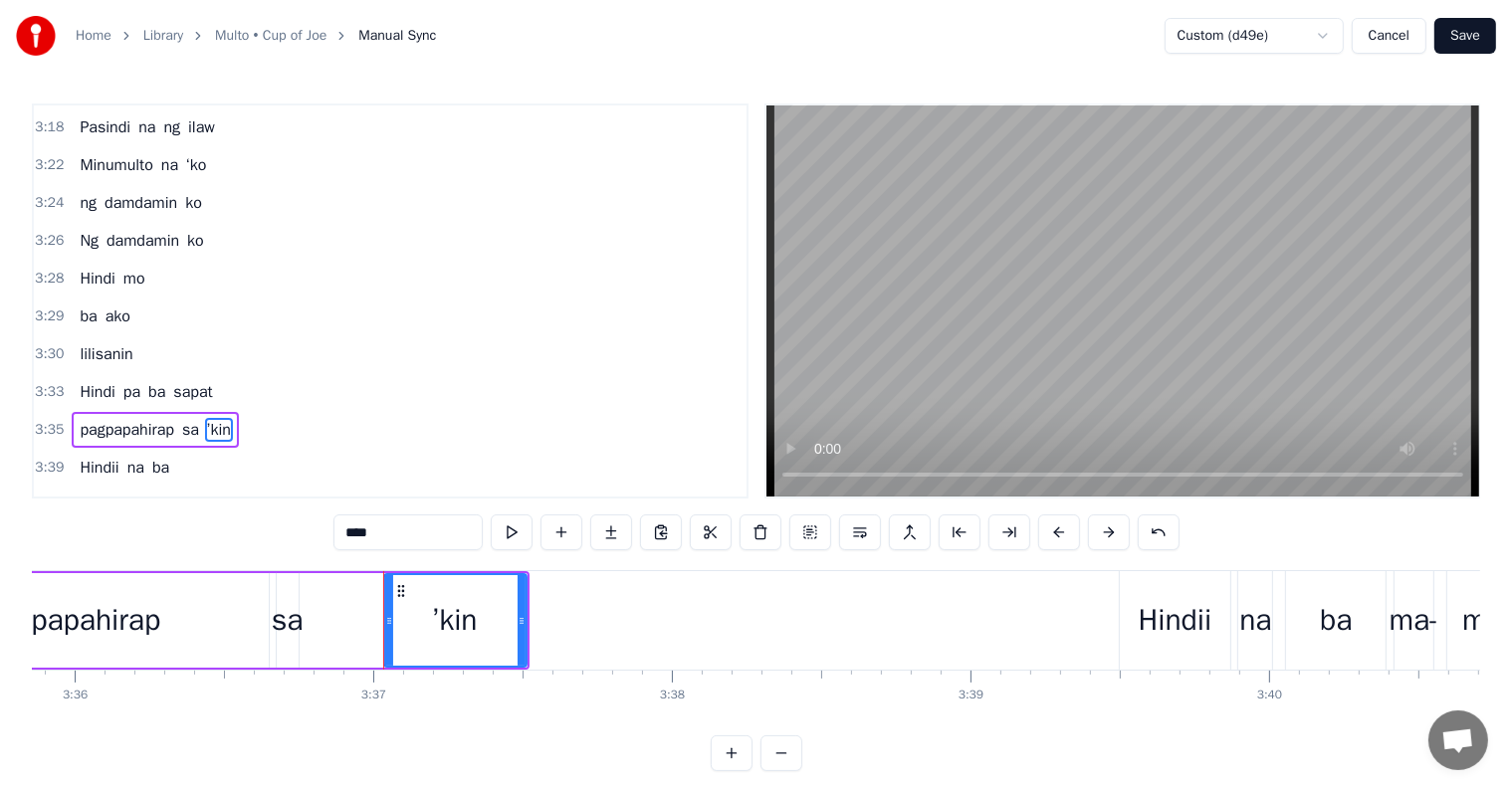 scroll, scrollTop: 0, scrollLeft: 61487, axis: horizontal 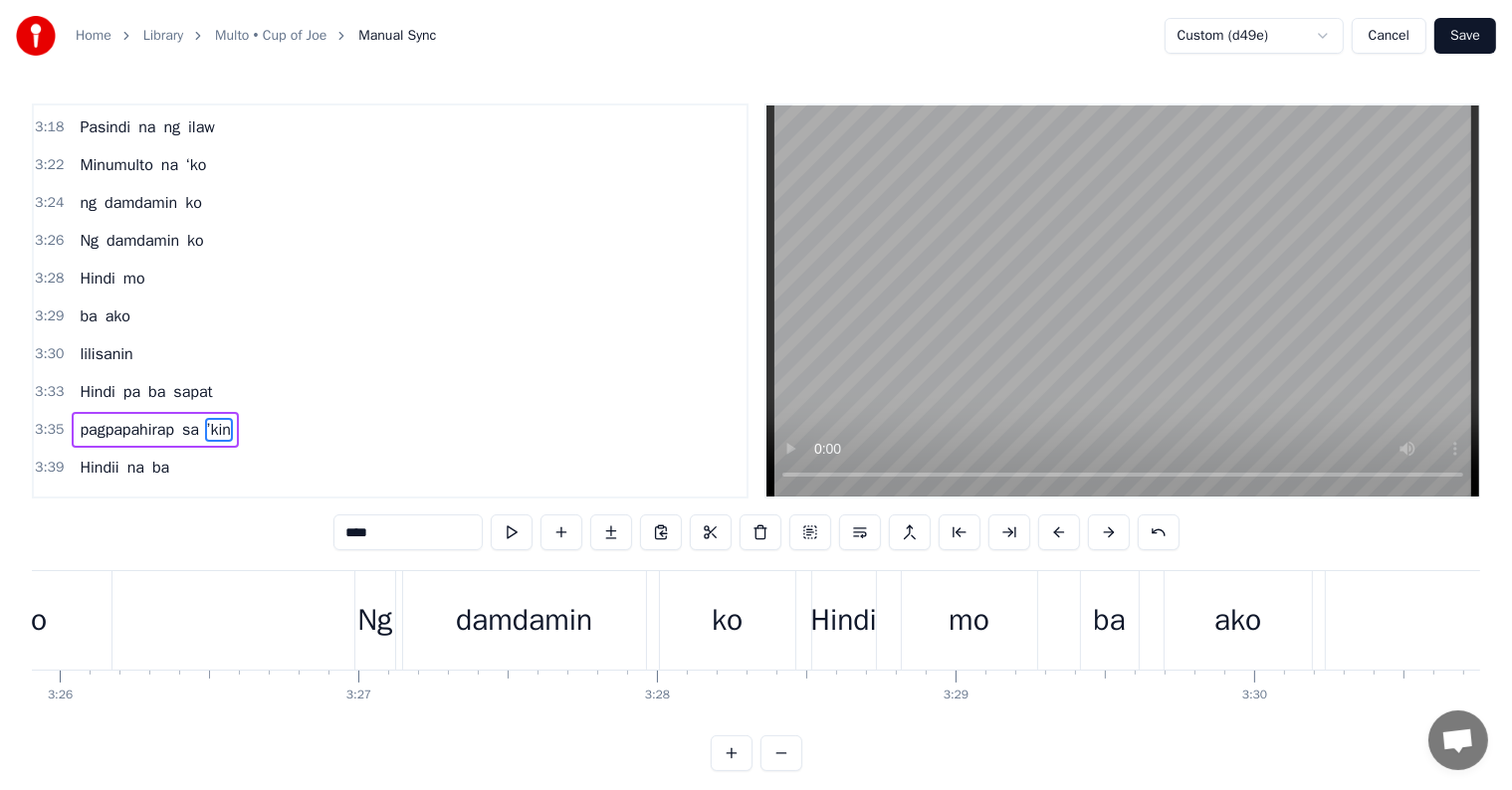 click on "lilisanin" at bounding box center (1635, 620) 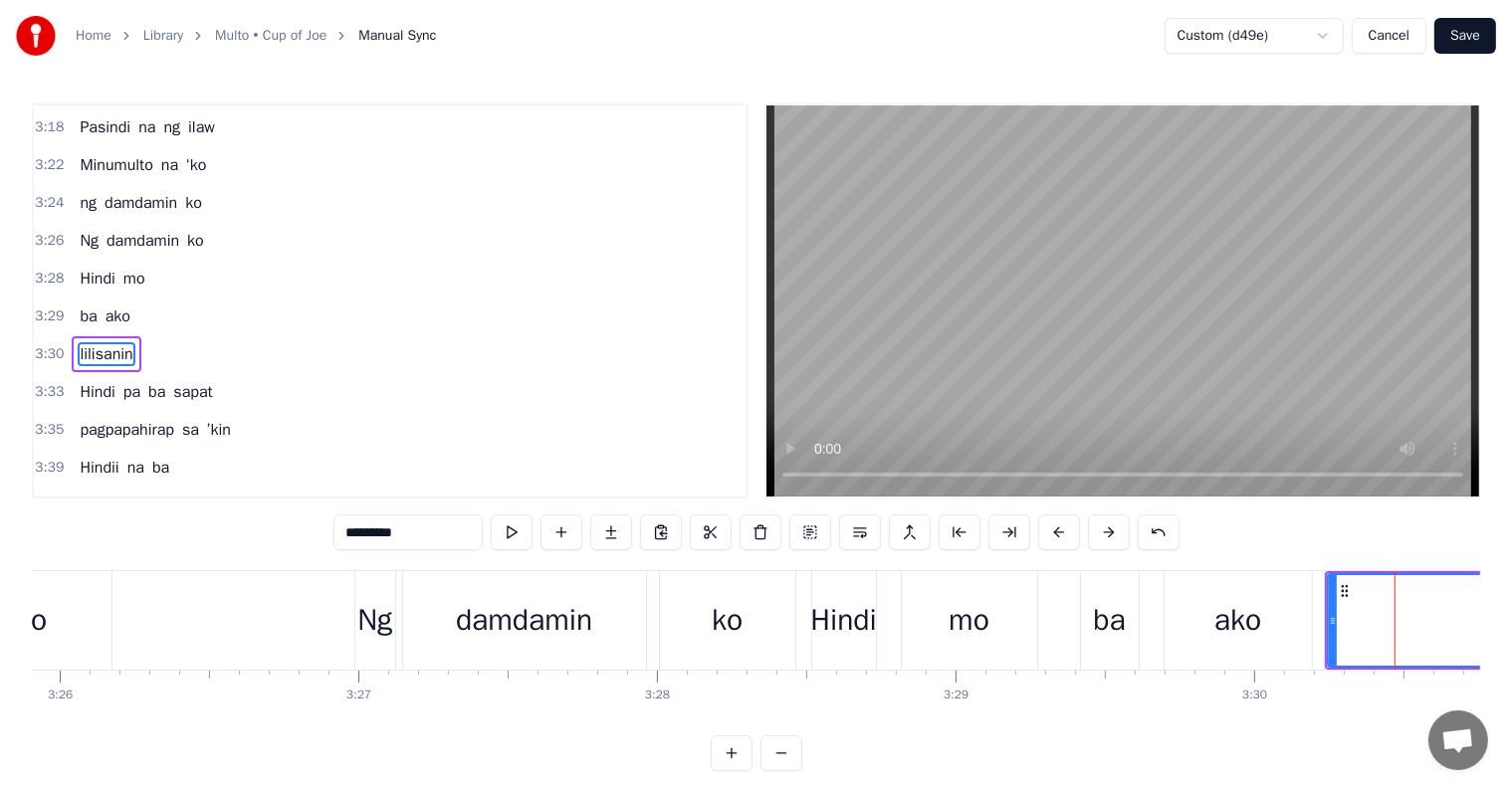 scroll, scrollTop: 1580, scrollLeft: 0, axis: vertical 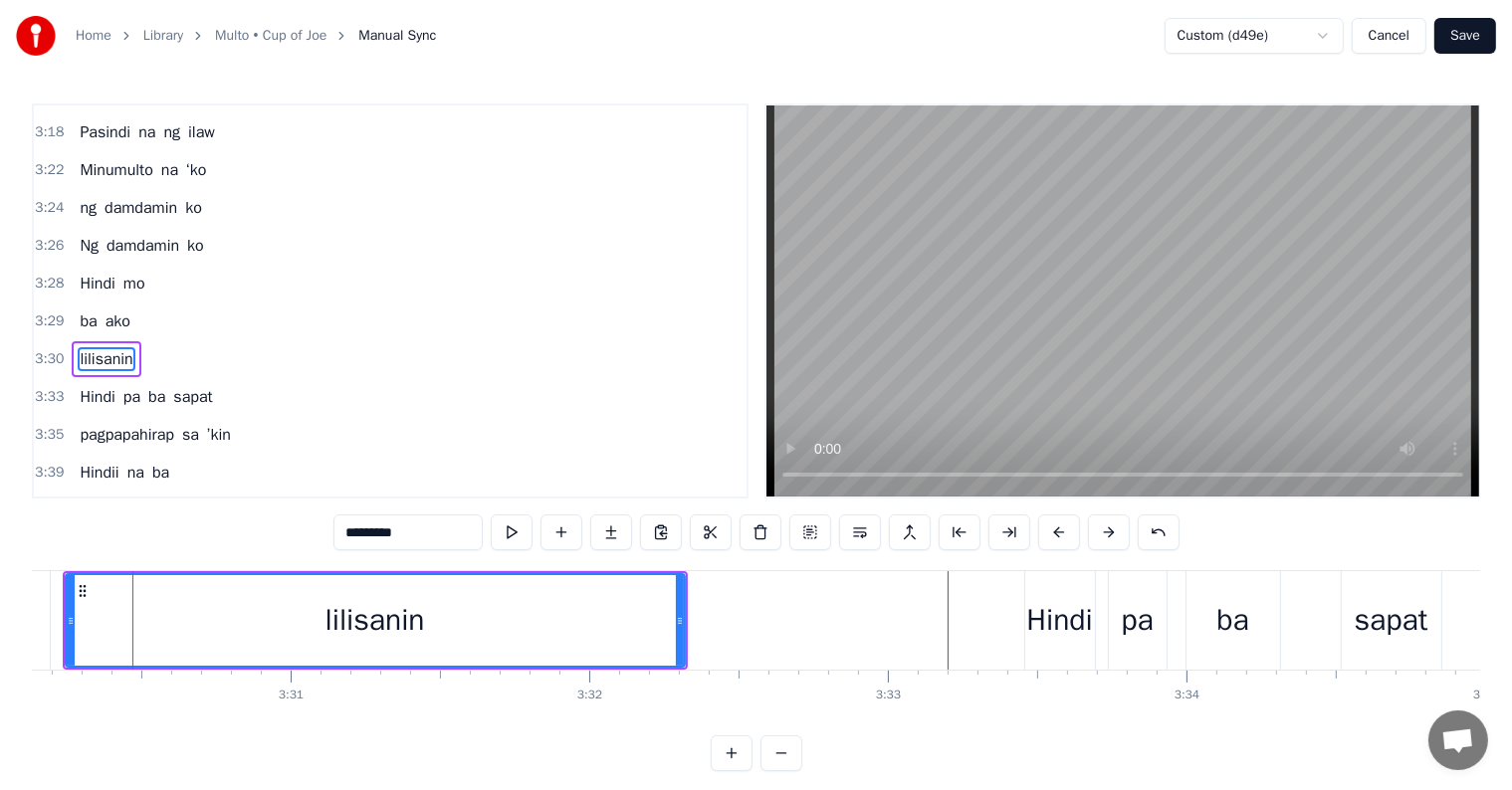 click at bounding box center [-26849, 620] 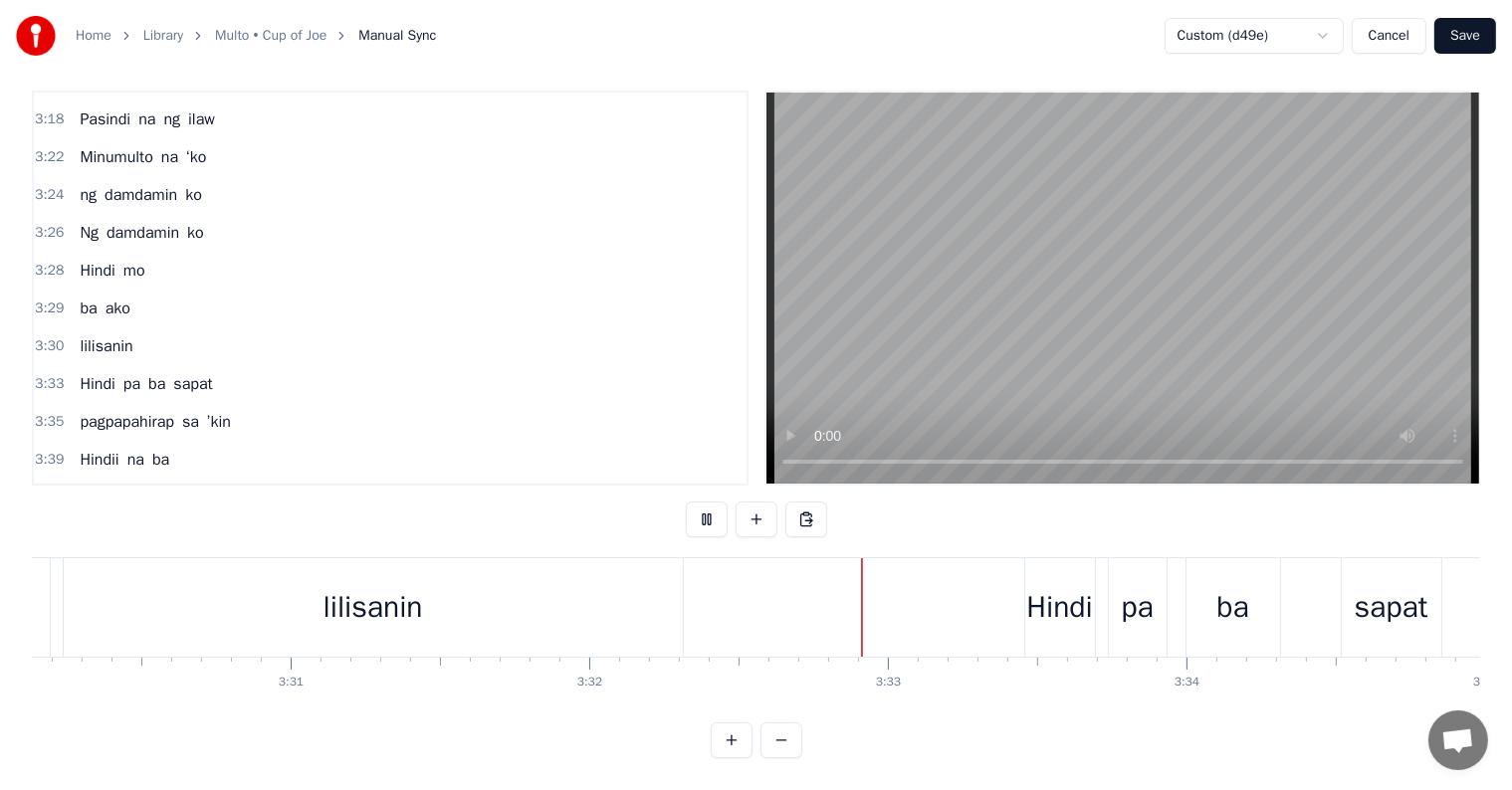 scroll, scrollTop: 30, scrollLeft: 0, axis: vertical 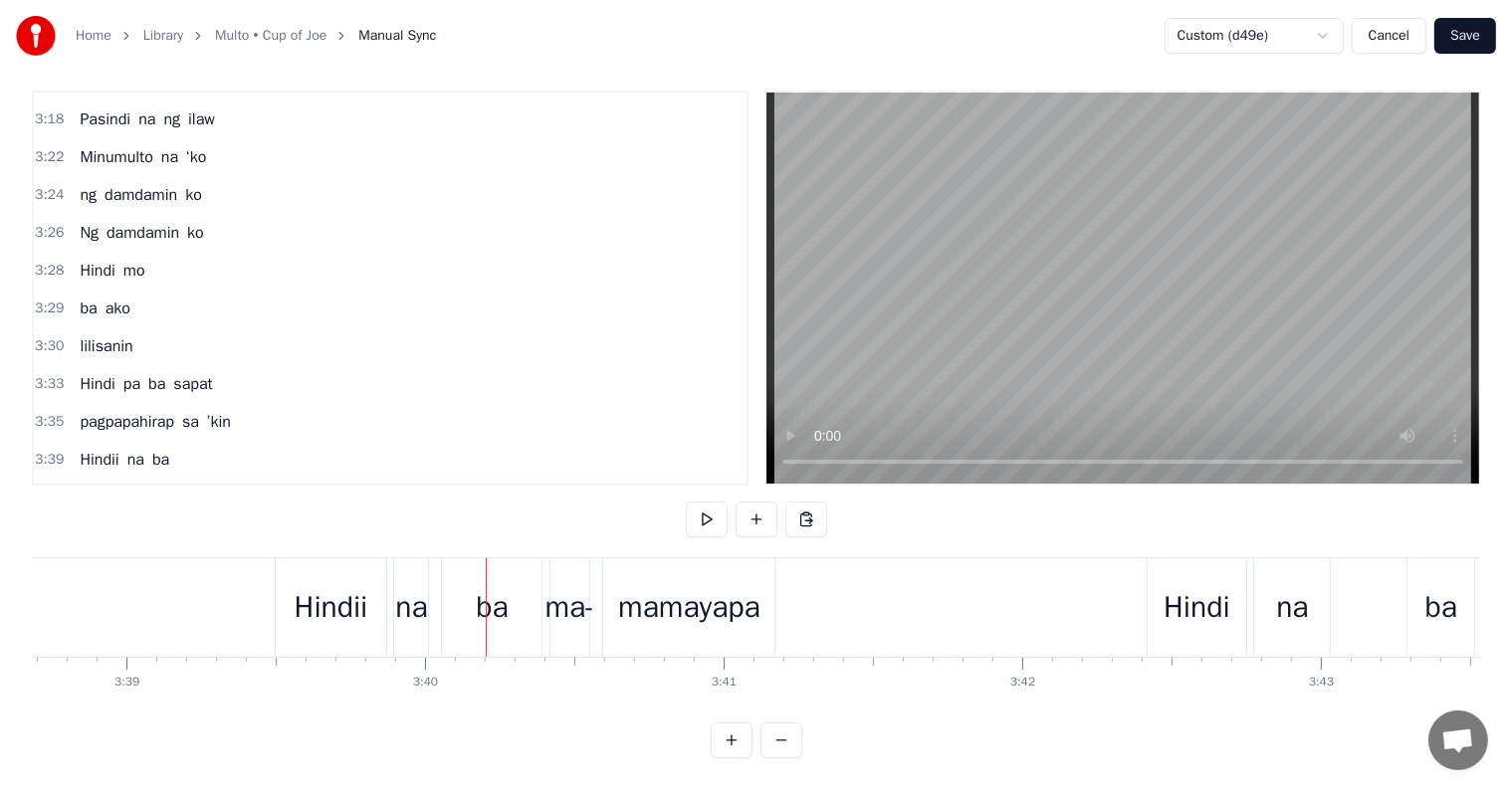 click on "Hindii" at bounding box center [331, 607] 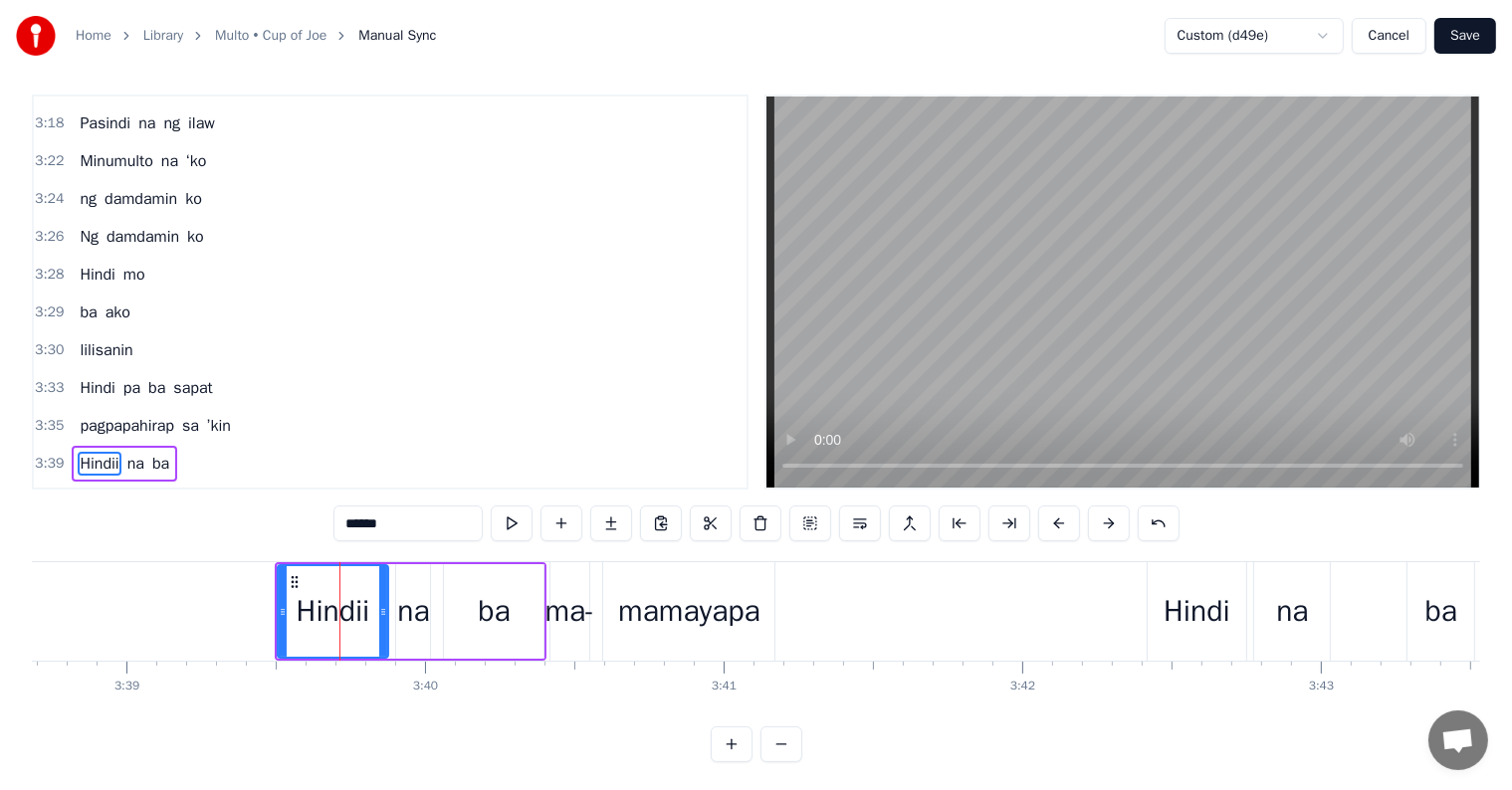 scroll, scrollTop: 1585, scrollLeft: 0, axis: vertical 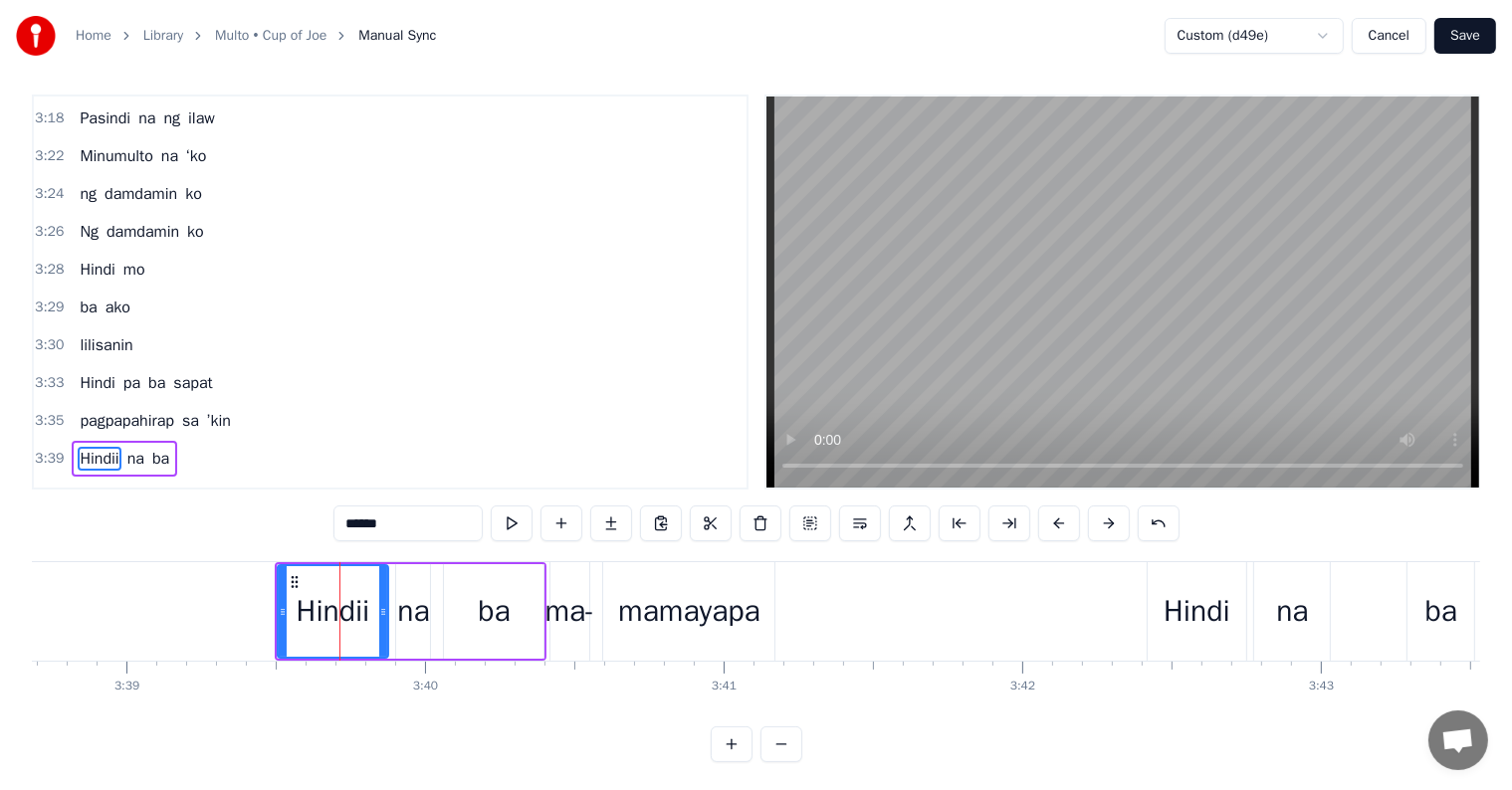 click on "******" at bounding box center [408, 523] 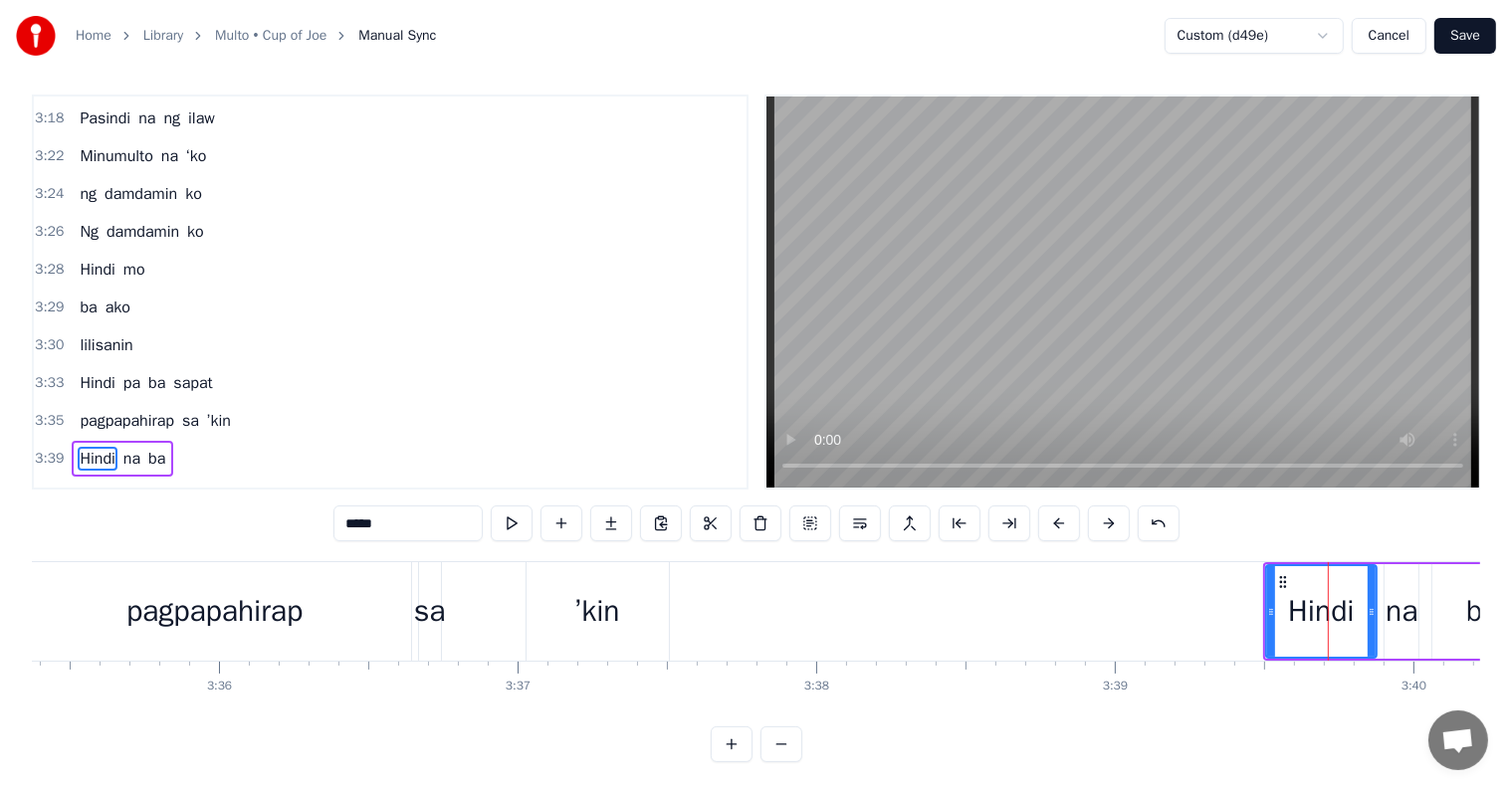 scroll, scrollTop: 0, scrollLeft: 64274, axis: horizontal 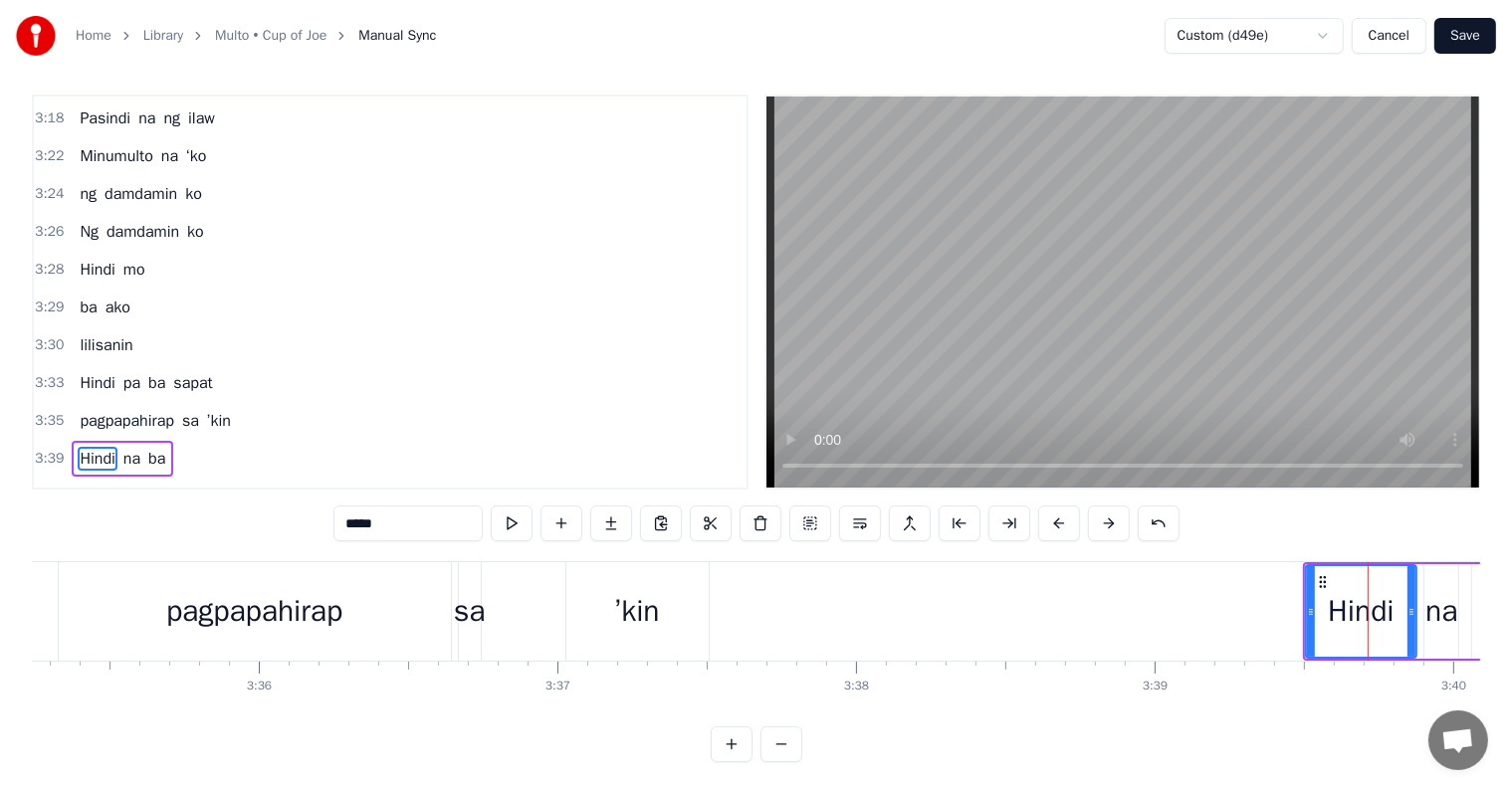 click on "sa" at bounding box center [470, 611] 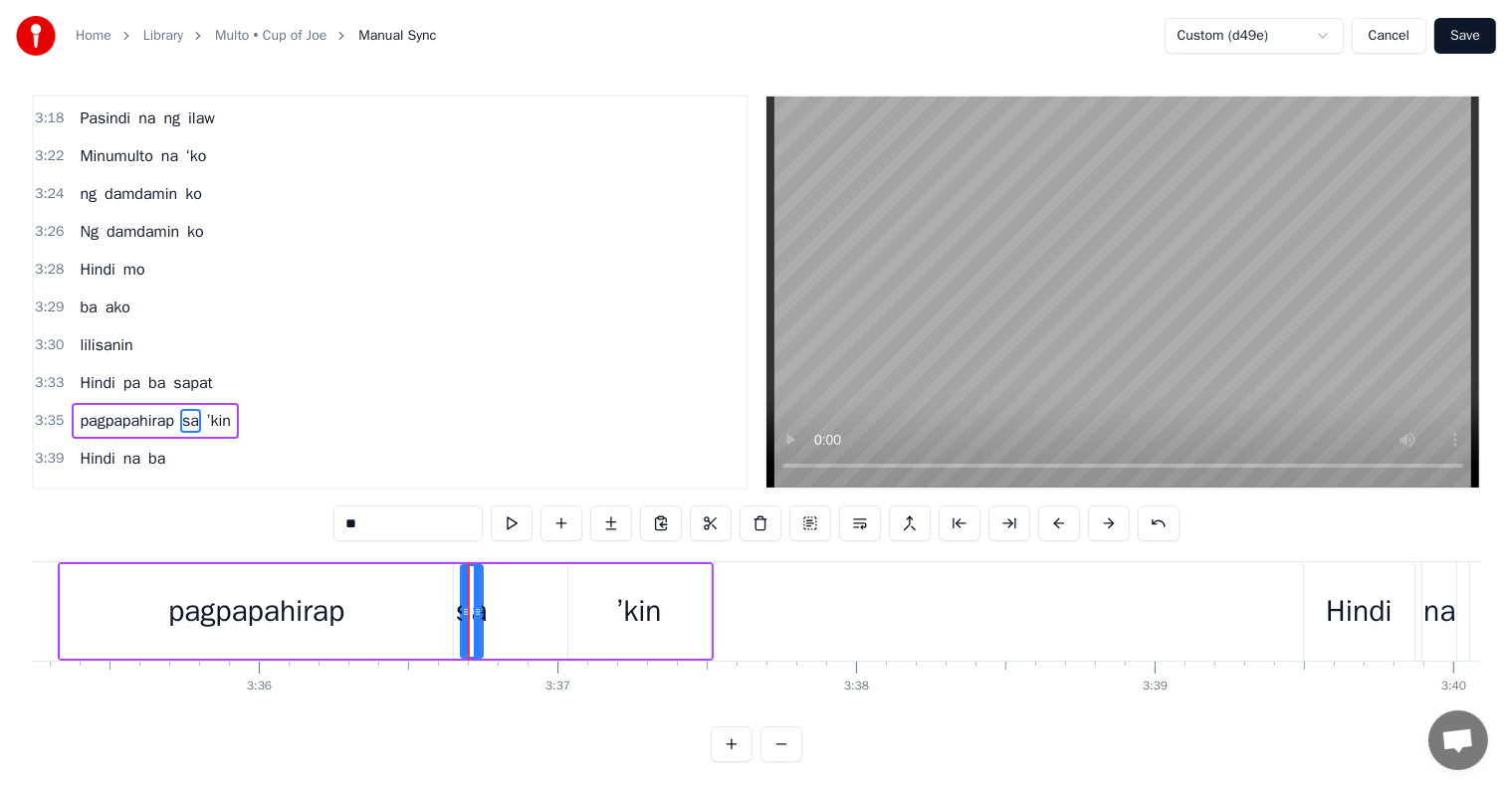 scroll, scrollTop: 0, scrollLeft: 0, axis: both 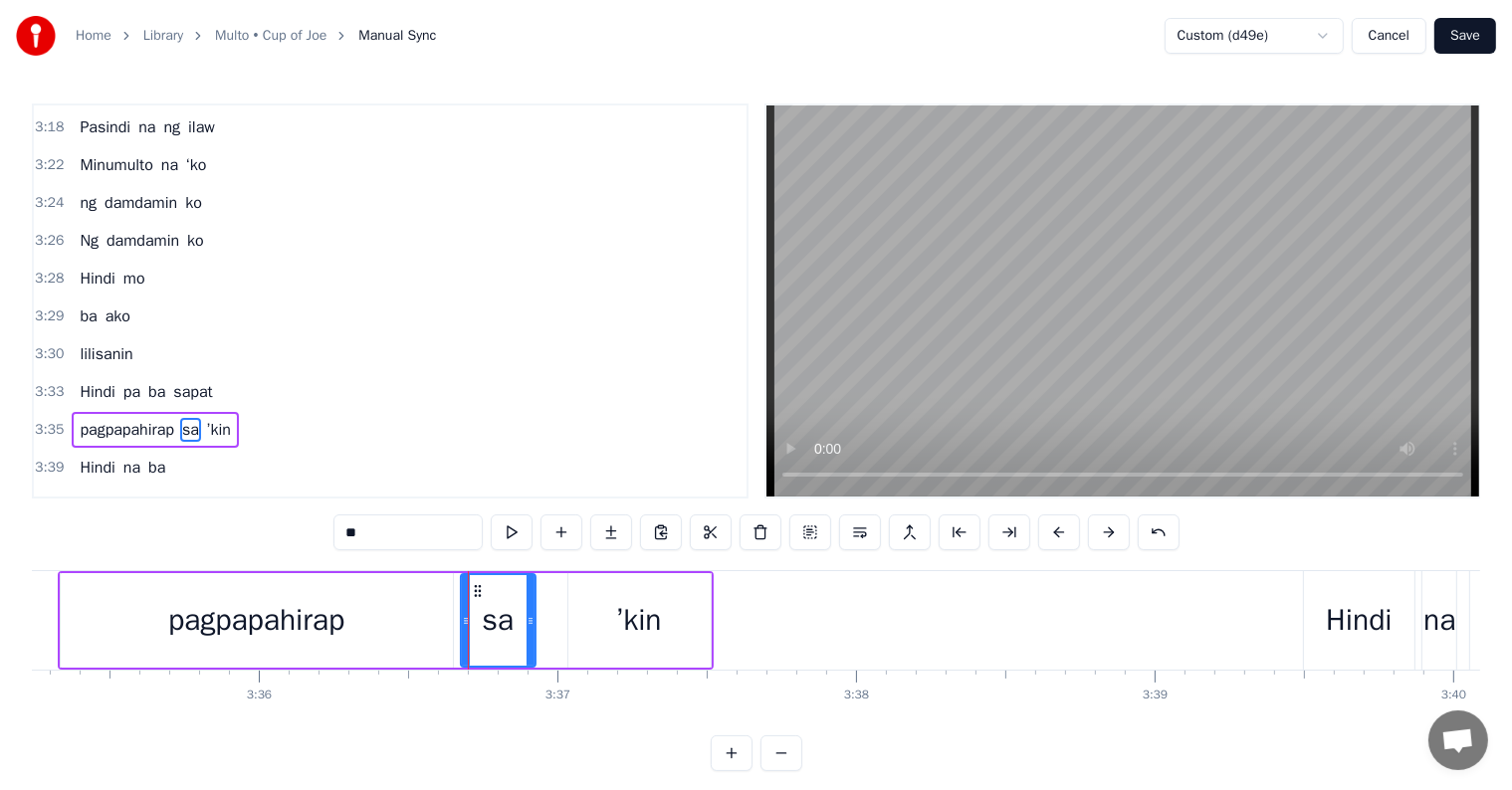 drag, startPoint x: 480, startPoint y: 615, endPoint x: 533, endPoint y: 617, distance: 53.037722 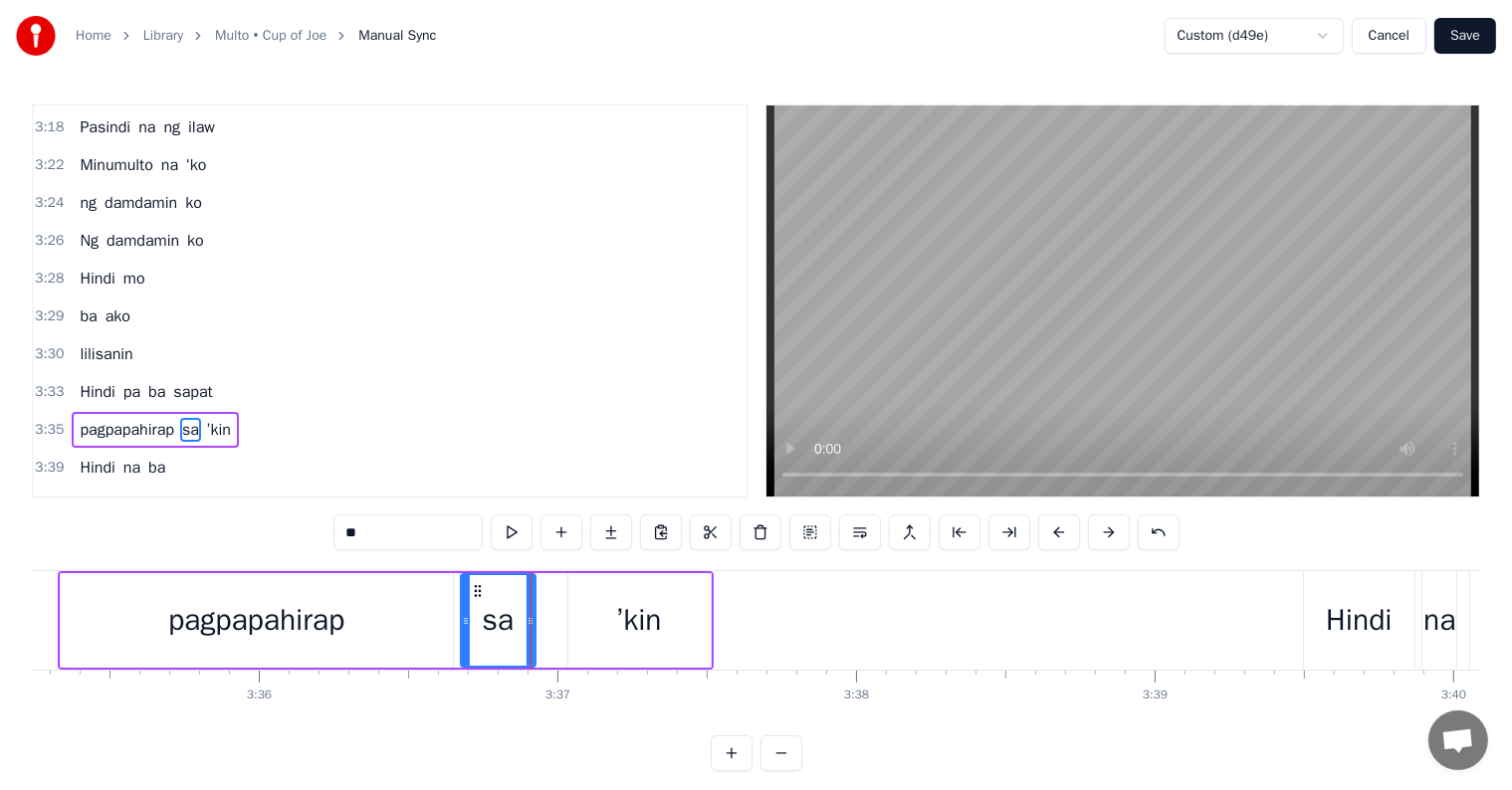 click on "’kin" at bounding box center [639, 620] 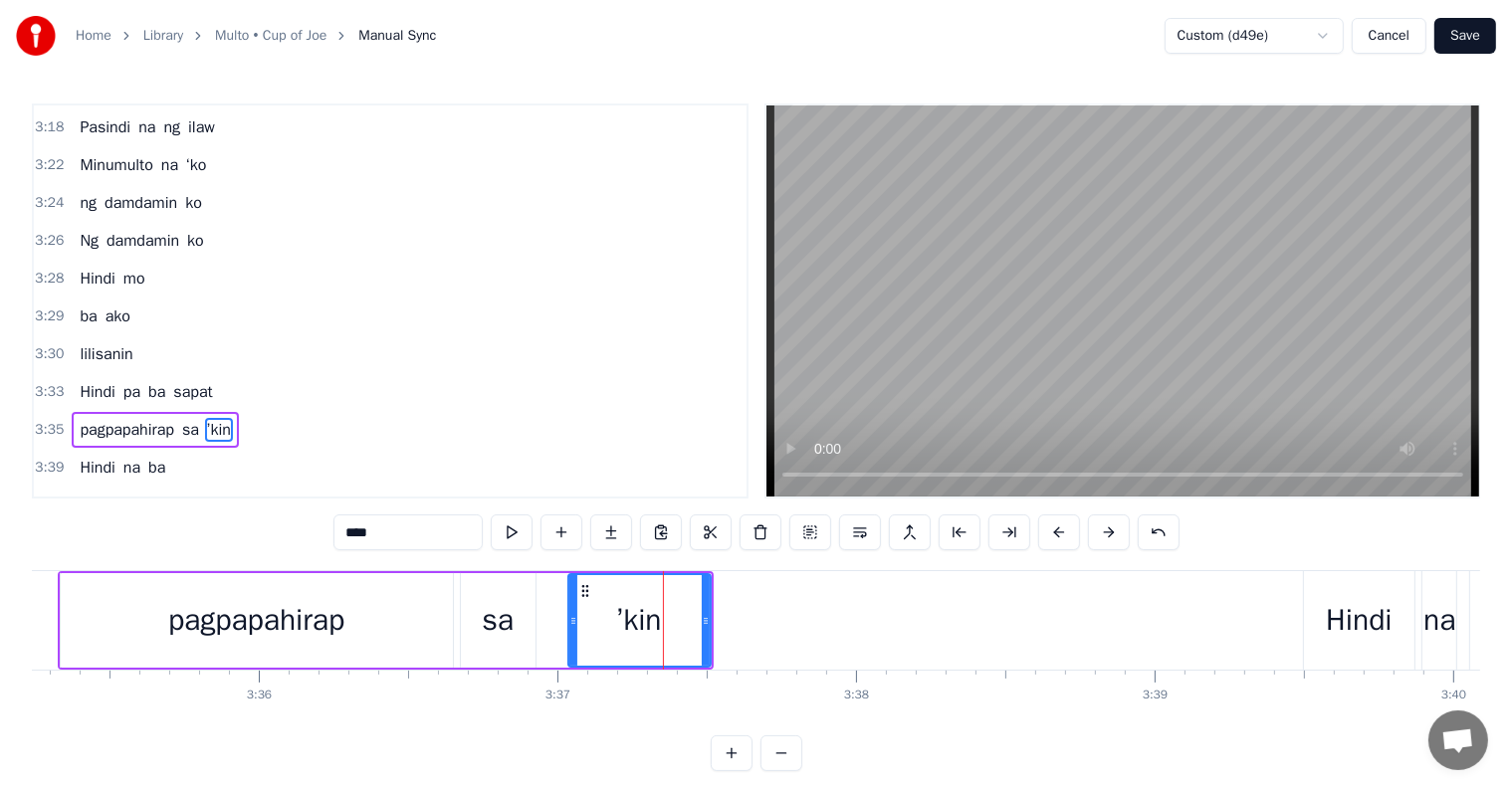 click on "sa" at bounding box center (498, 620) 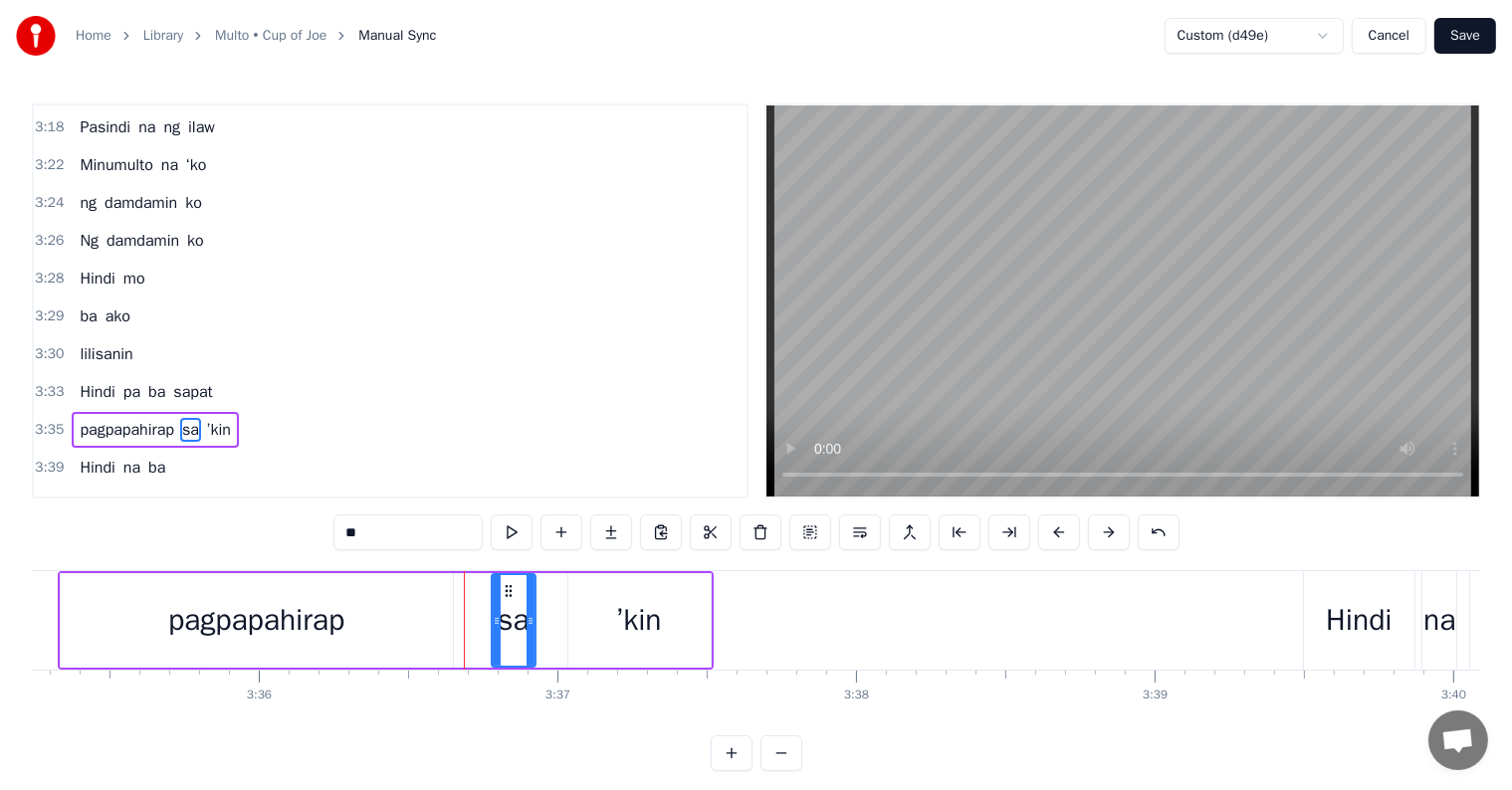 drag, startPoint x: 462, startPoint y: 617, endPoint x: 493, endPoint y: 616, distance: 31.016125 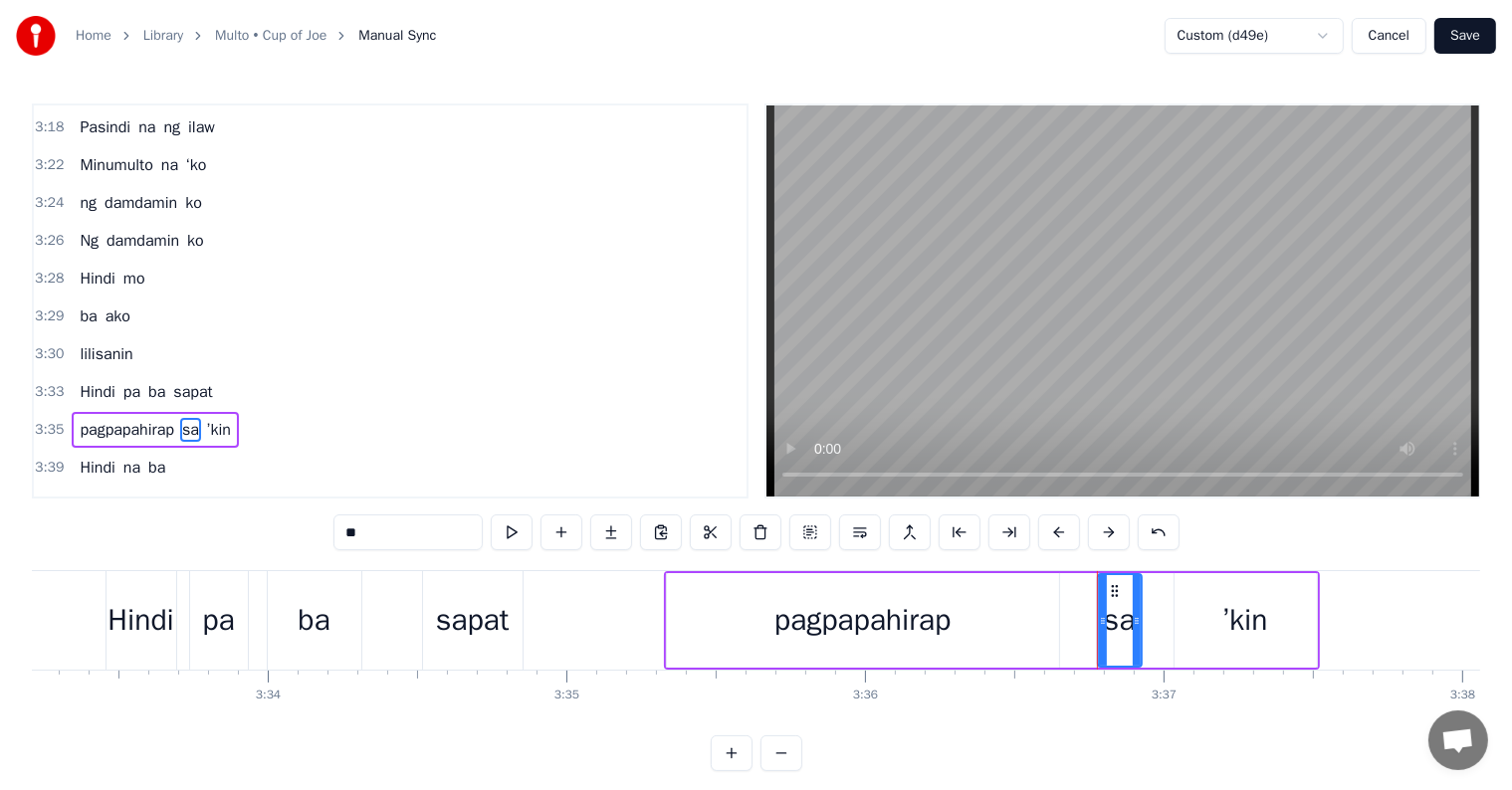 scroll, scrollTop: 0, scrollLeft: 63506, axis: horizontal 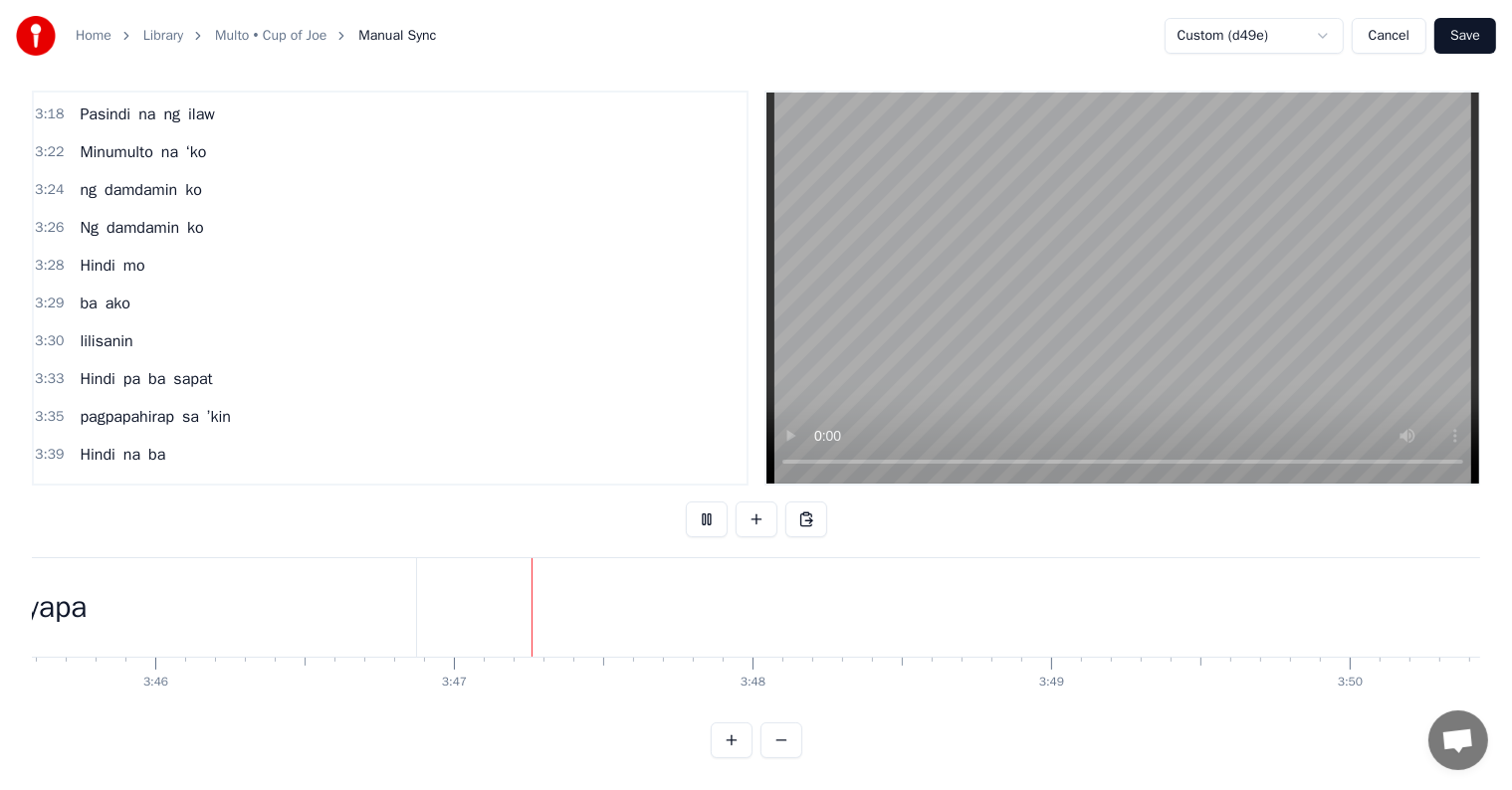 click on "Save" at bounding box center [1465, 36] 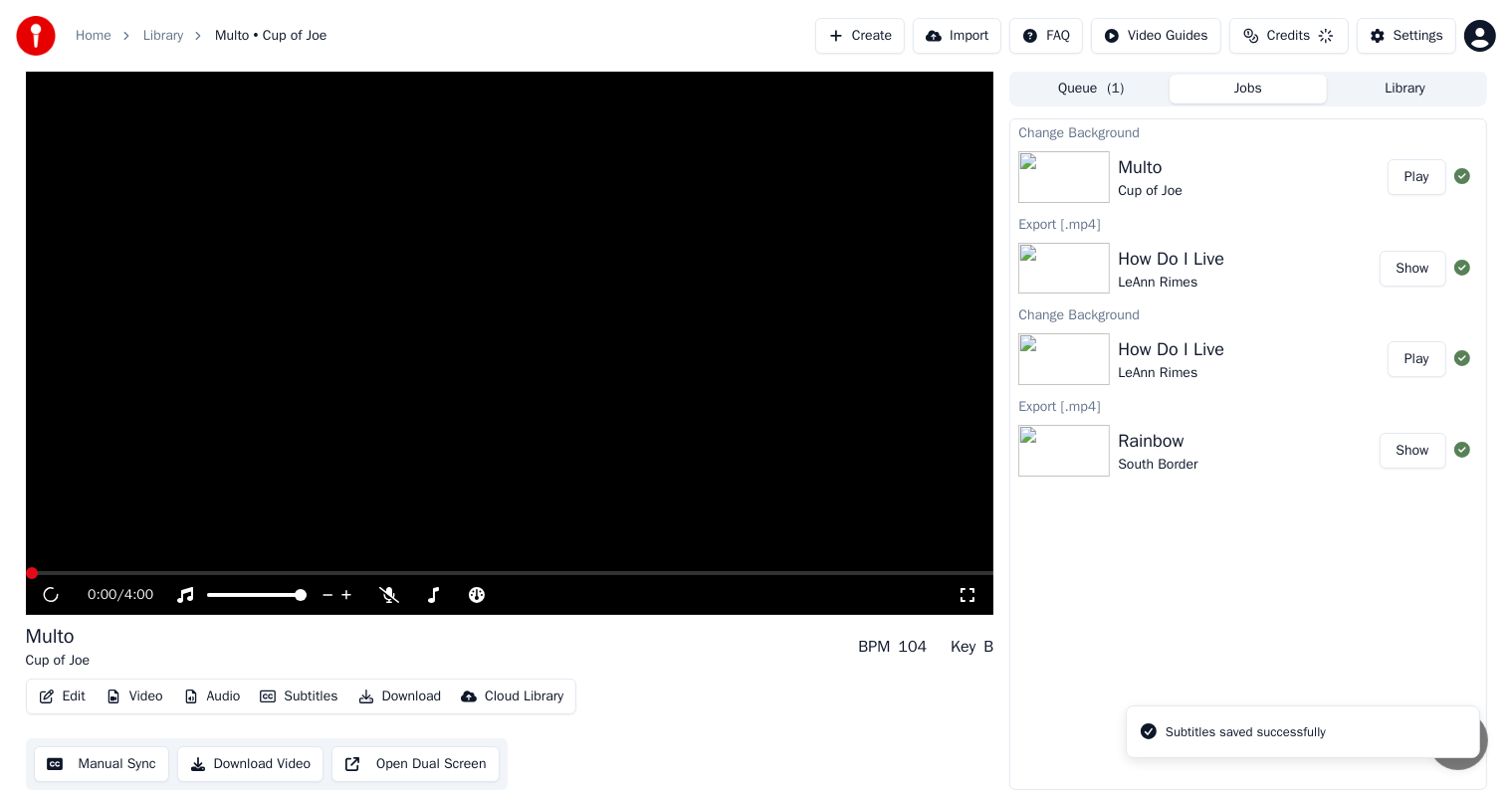 scroll, scrollTop: 1, scrollLeft: 0, axis: vertical 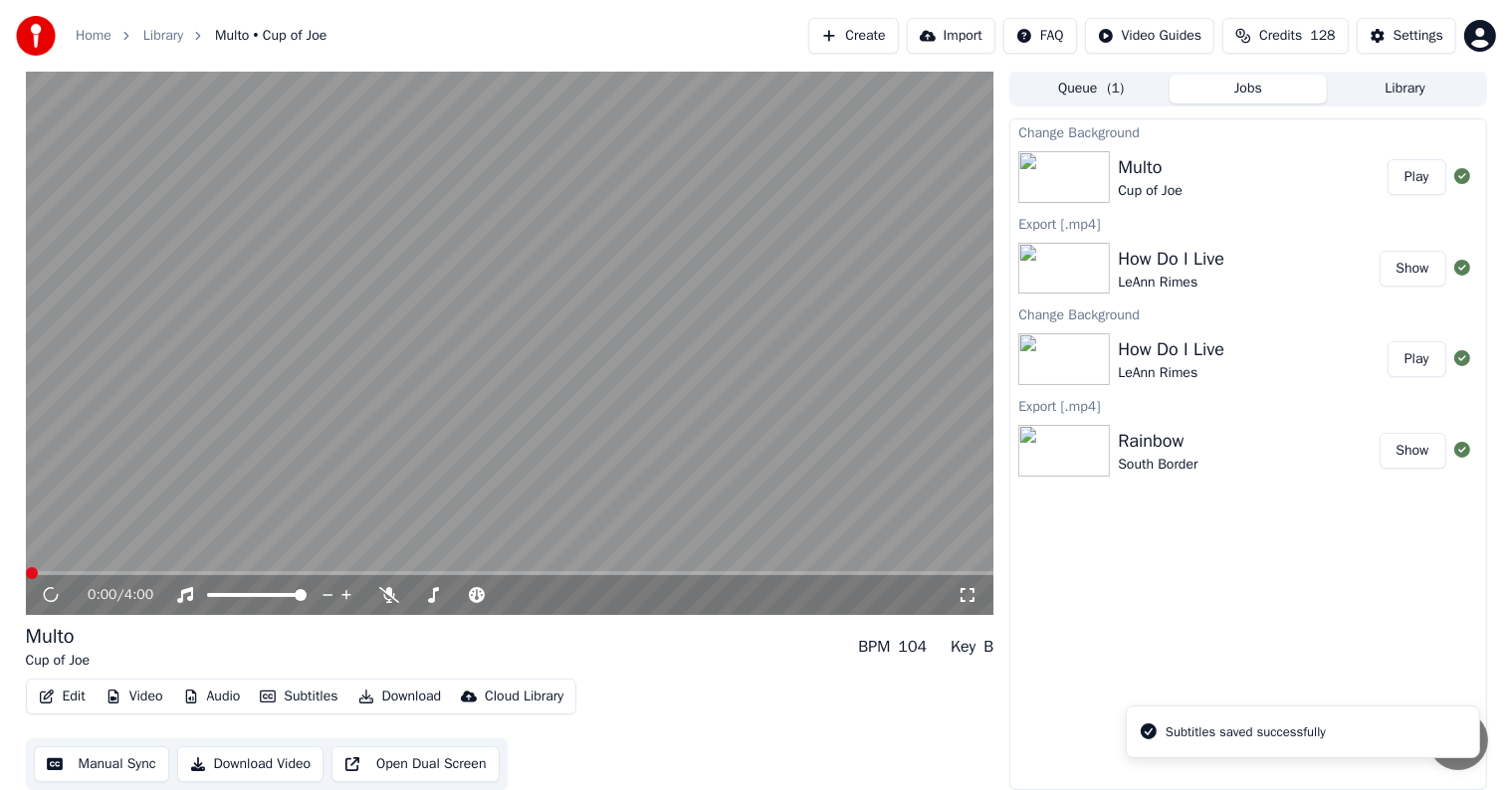 click on "Download" at bounding box center (400, 696) 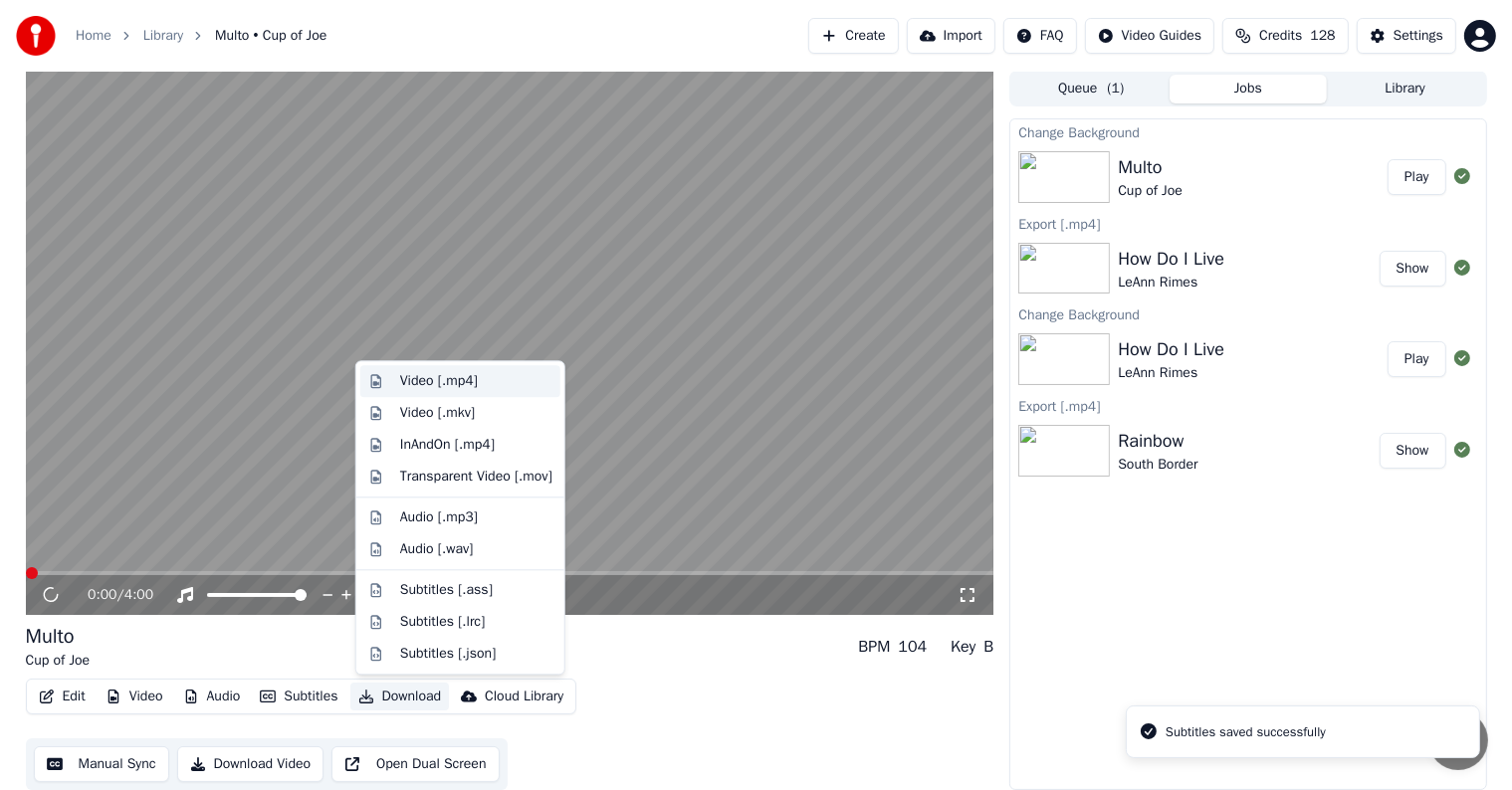 click on "Video [.mp4]" at bounding box center [439, 381] 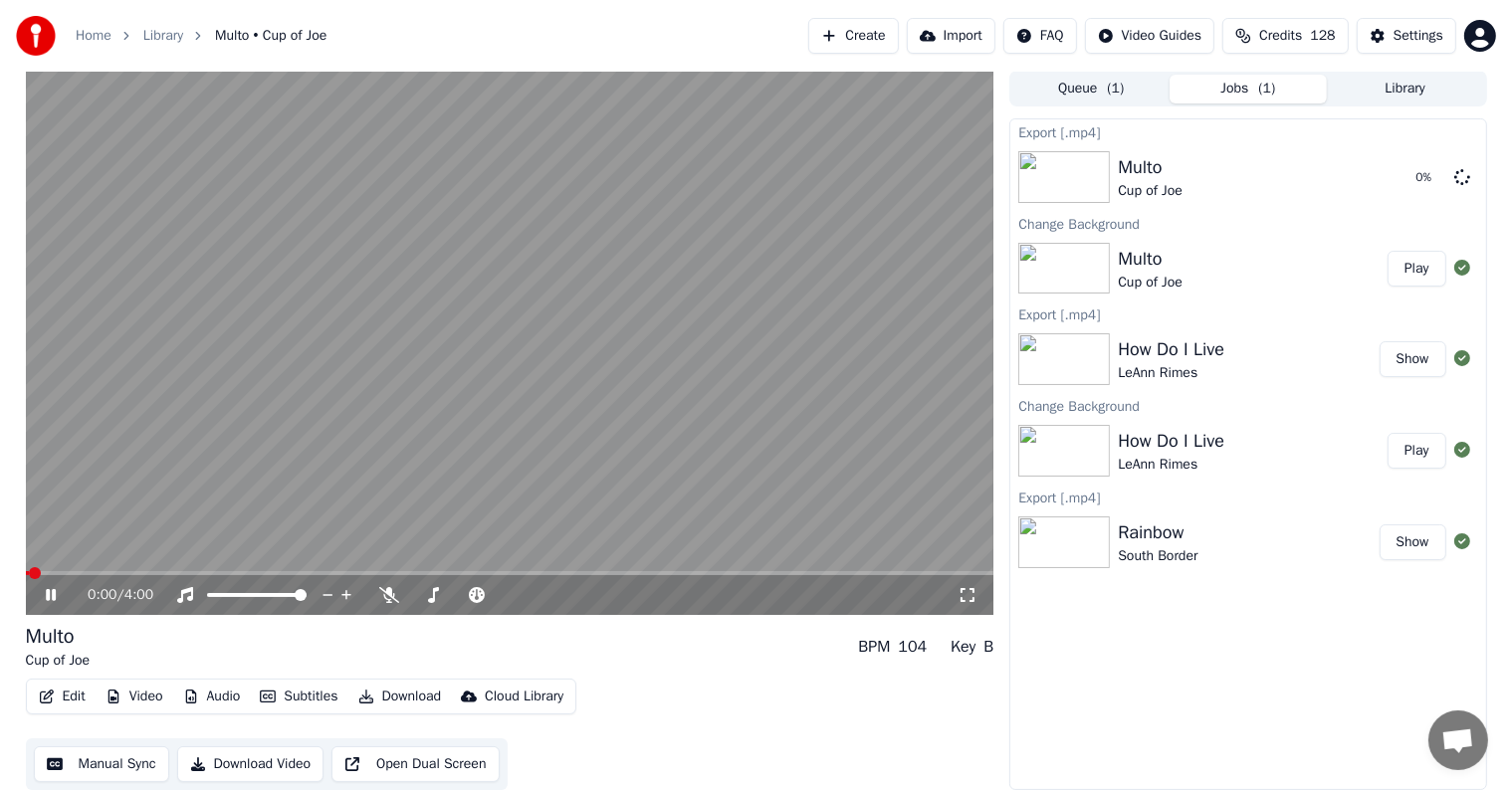 click 